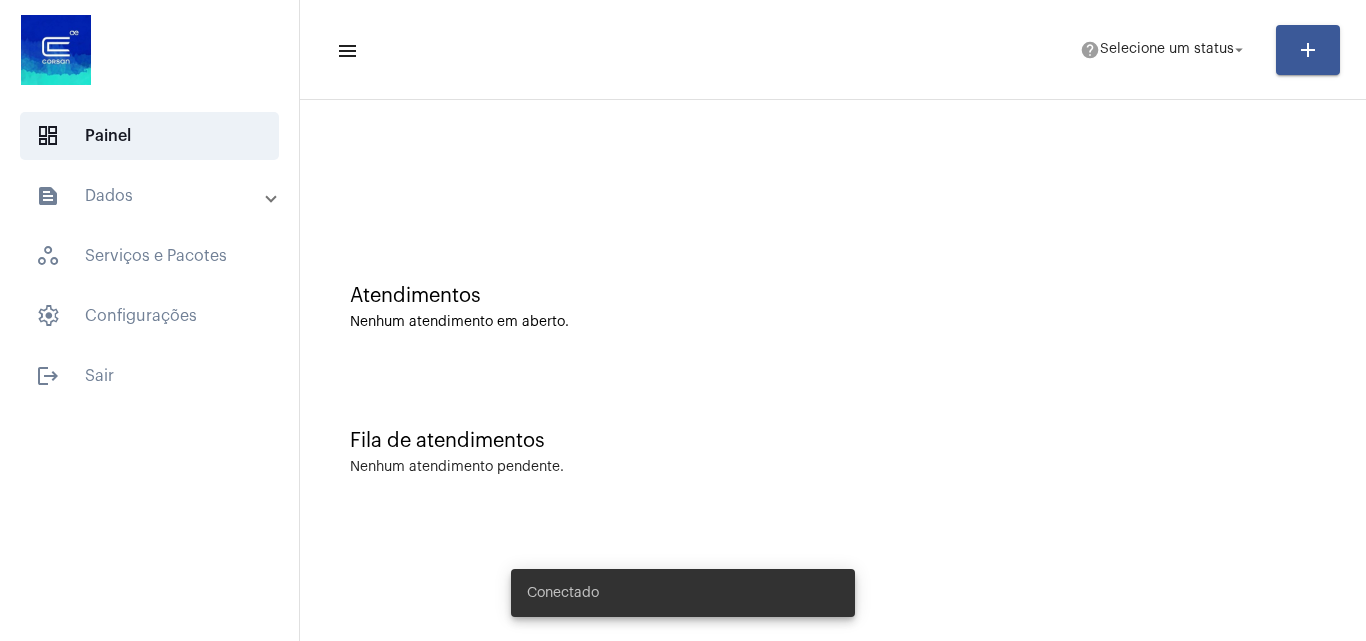 scroll, scrollTop: 0, scrollLeft: 0, axis: both 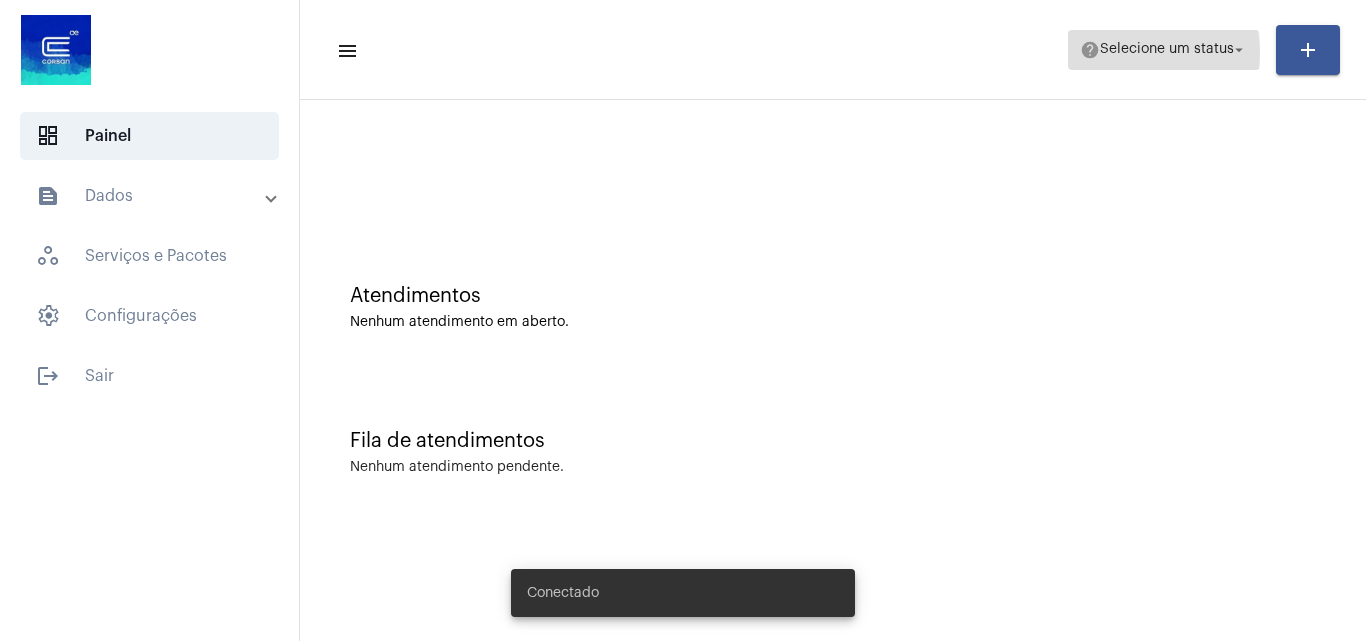 click on "Selecione um status" 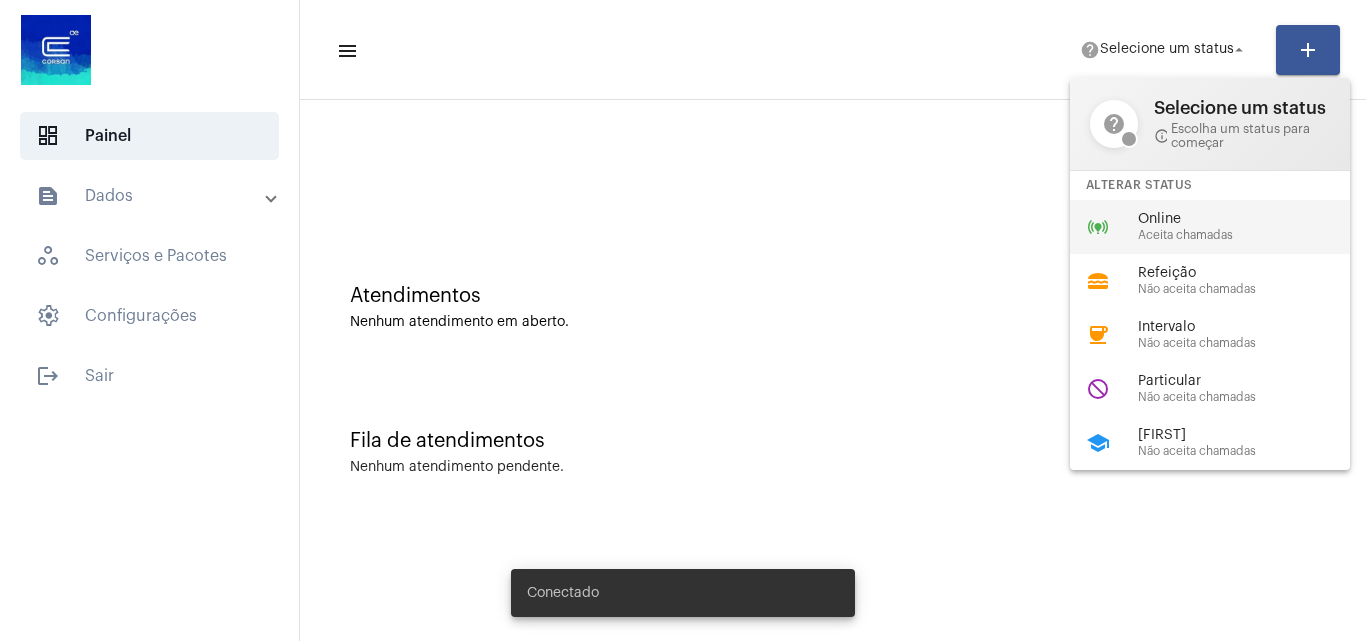 click on "Aceita chamadas" at bounding box center (1252, 235) 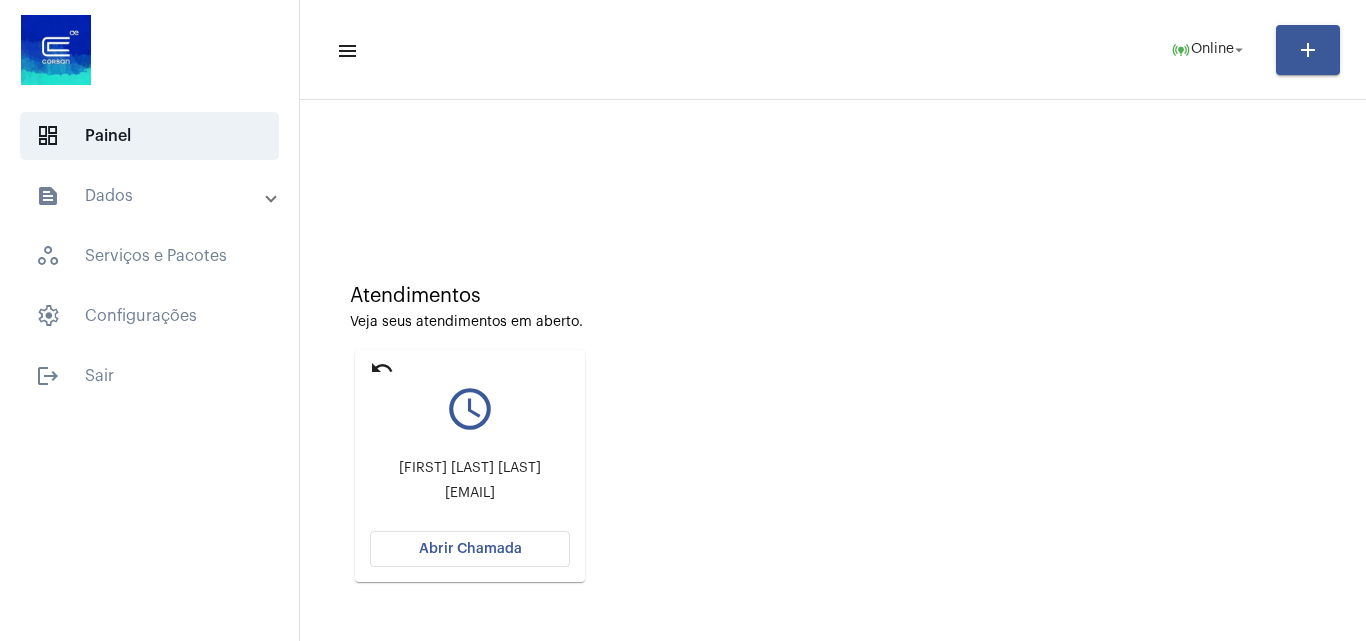 click on "Abrir Chamada" 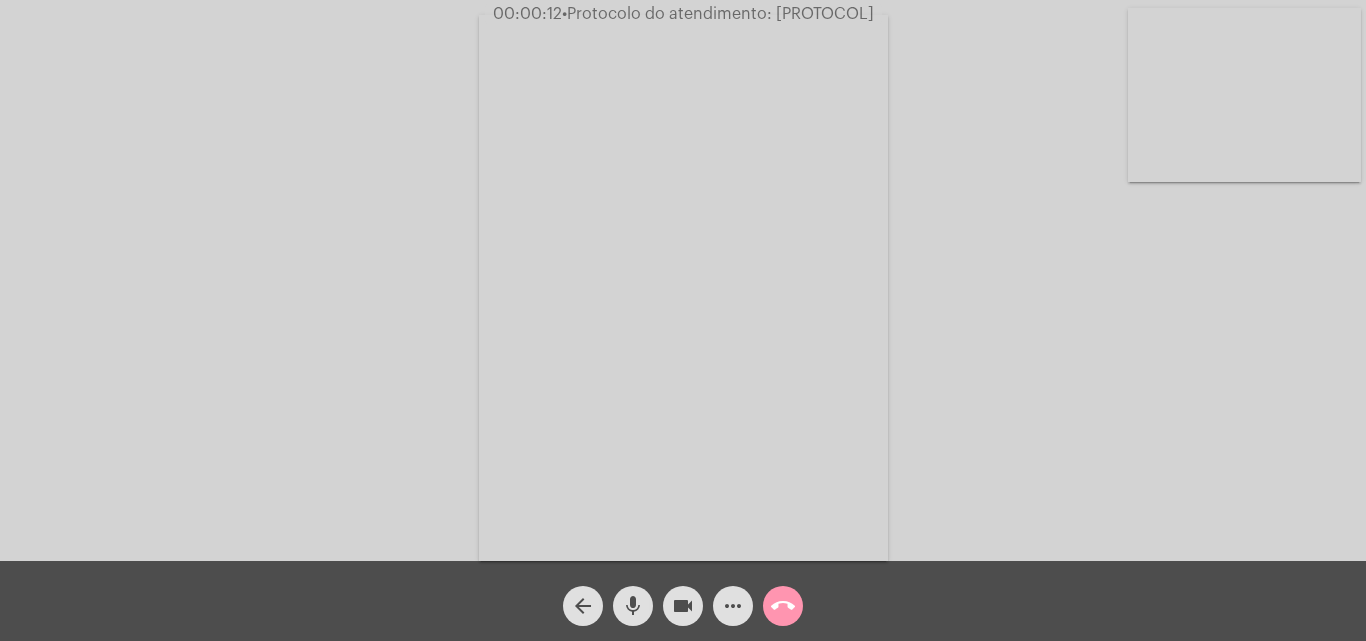 click on "Acessando Câmera e Microfone..." 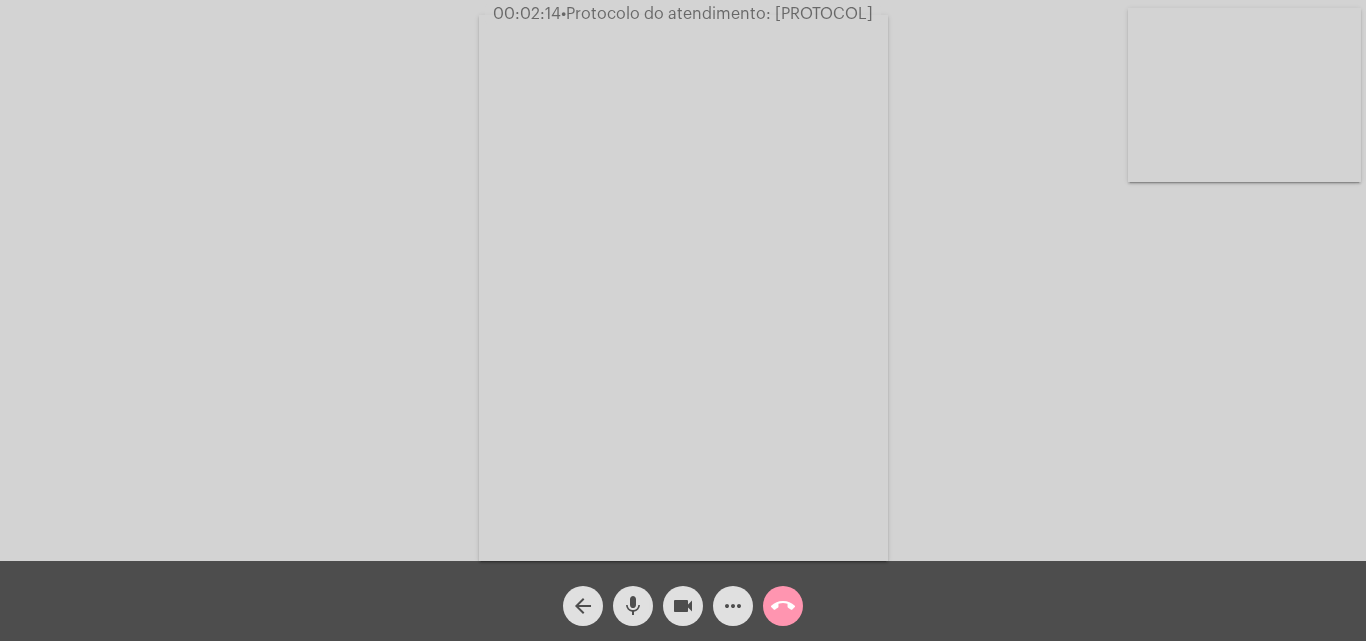 click on "mic" 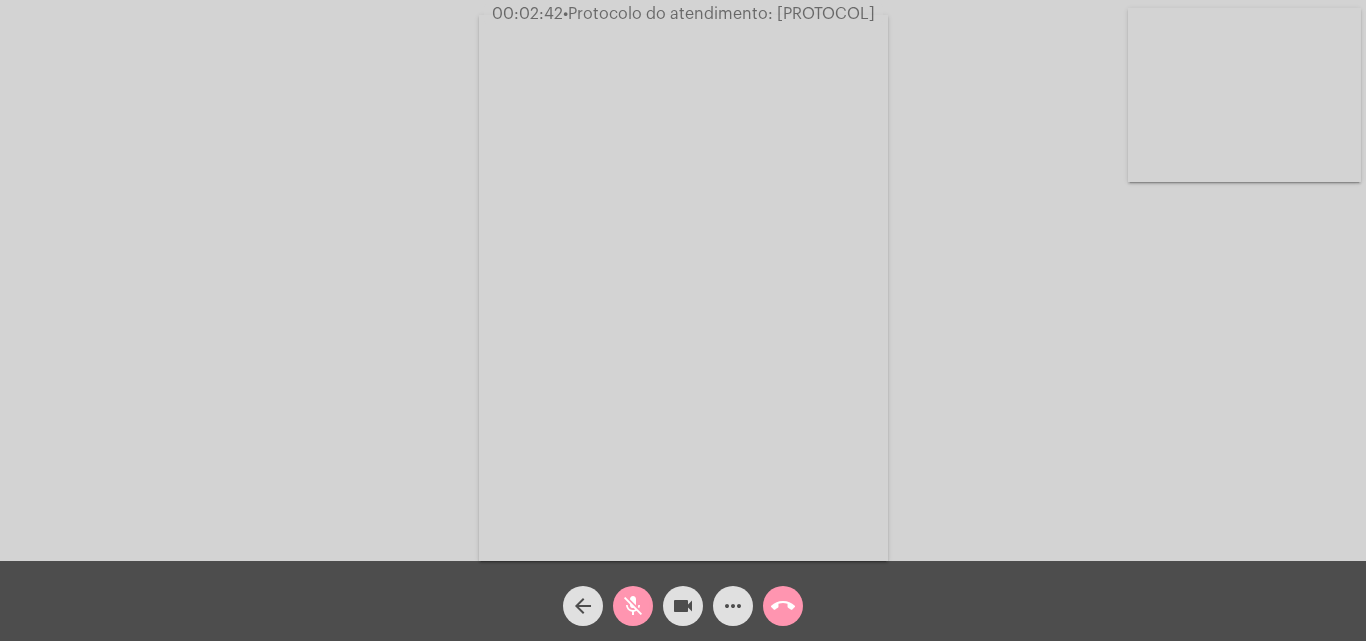 click on "mic_off" 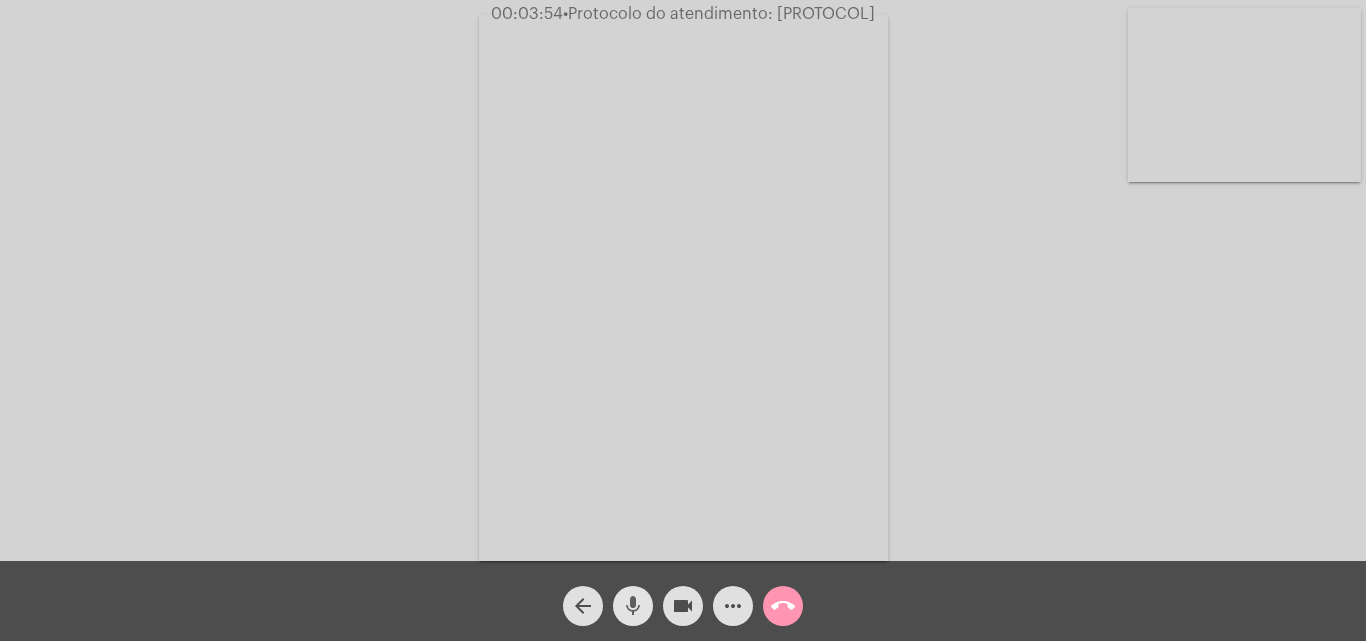 click on "mic" 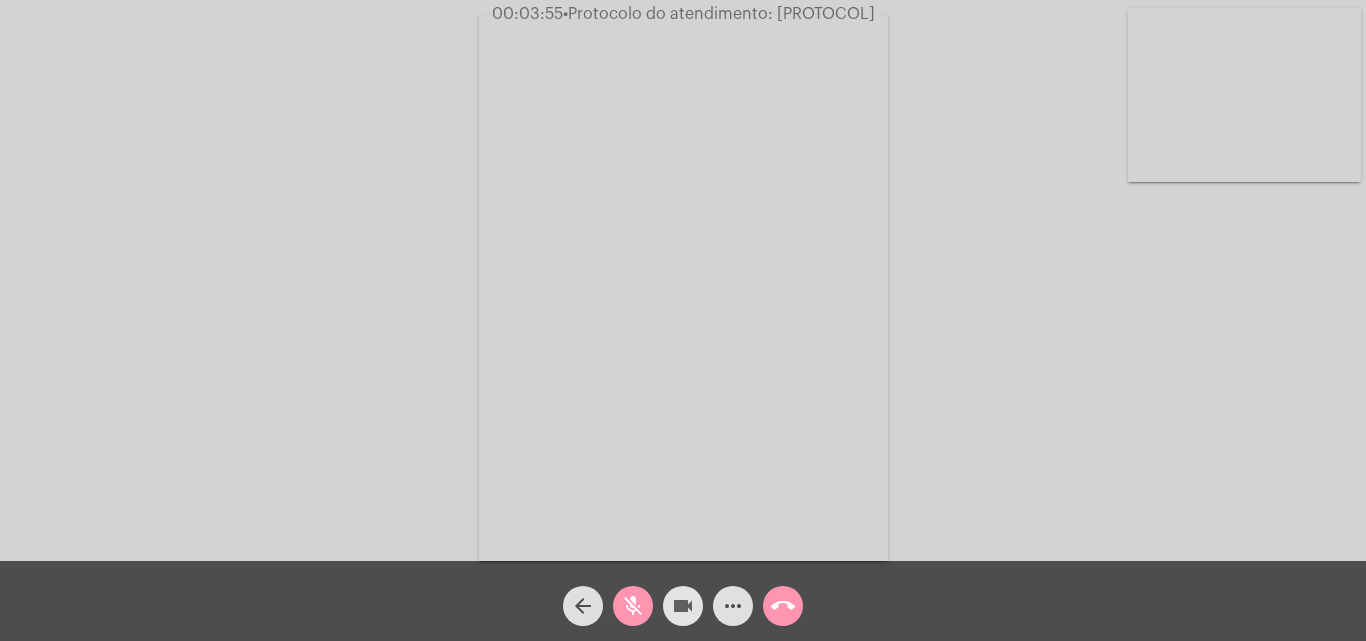 click on "videocam" 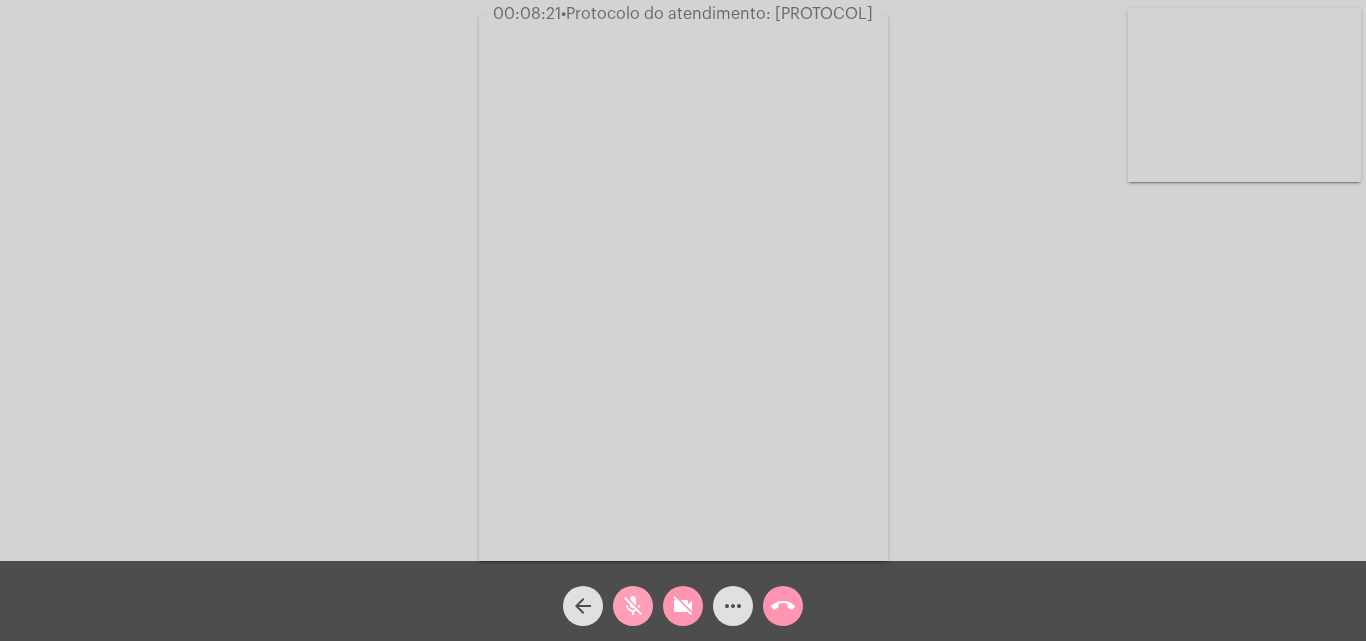 click on "mic_off" 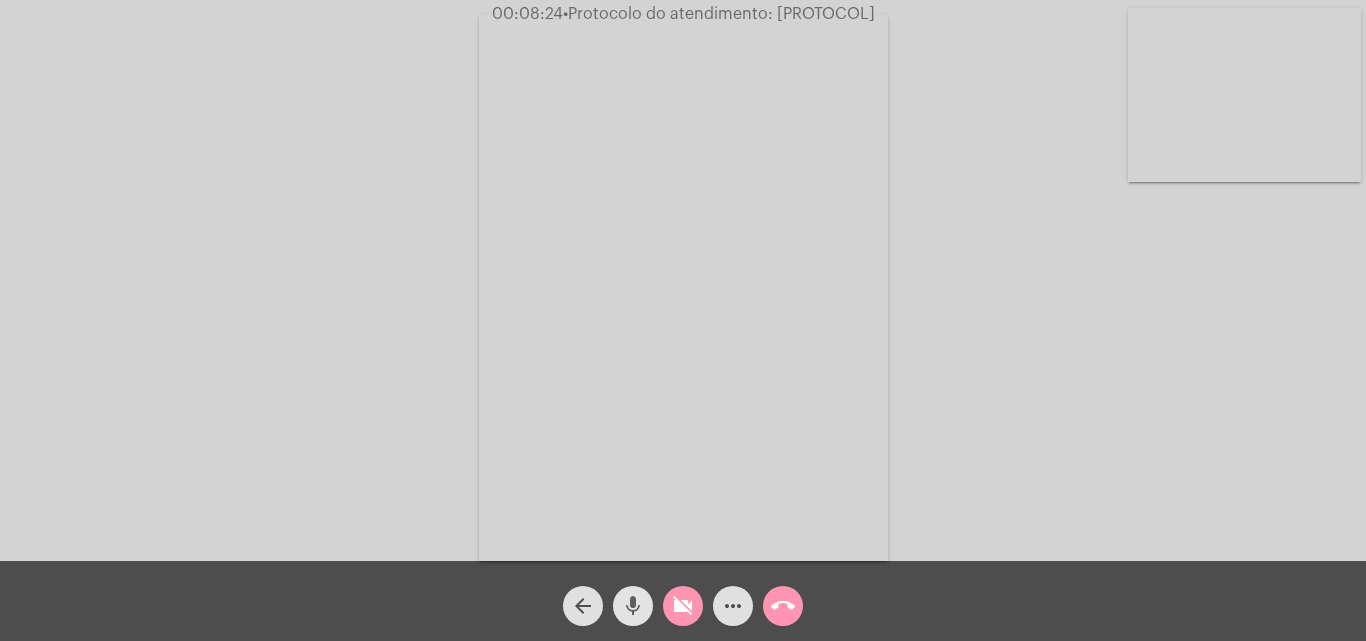 click on "mic" 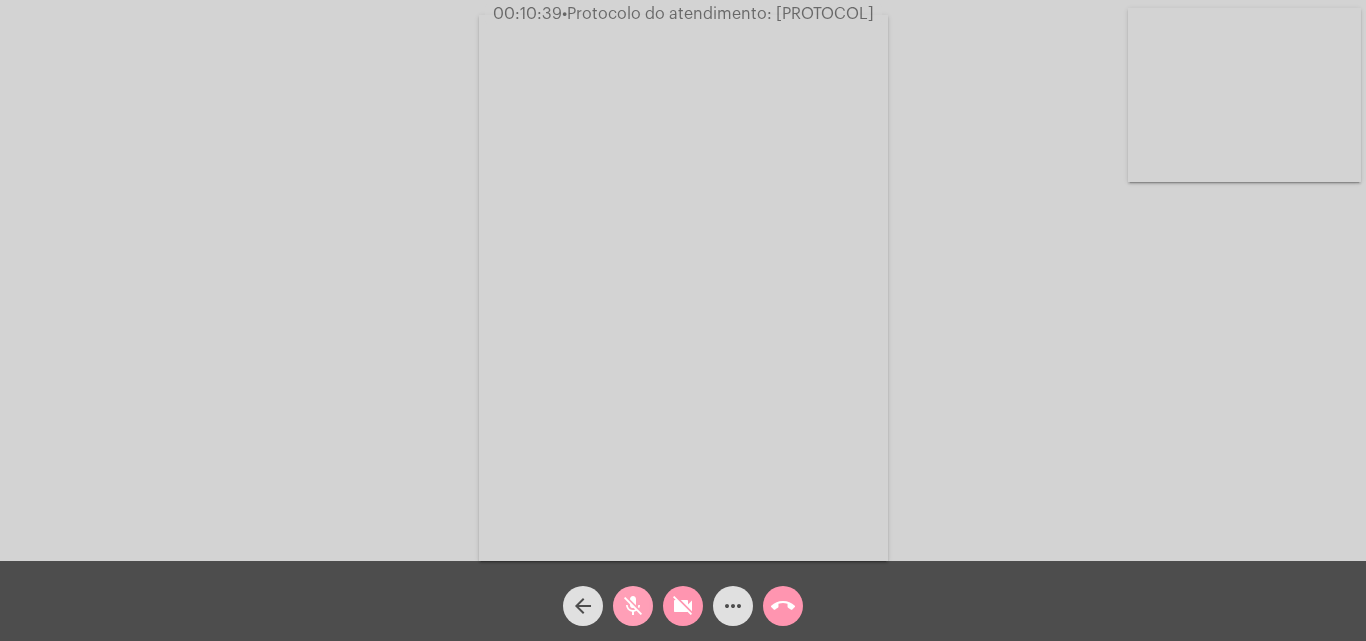 click on "mic_off" 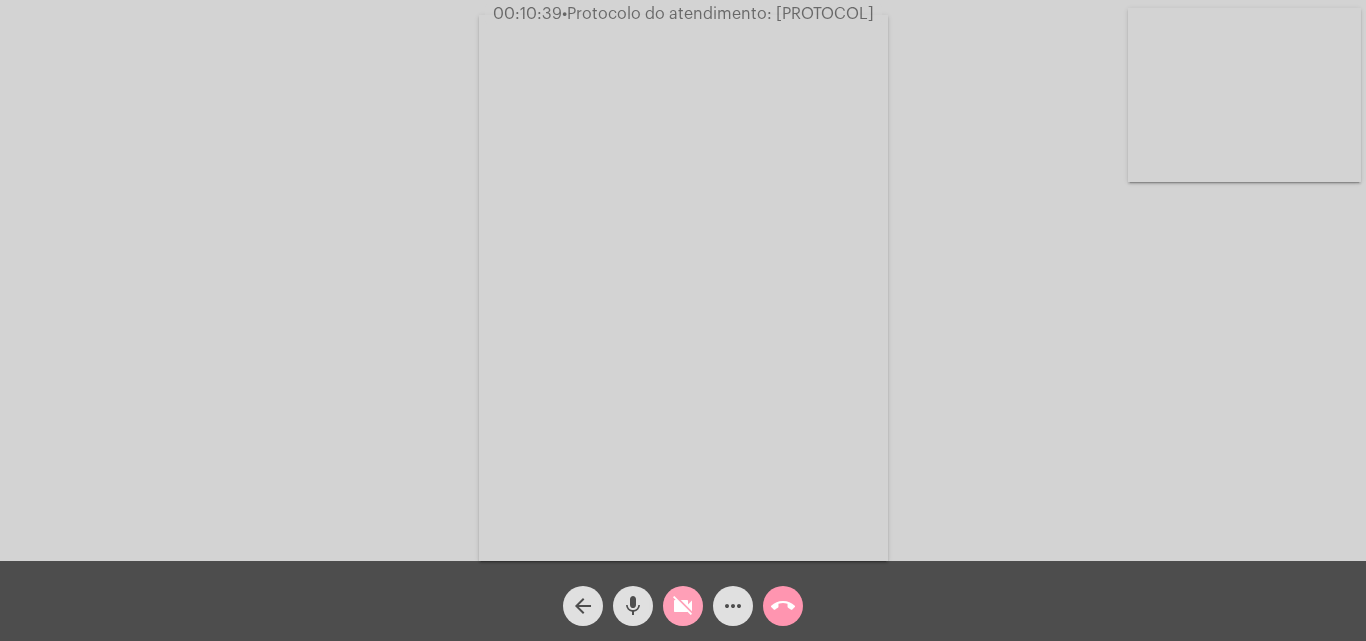 click on "videocam_off" 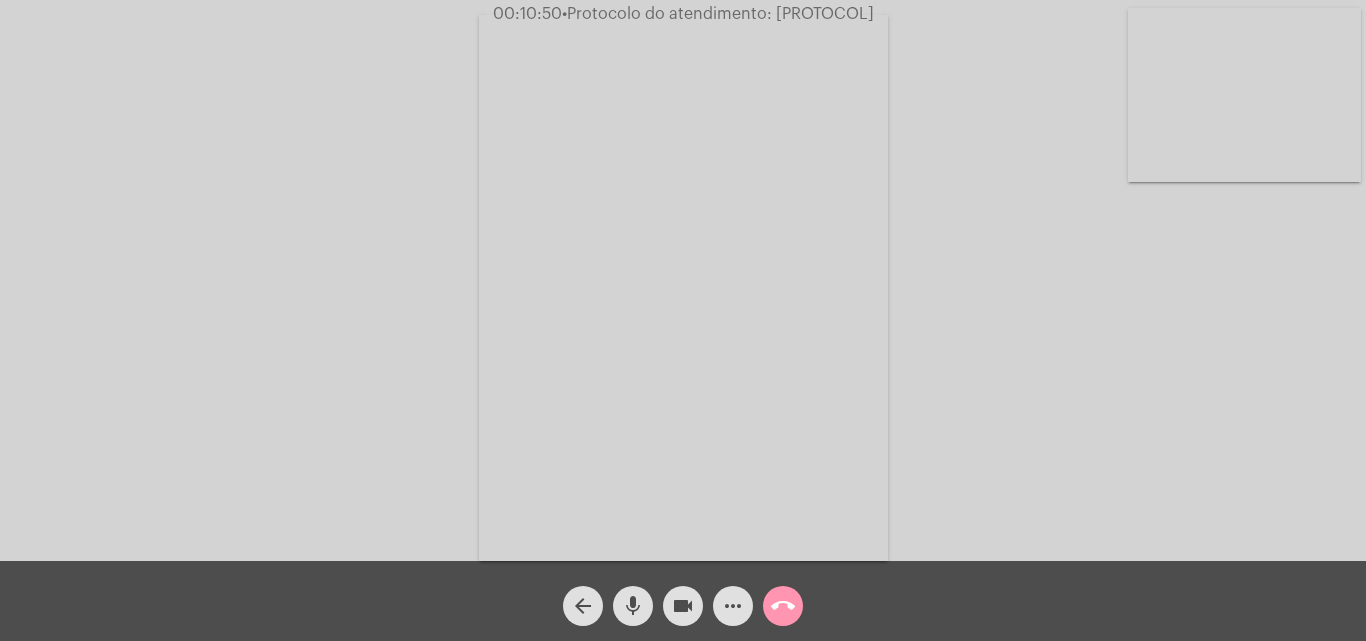click on "•  Protocolo do atendimento: 20250801005604" 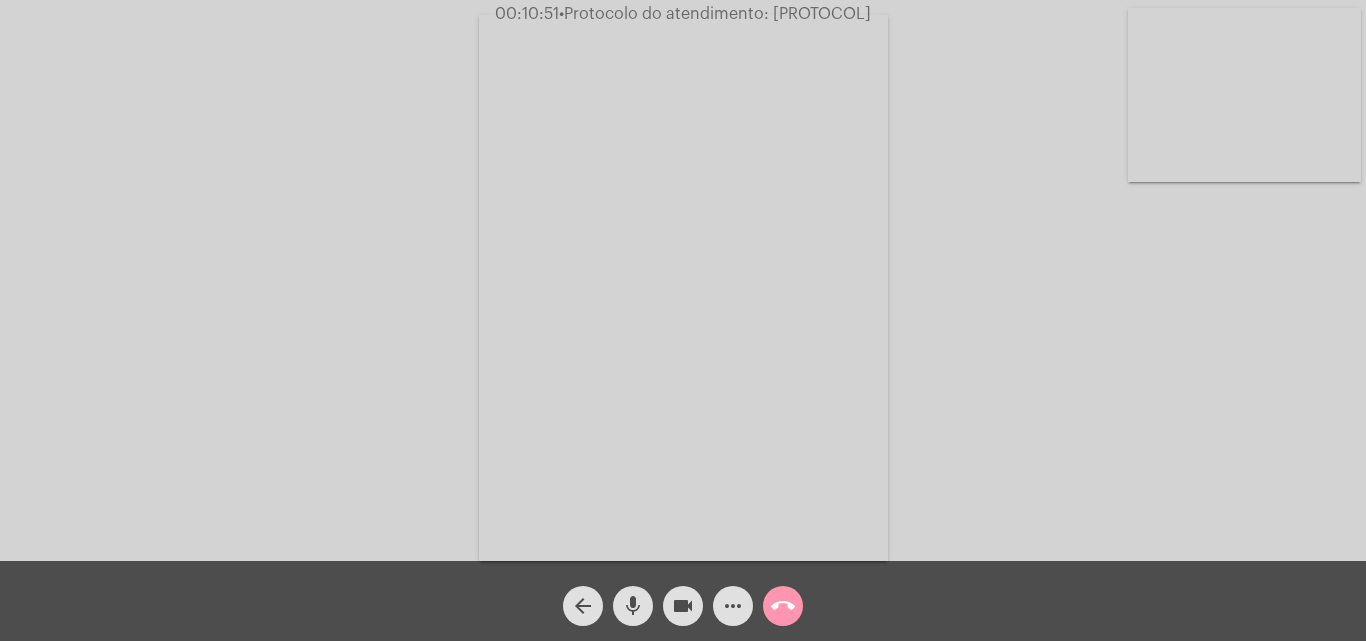 click on "•  Protocolo do atendimento: 20250801005604" 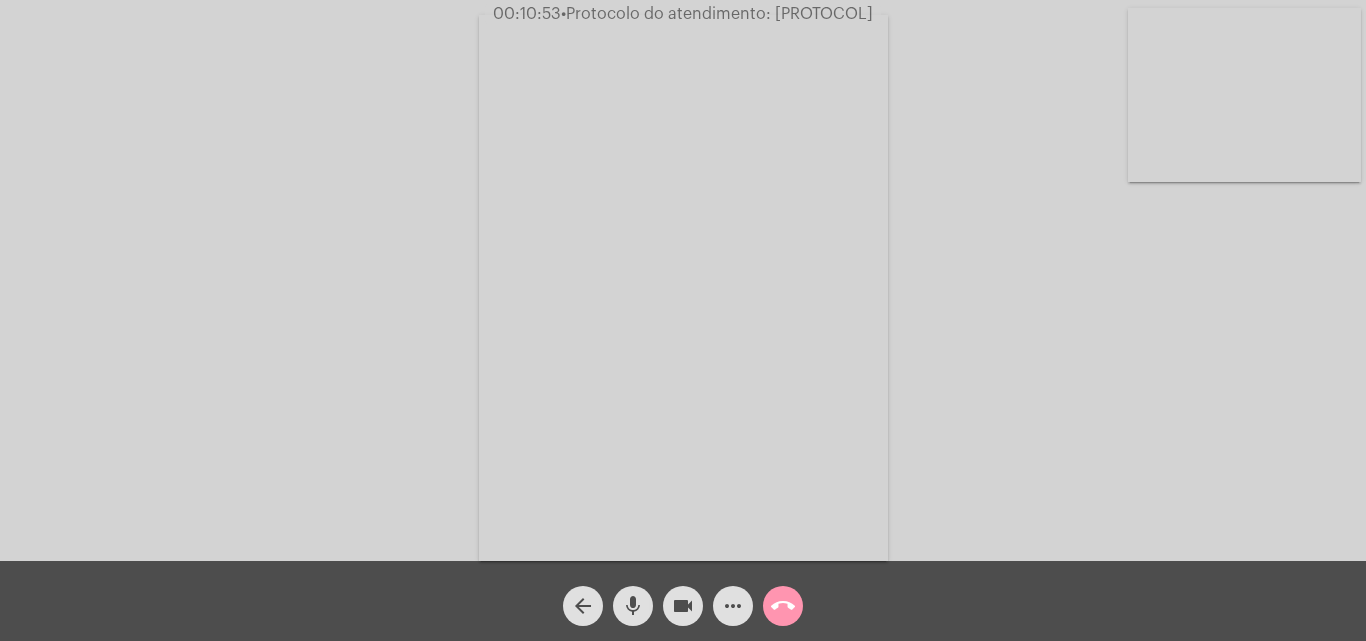 drag, startPoint x: 794, startPoint y: 3, endPoint x: 733, endPoint y: 46, distance: 74.63243 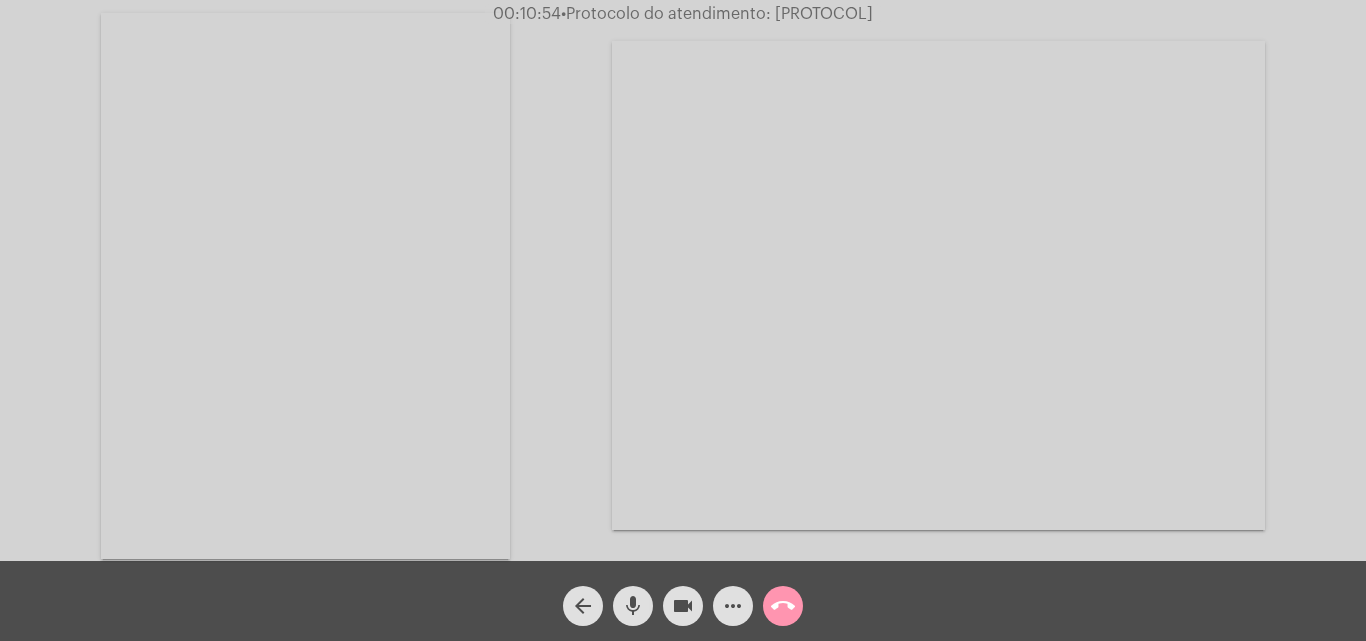 click at bounding box center [305, 286] 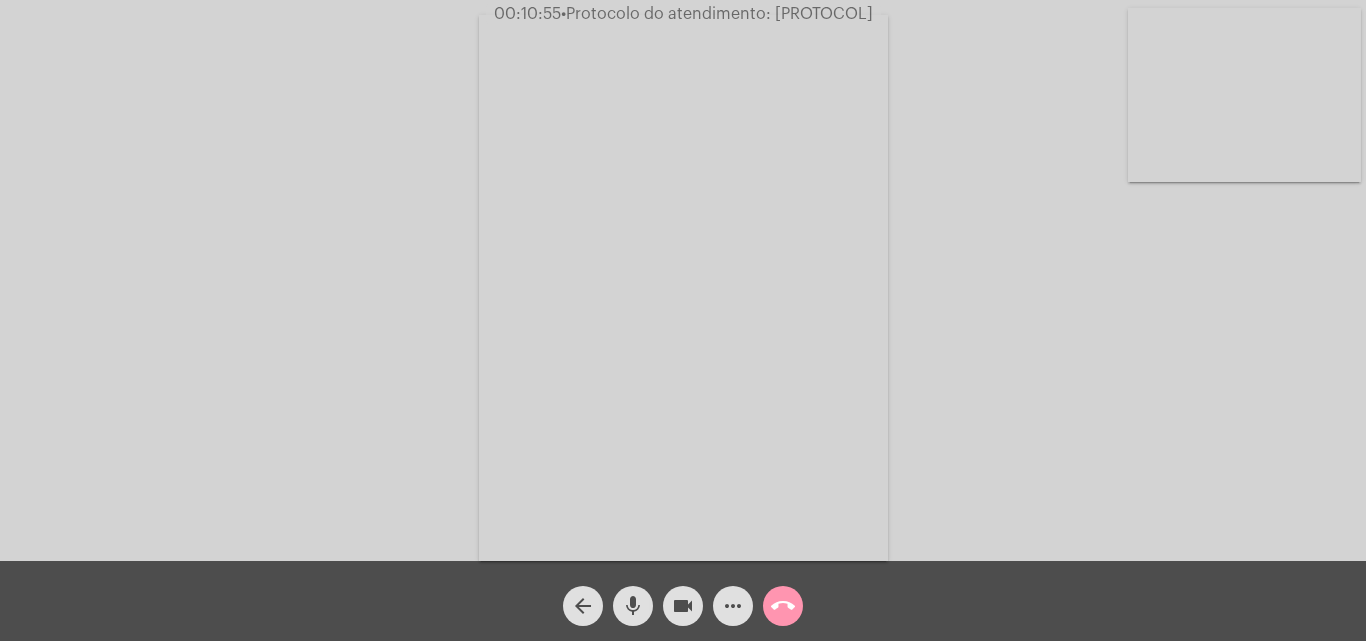 click on "•  Protocolo do atendimento: 20250801005604" 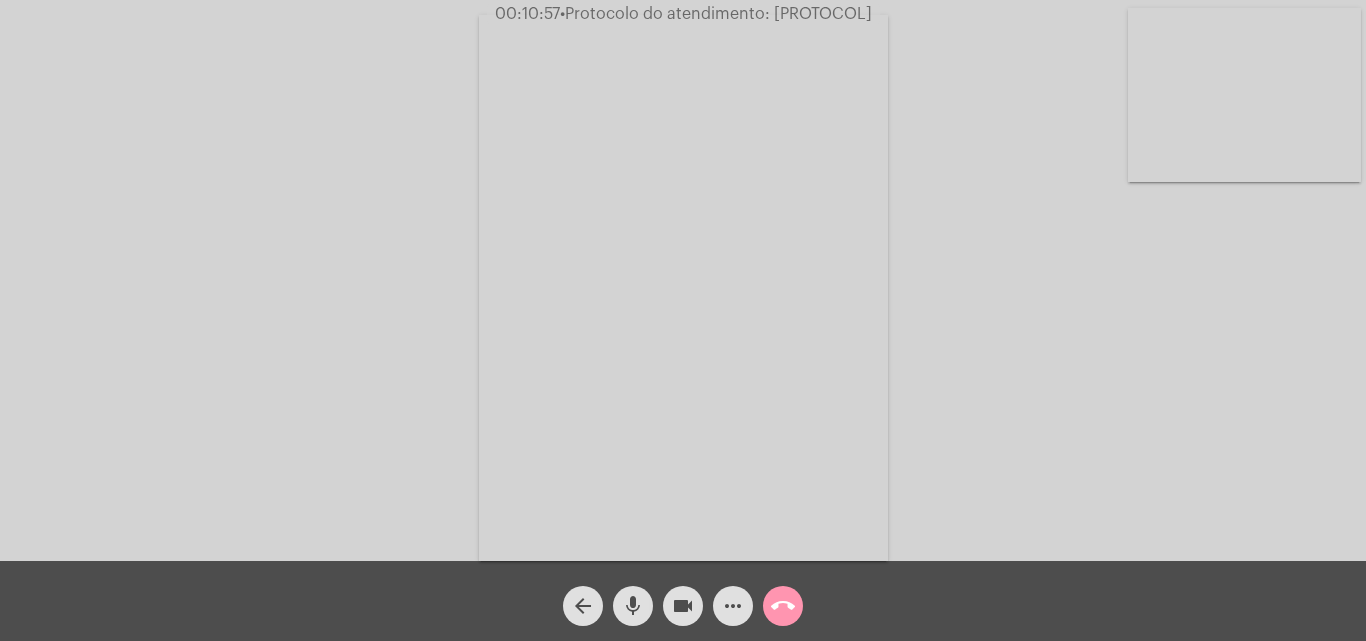 copy on "20250801005604" 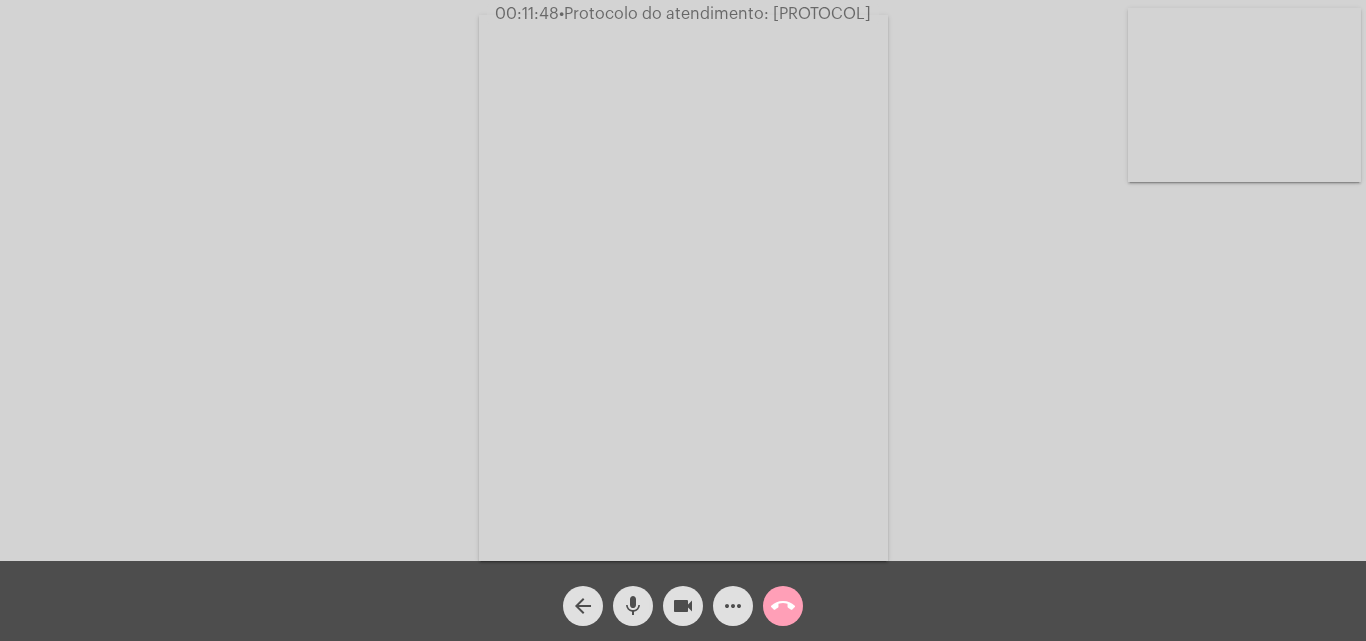 click on "call_end" 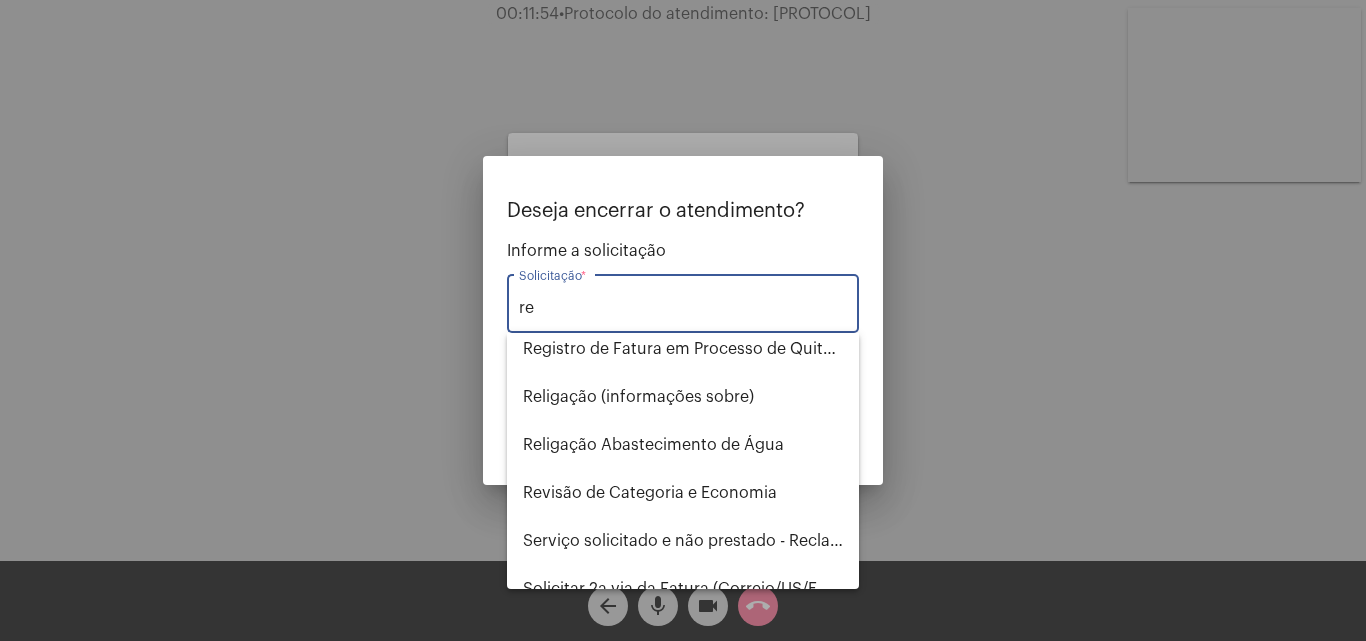 scroll, scrollTop: 272, scrollLeft: 0, axis: vertical 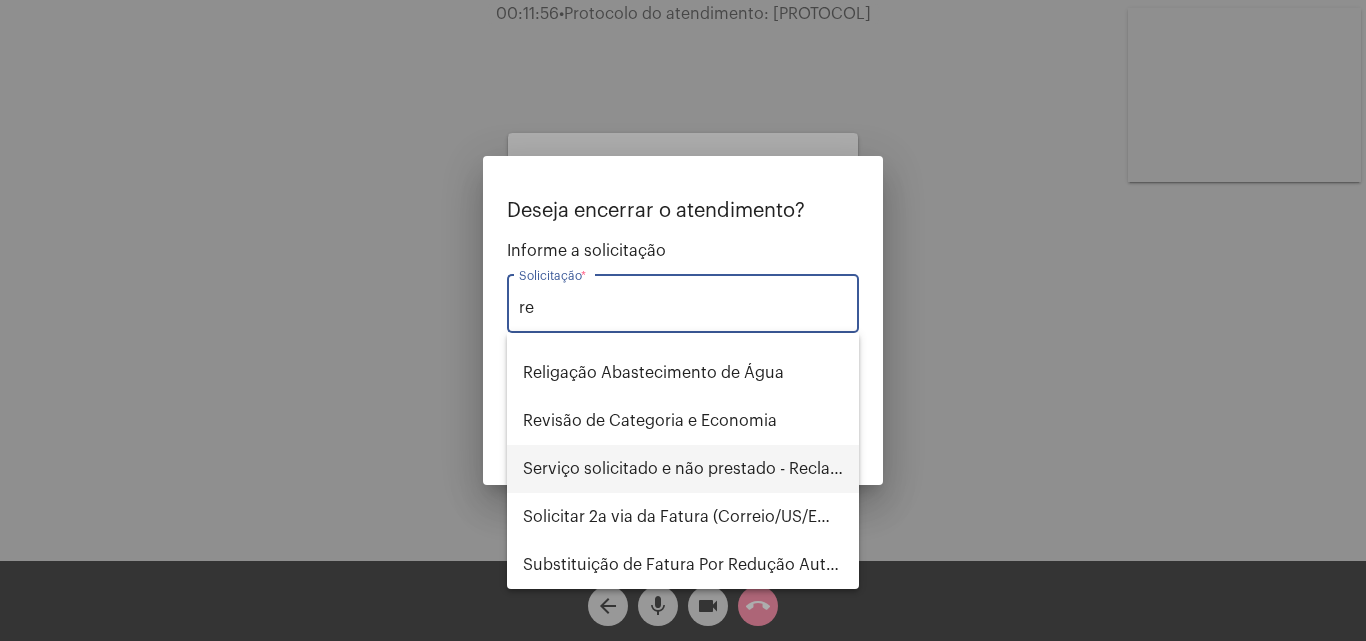 click on "Serviço solicitado e não prestado - Reclamação" at bounding box center [683, 469] 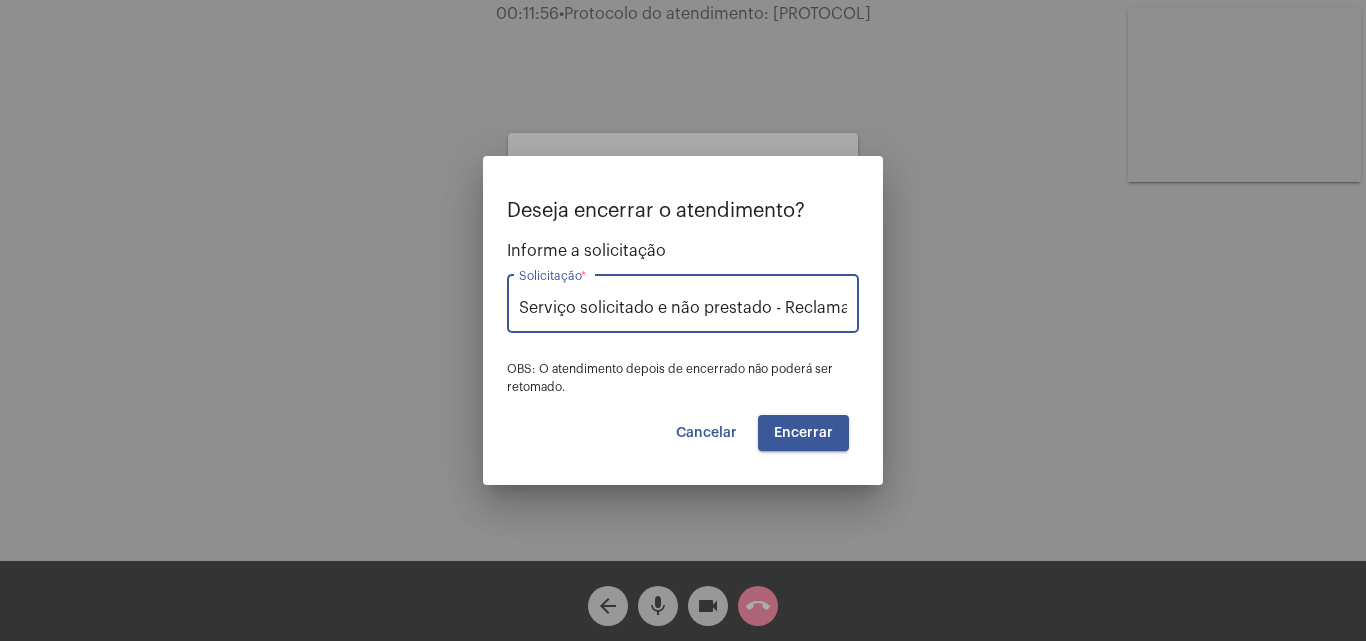 scroll, scrollTop: 0, scrollLeft: 27, axis: horizontal 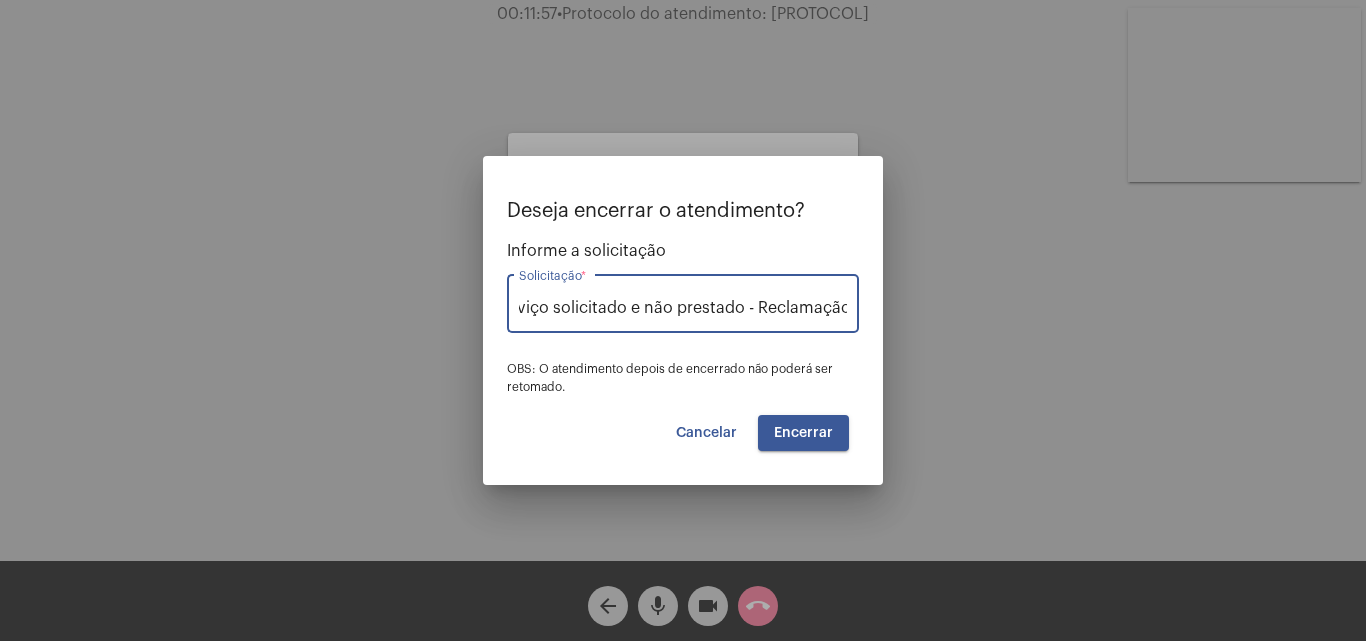 click on "Encerrar" at bounding box center [803, 433] 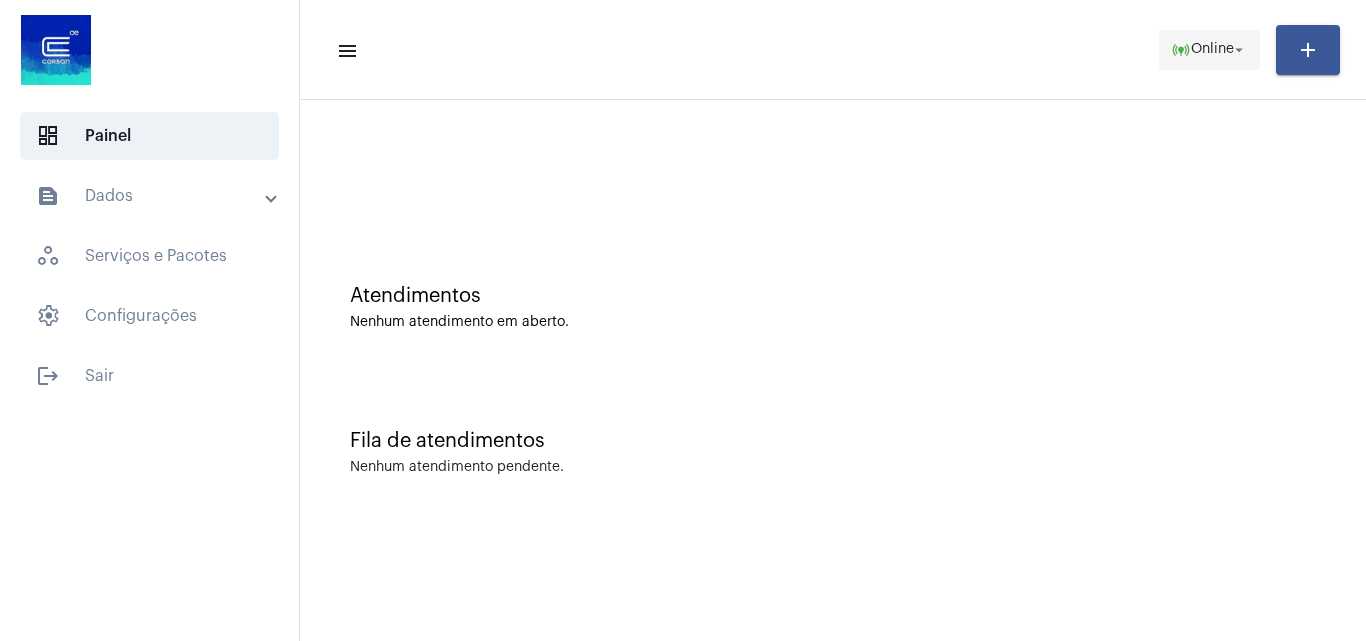 click on "Online" 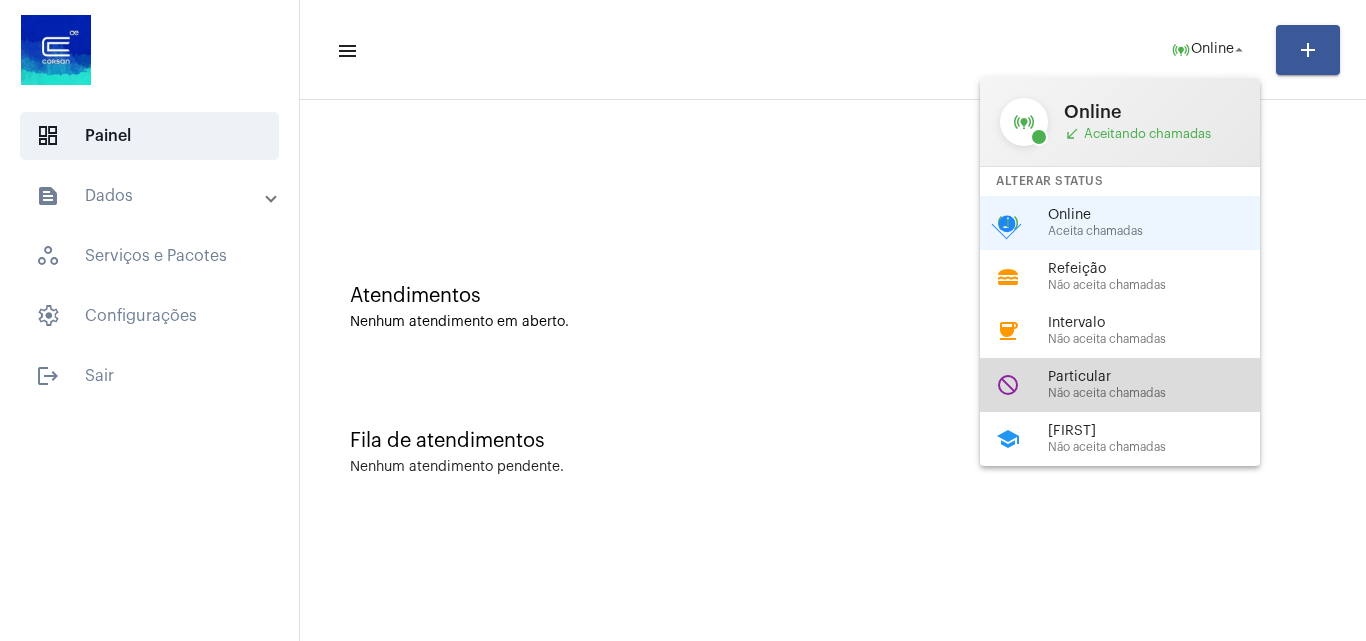 click on "Particular" at bounding box center (1162, 377) 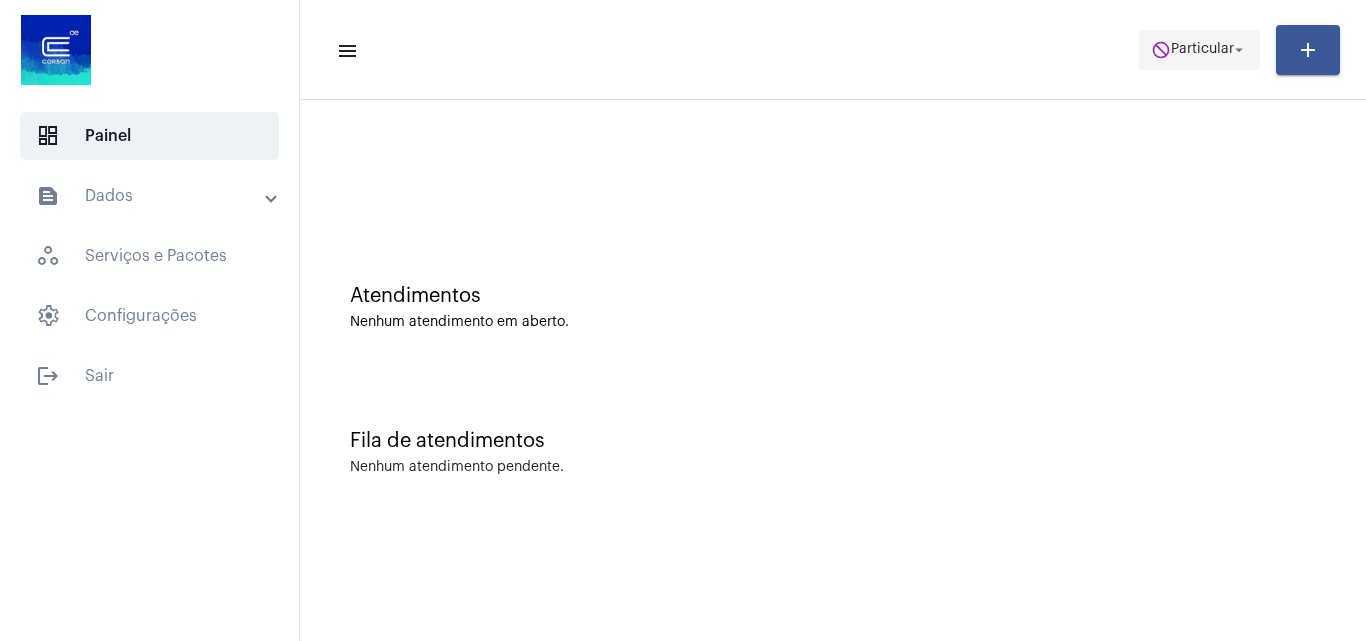 click on "Particular" 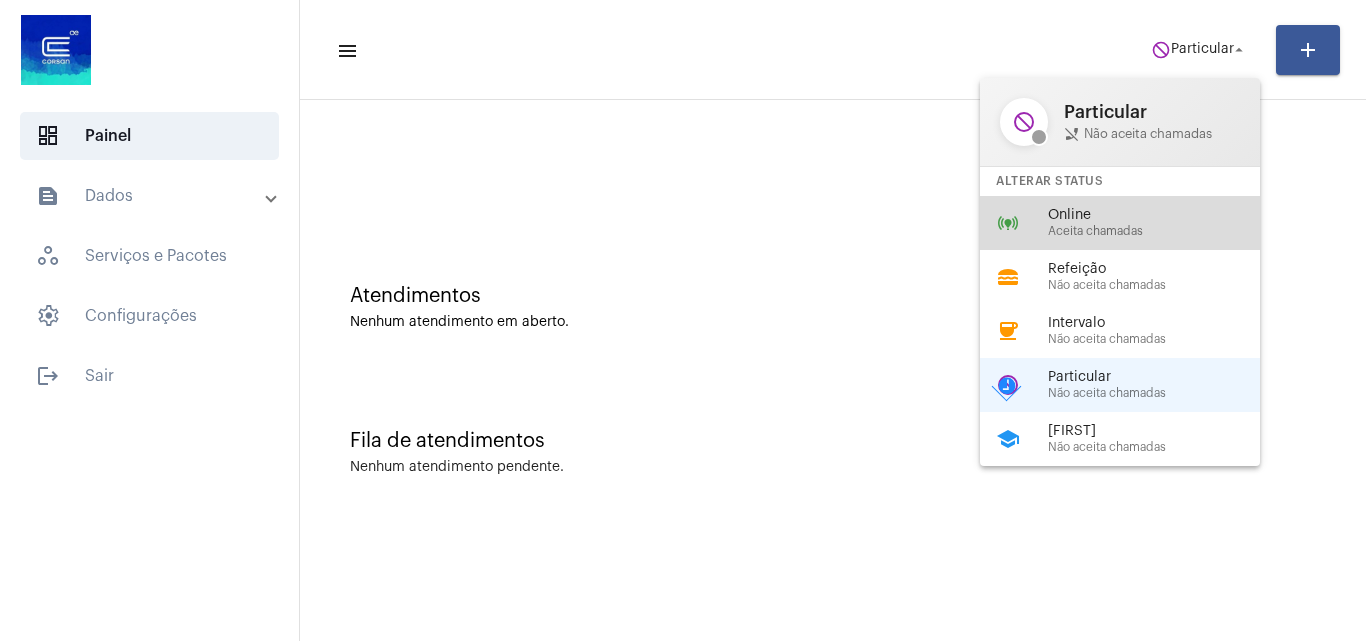click on "Online" at bounding box center [1162, 215] 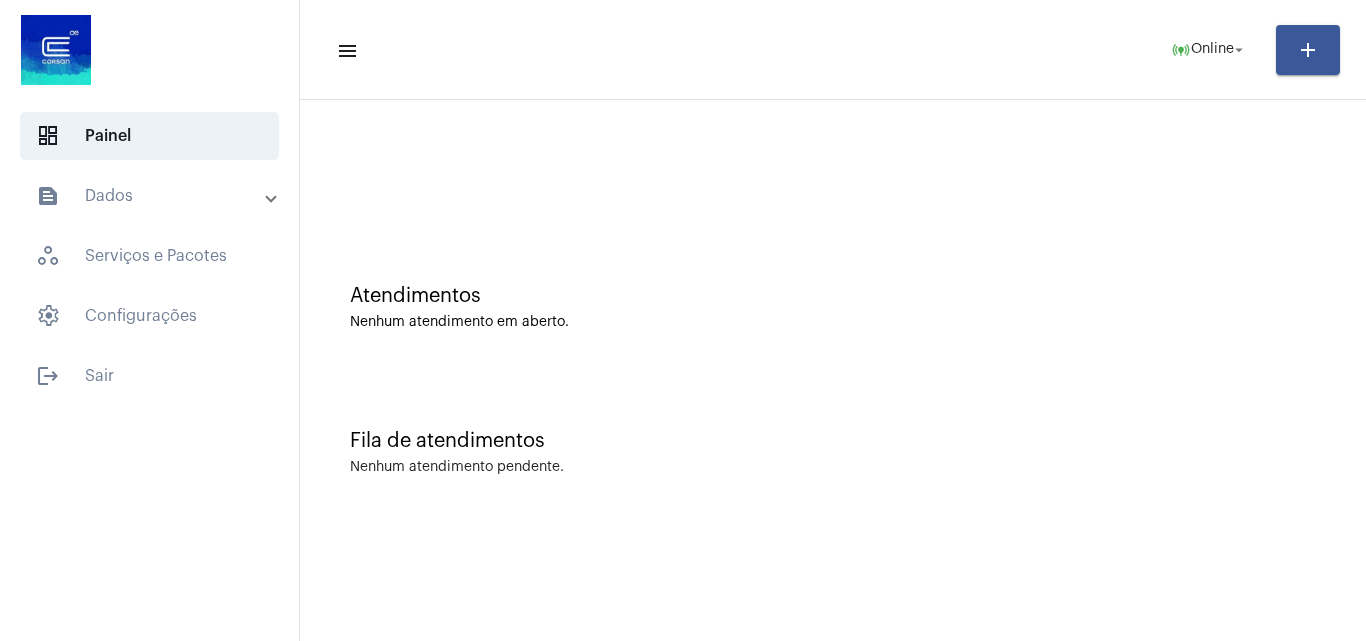 click on "text_snippet_outlined  Dados" at bounding box center [151, 196] 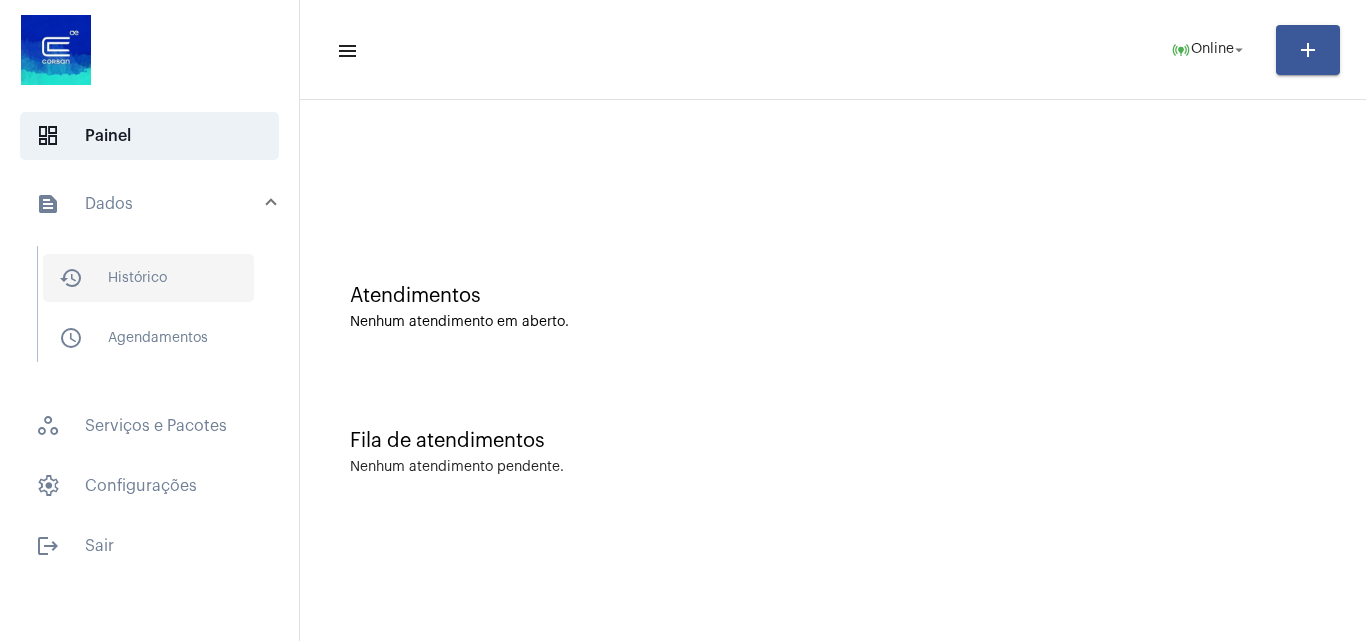 click on "history_outlined  Histórico" at bounding box center (148, 278) 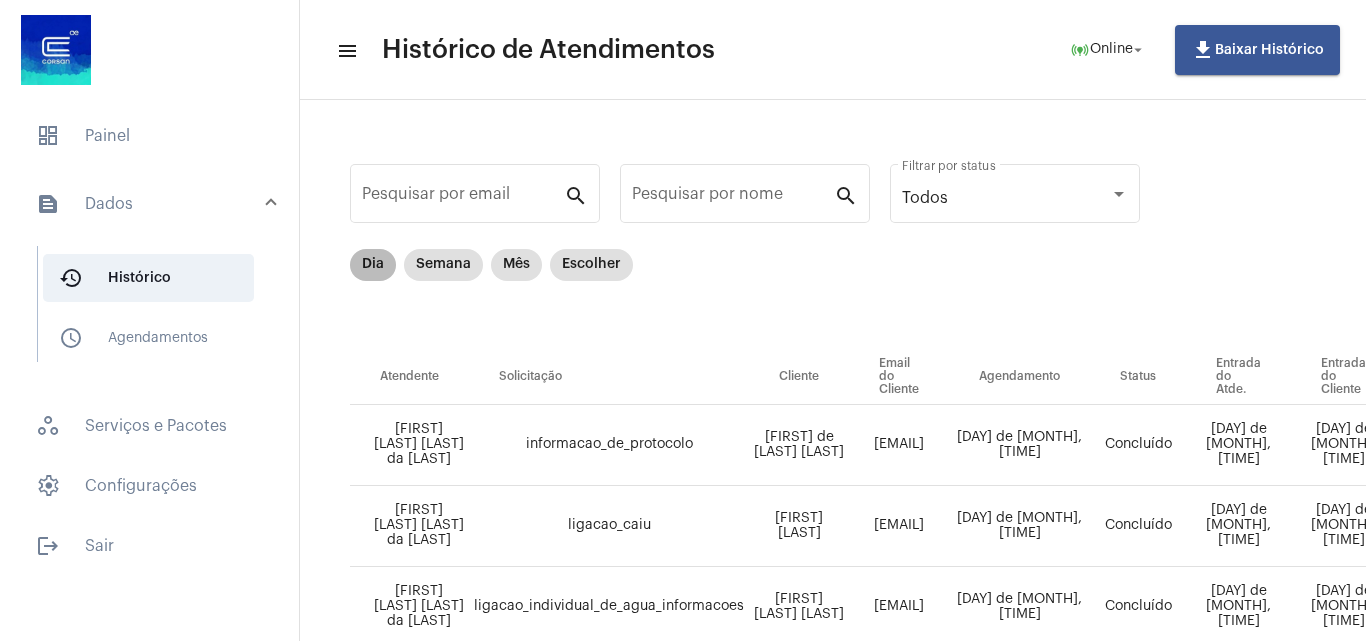 click on "Dia" at bounding box center (373, 265) 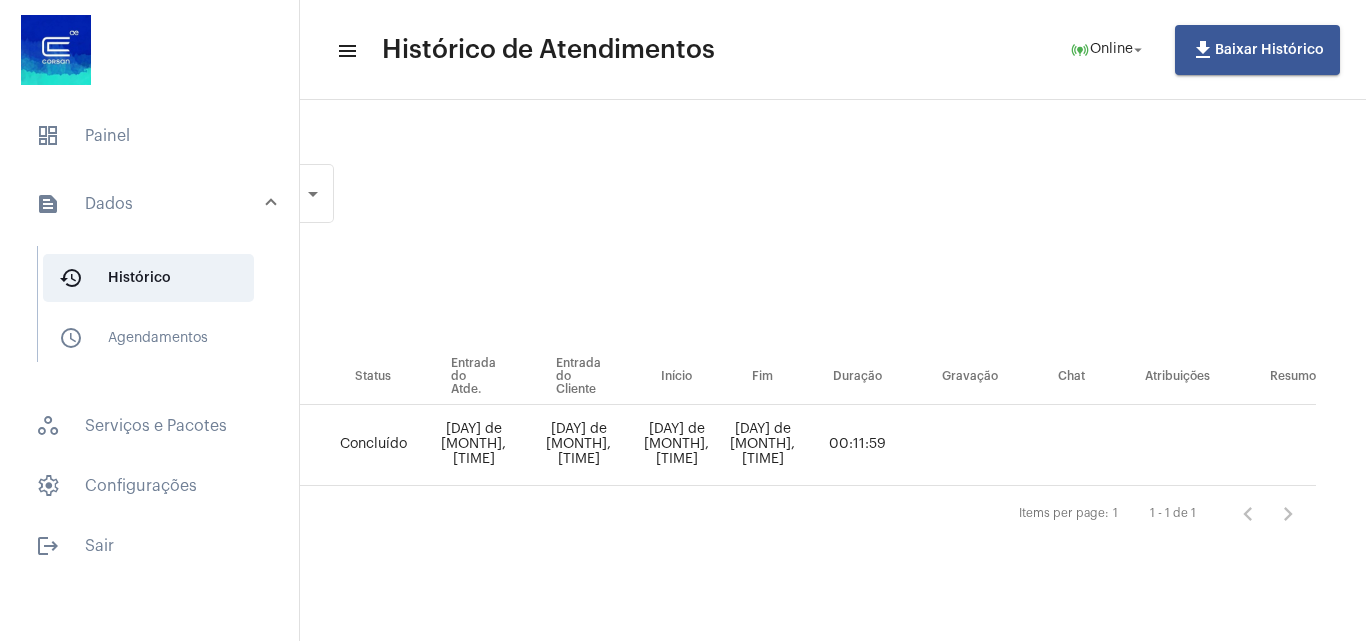 scroll, scrollTop: 0, scrollLeft: 843, axis: horizontal 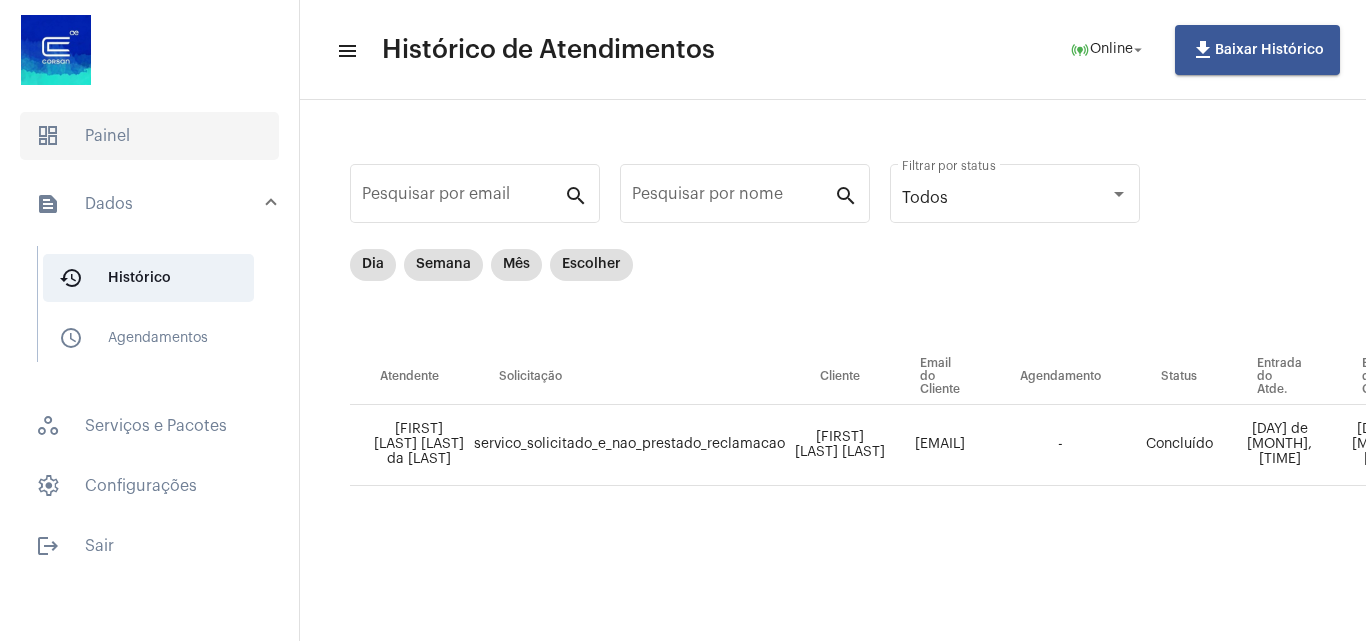 click on "dashboard   Painel" 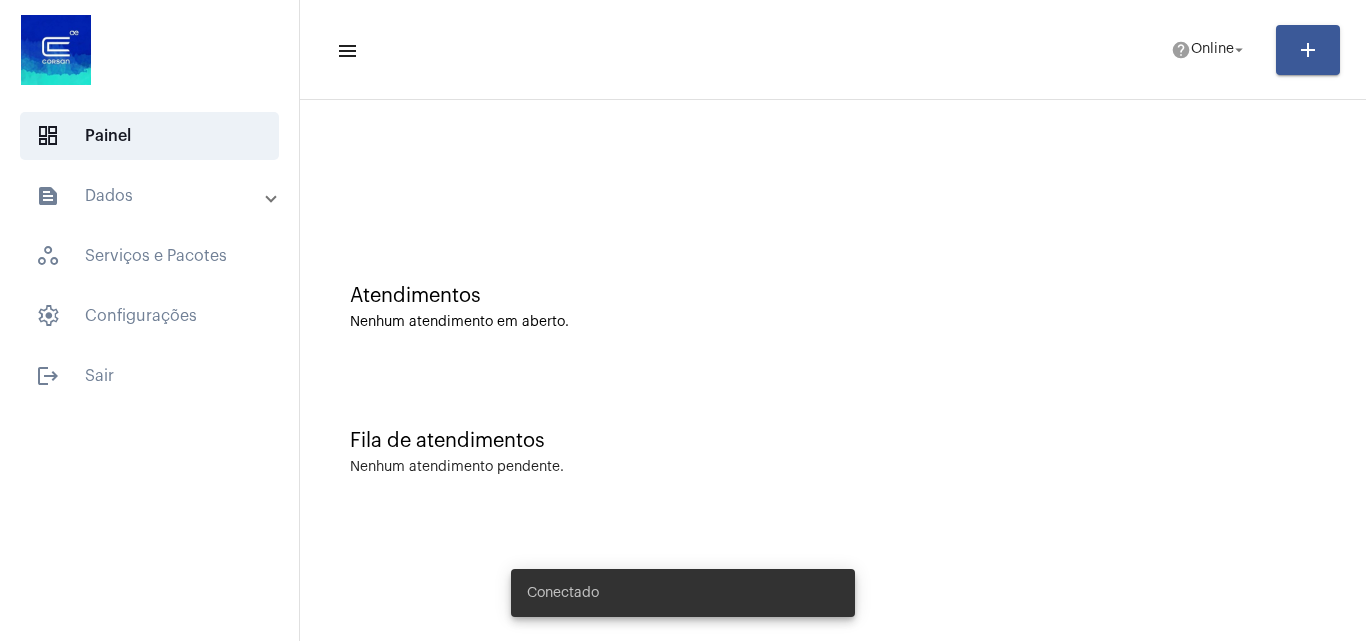 scroll, scrollTop: 0, scrollLeft: 0, axis: both 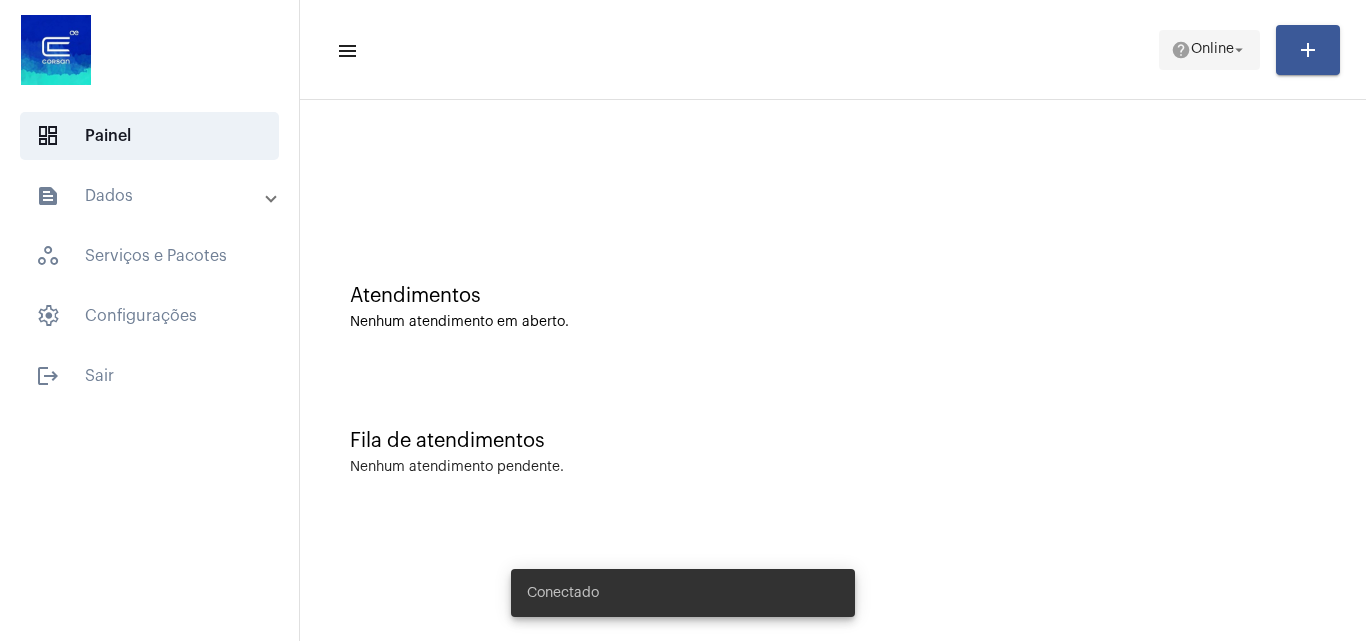 click on "Online" 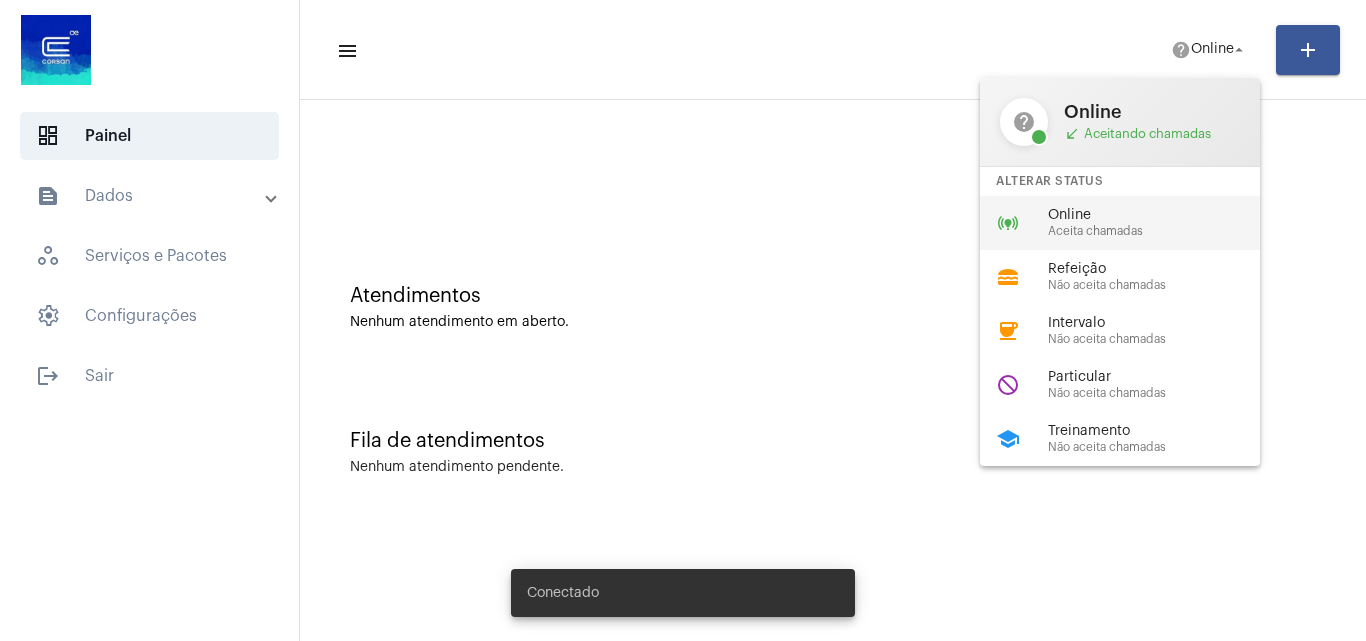 click on "Online" at bounding box center (1162, 215) 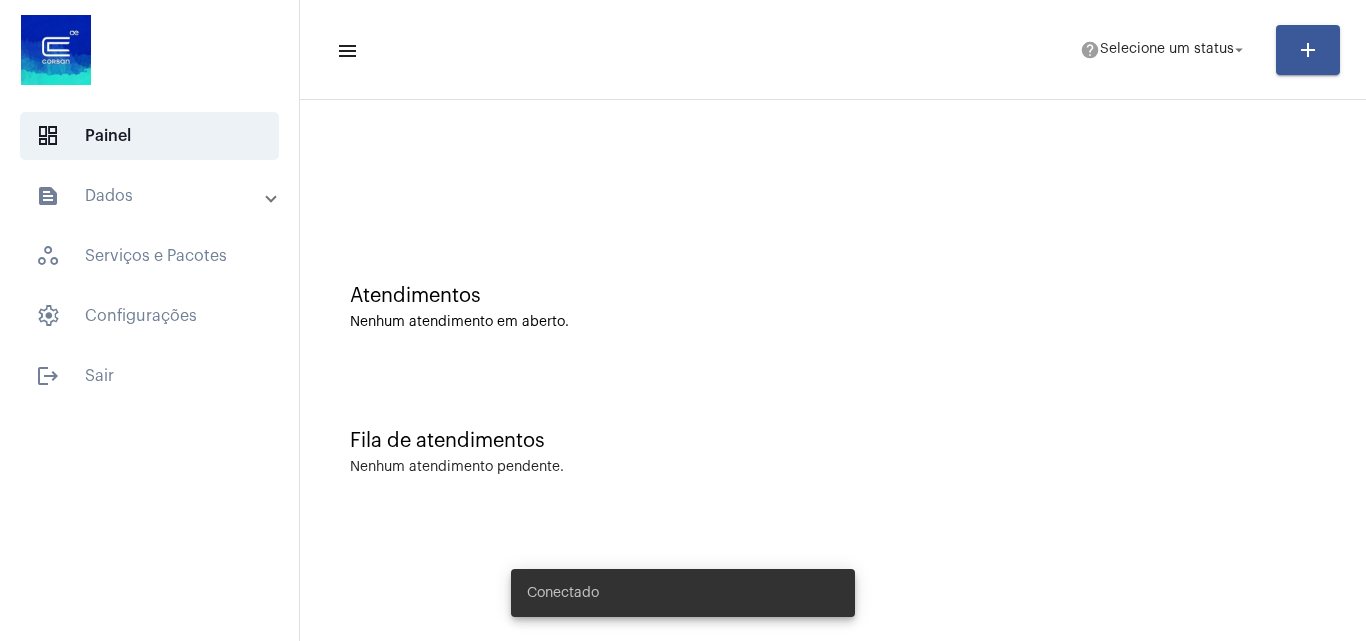 scroll, scrollTop: 0, scrollLeft: 0, axis: both 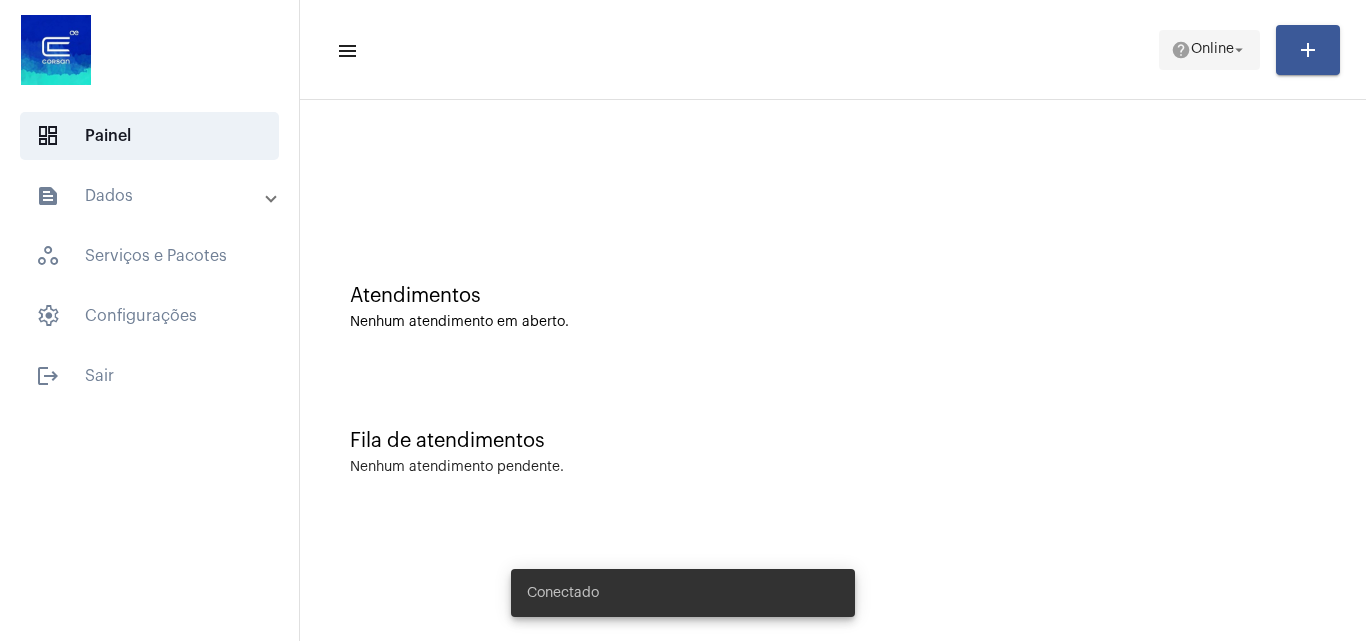 click on "help  Online arrow_drop_down" 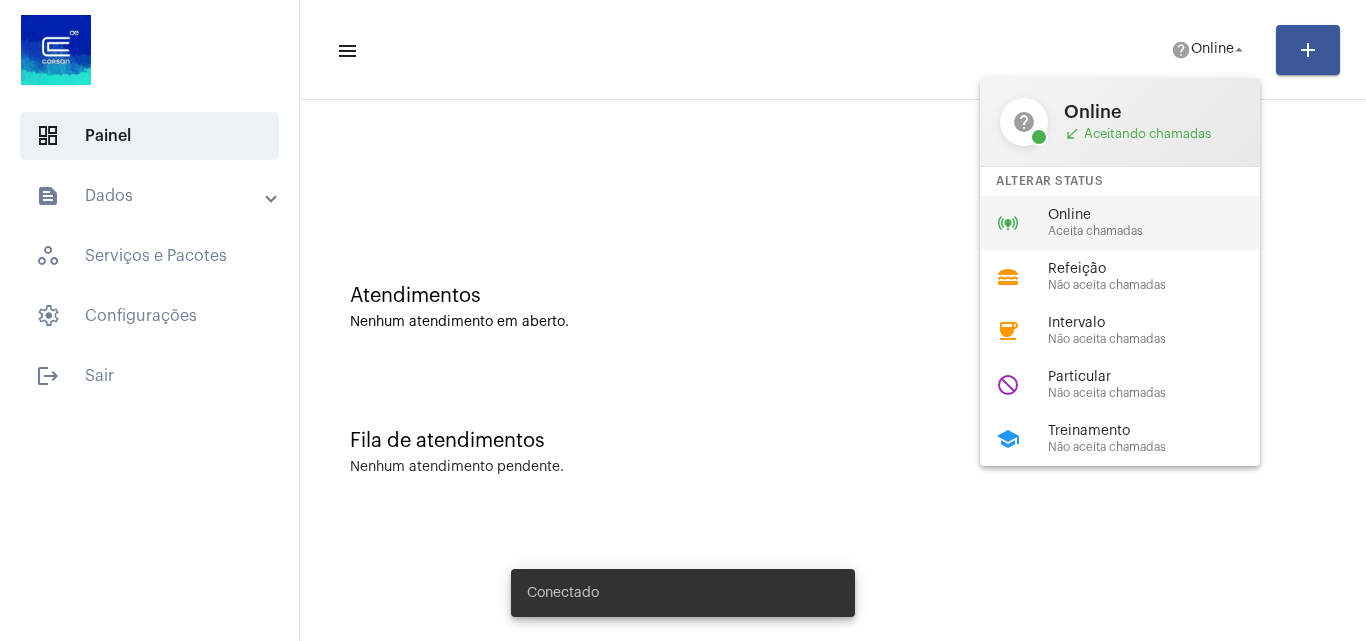 click on "Aceita chamadas" at bounding box center (1162, 231) 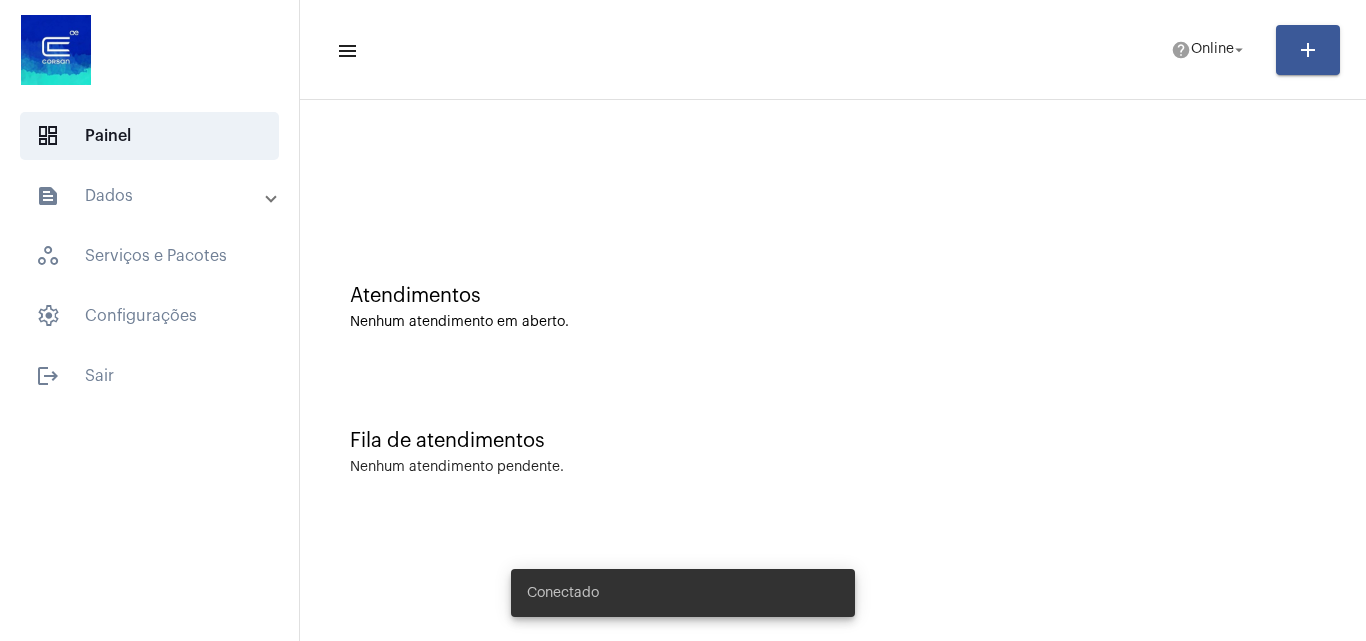 scroll, scrollTop: 0, scrollLeft: 0, axis: both 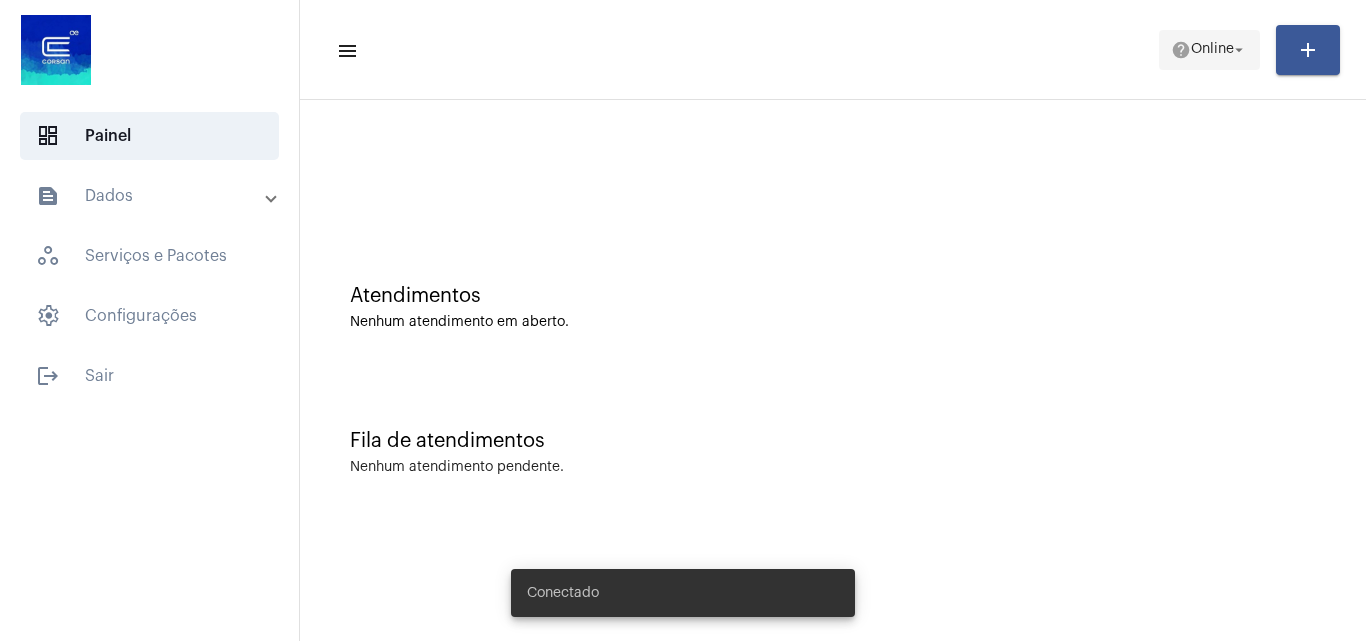 click on "help" 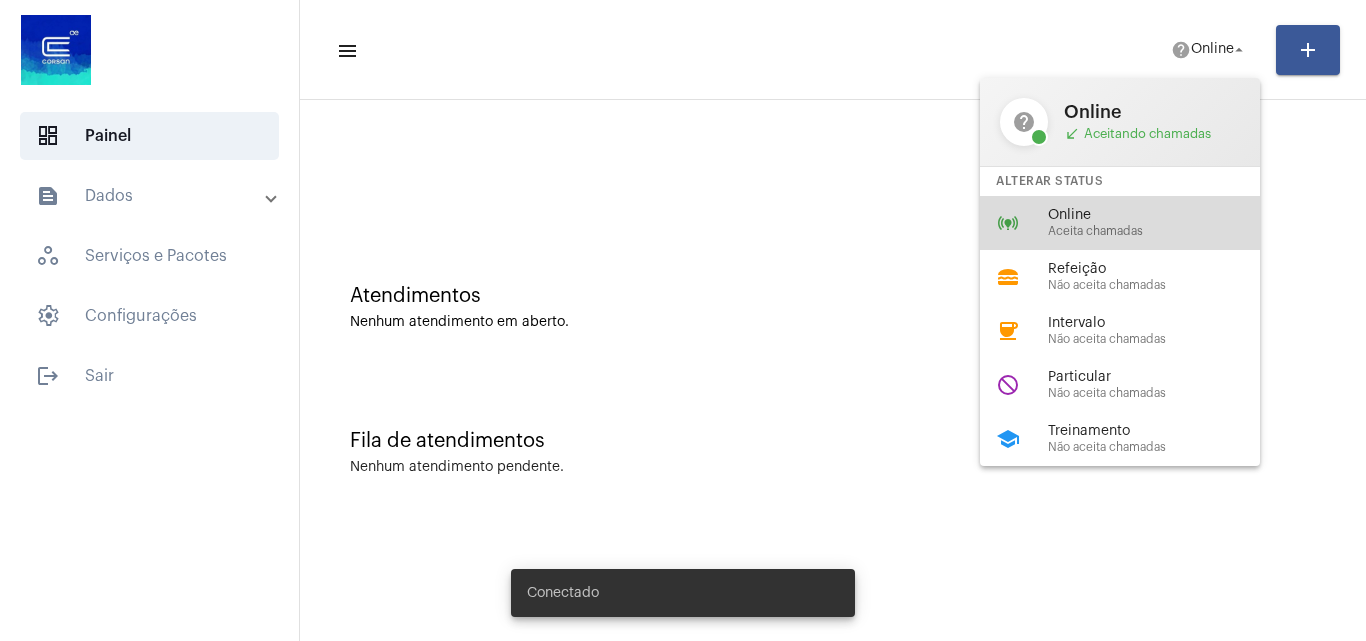 click on "Online" at bounding box center (1162, 215) 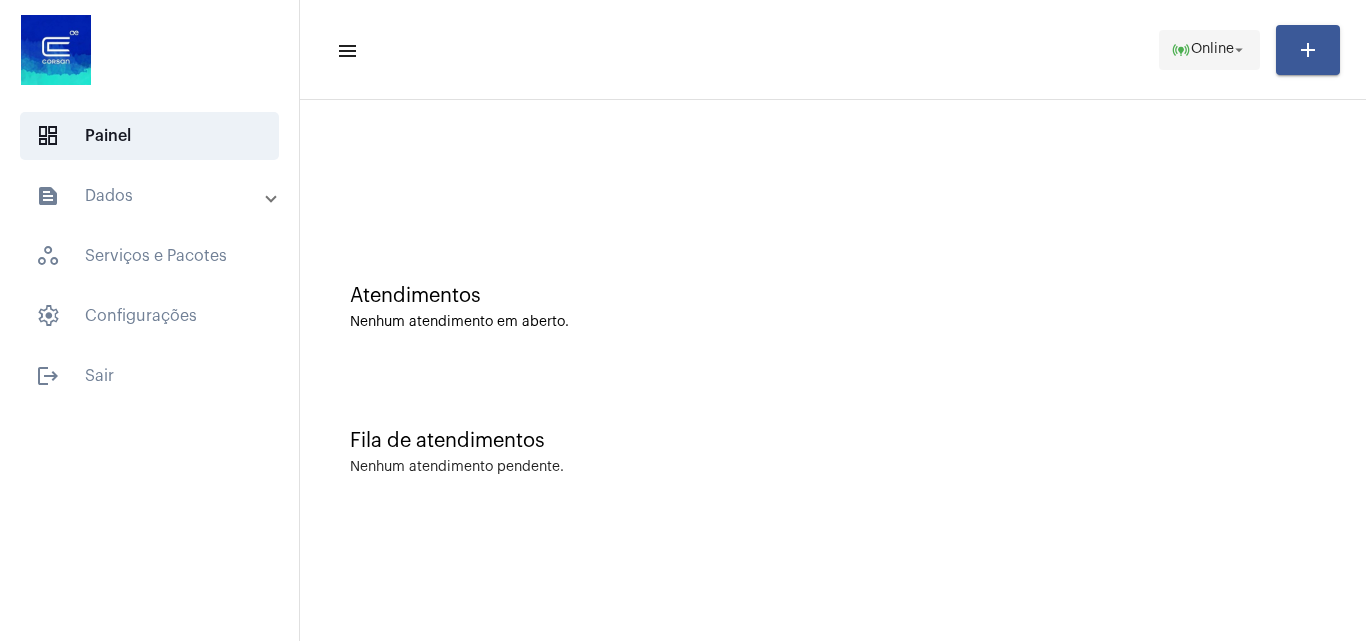 click on "online_prediction  Online arrow_drop_down" 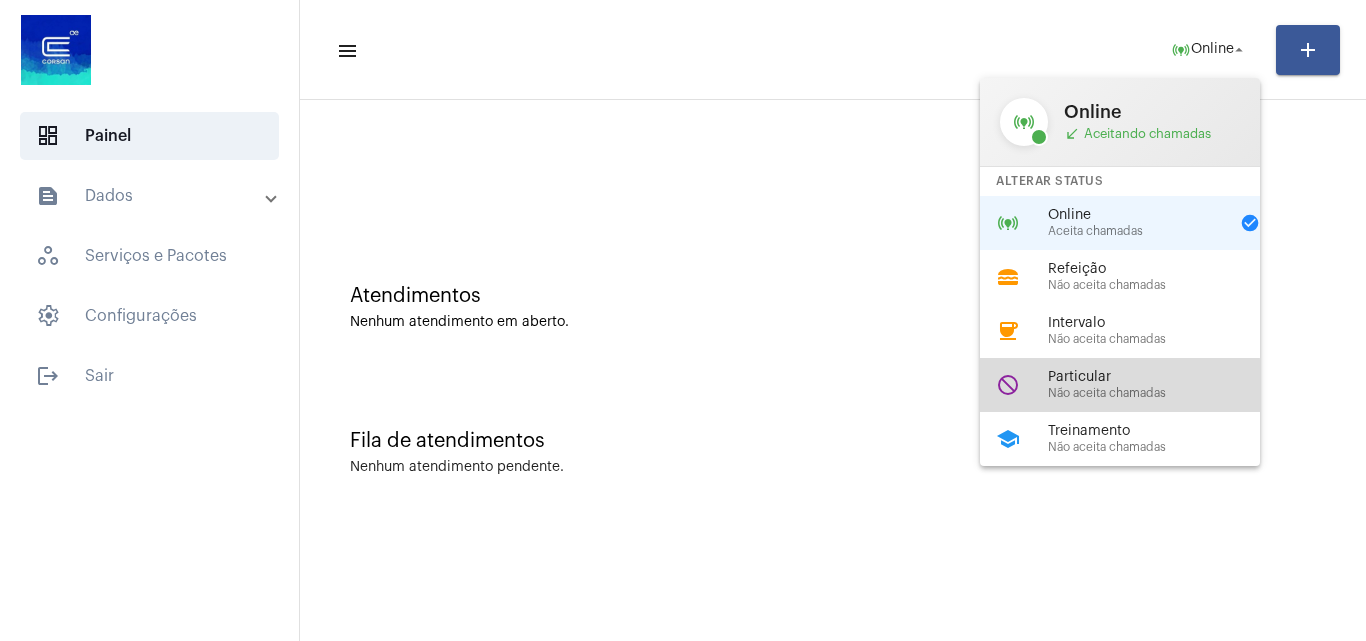 click on "do_not_disturb  Particular Não aceita chamadas" at bounding box center (1136, 385) 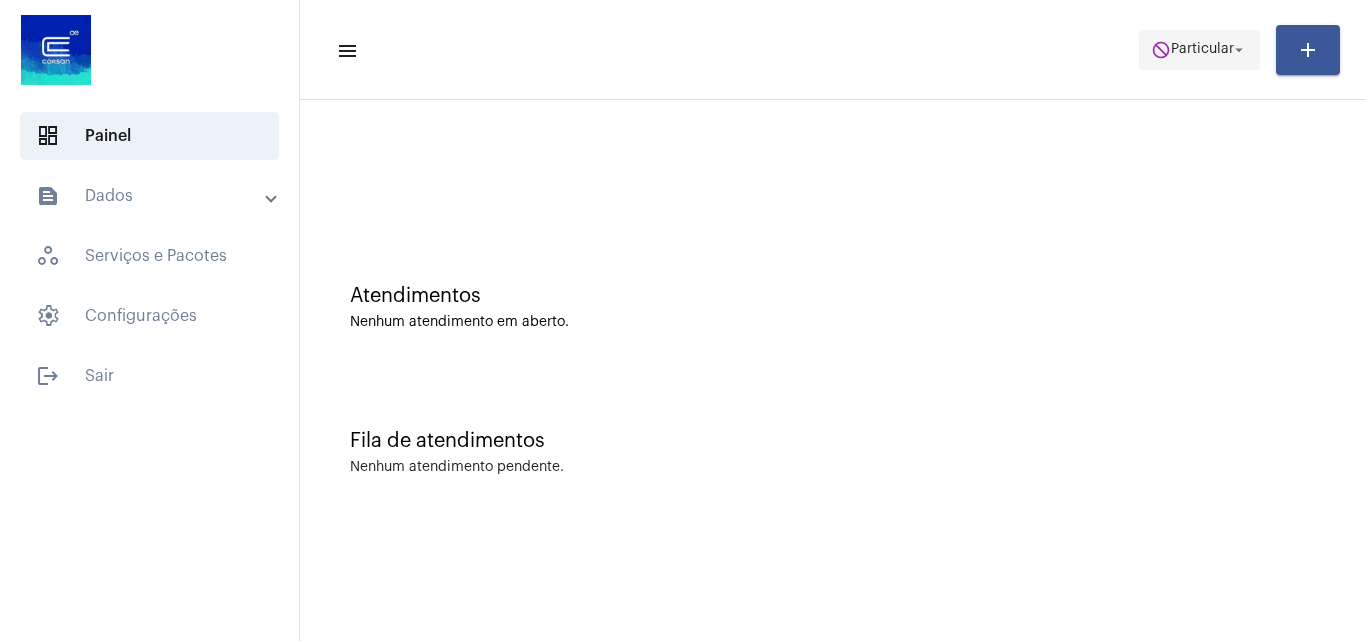 click on "Particular" 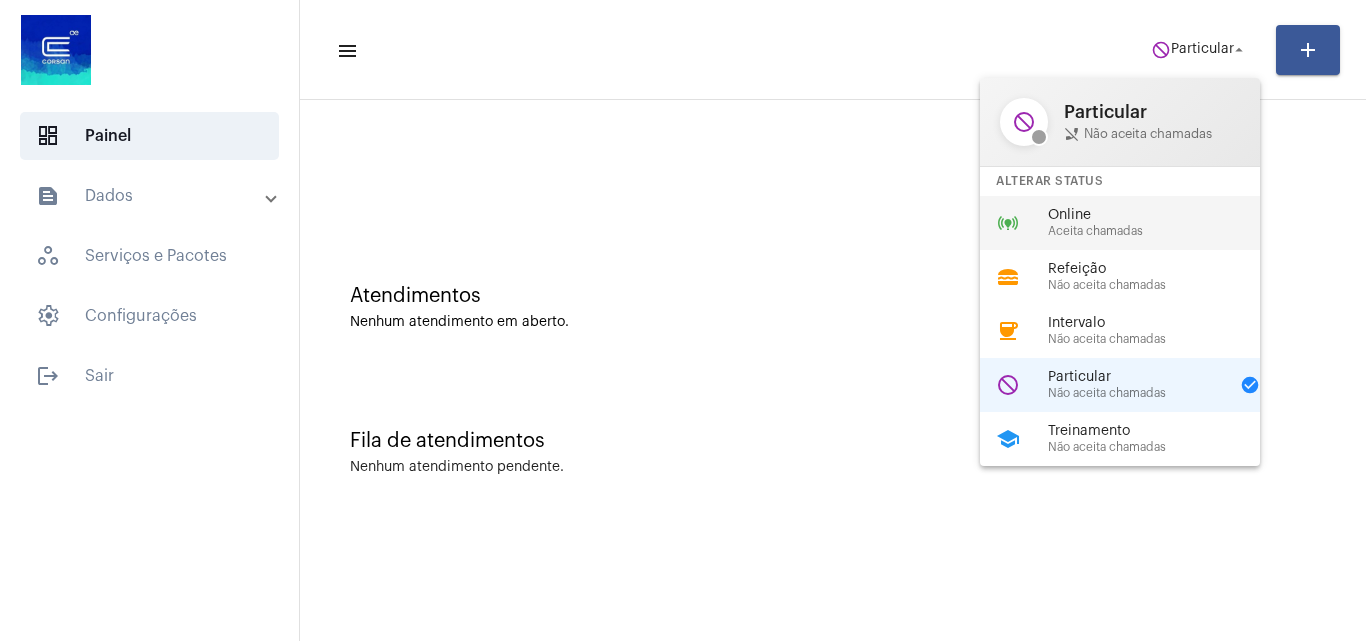 click on "Online" at bounding box center (1162, 215) 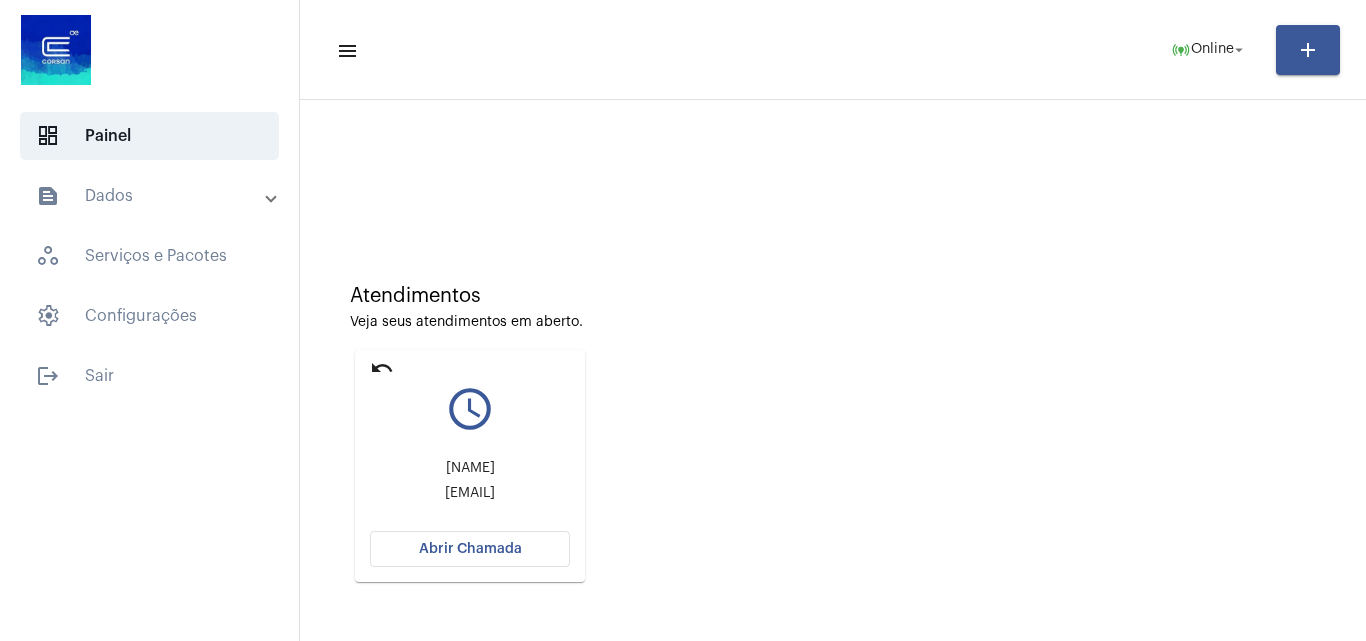 click on "Abrir Chamada" 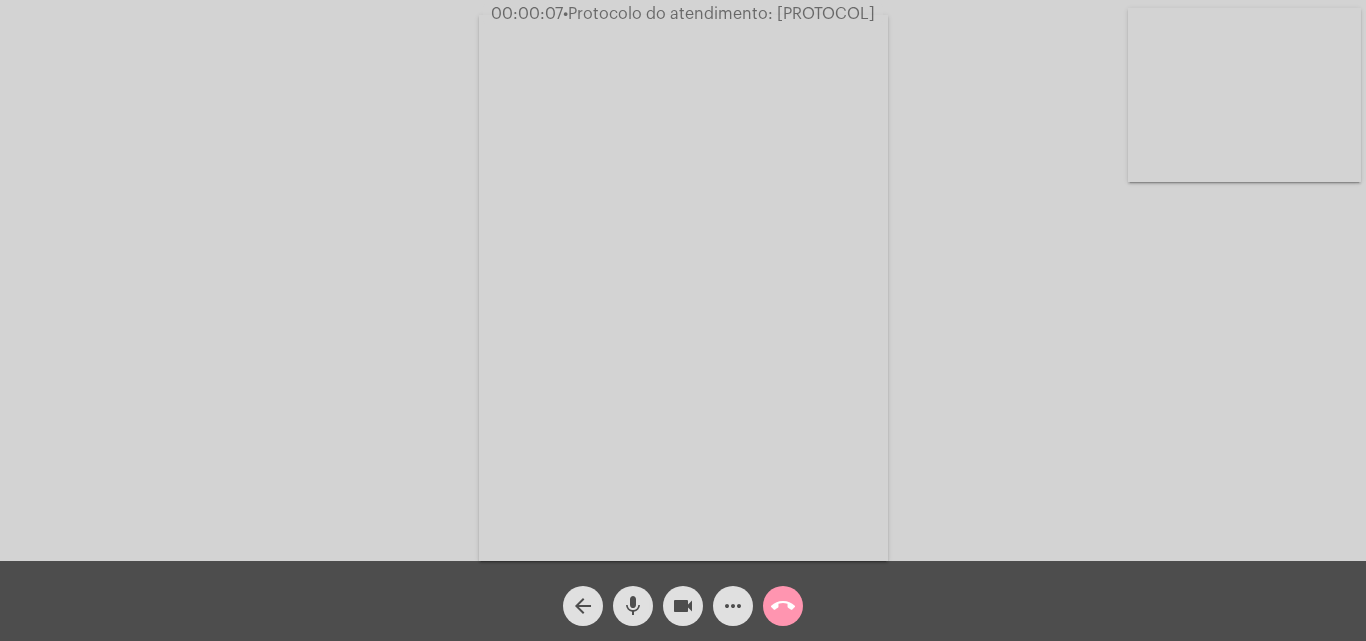click on "Acessando Câmera e Microfone..." 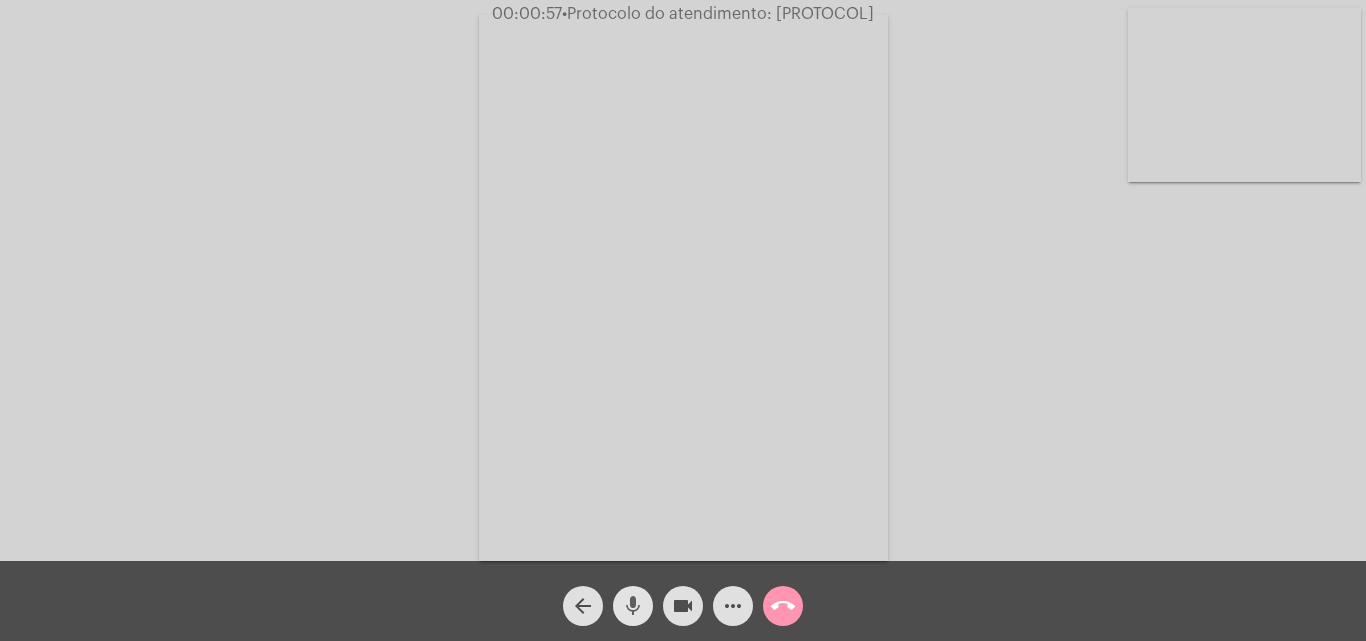 click on "mic" 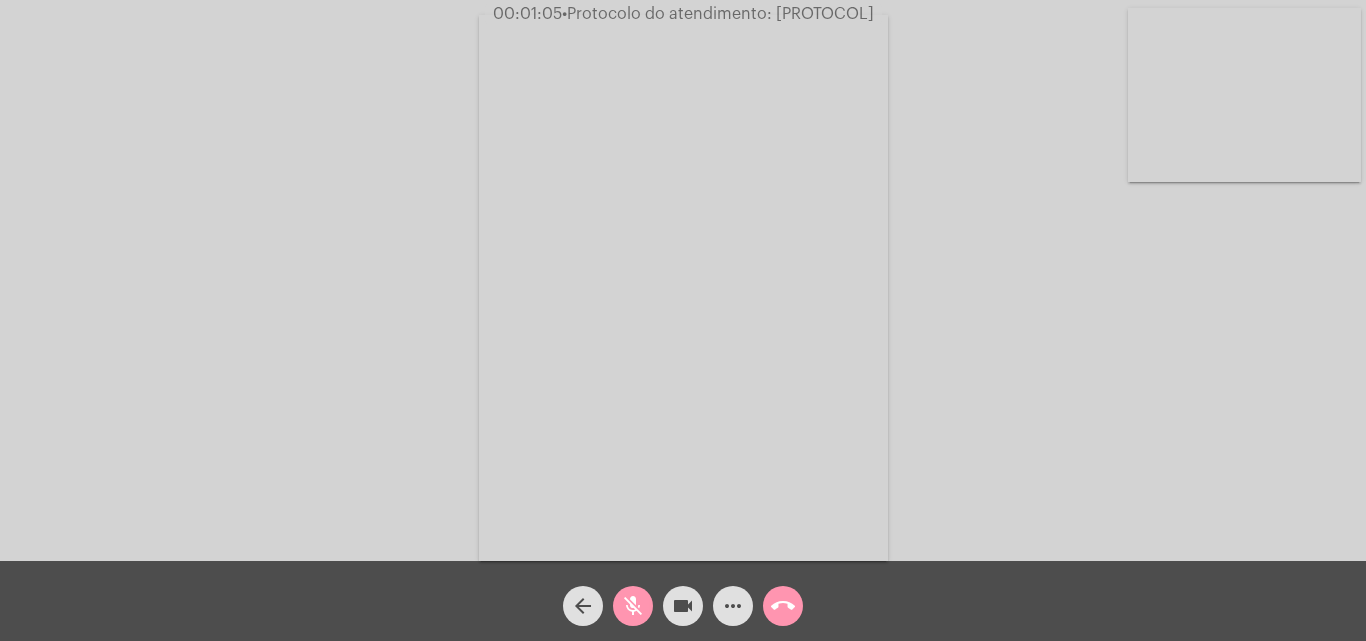 click on "mic_off" 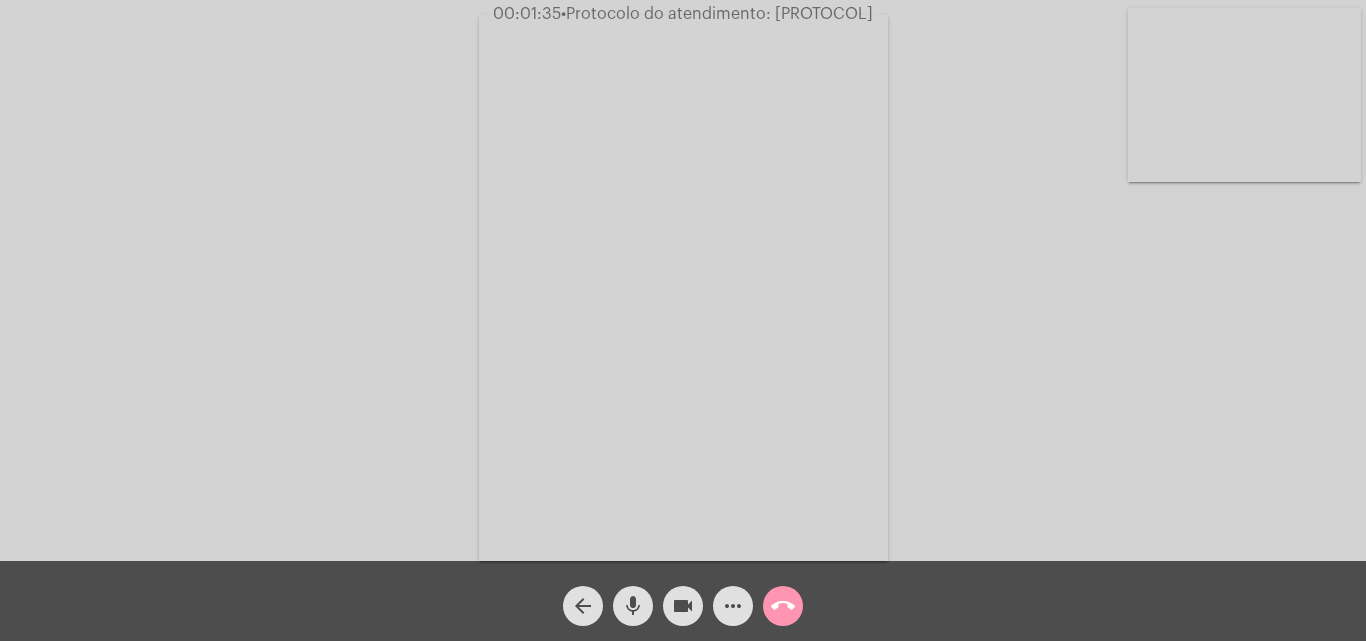 click on "mic" 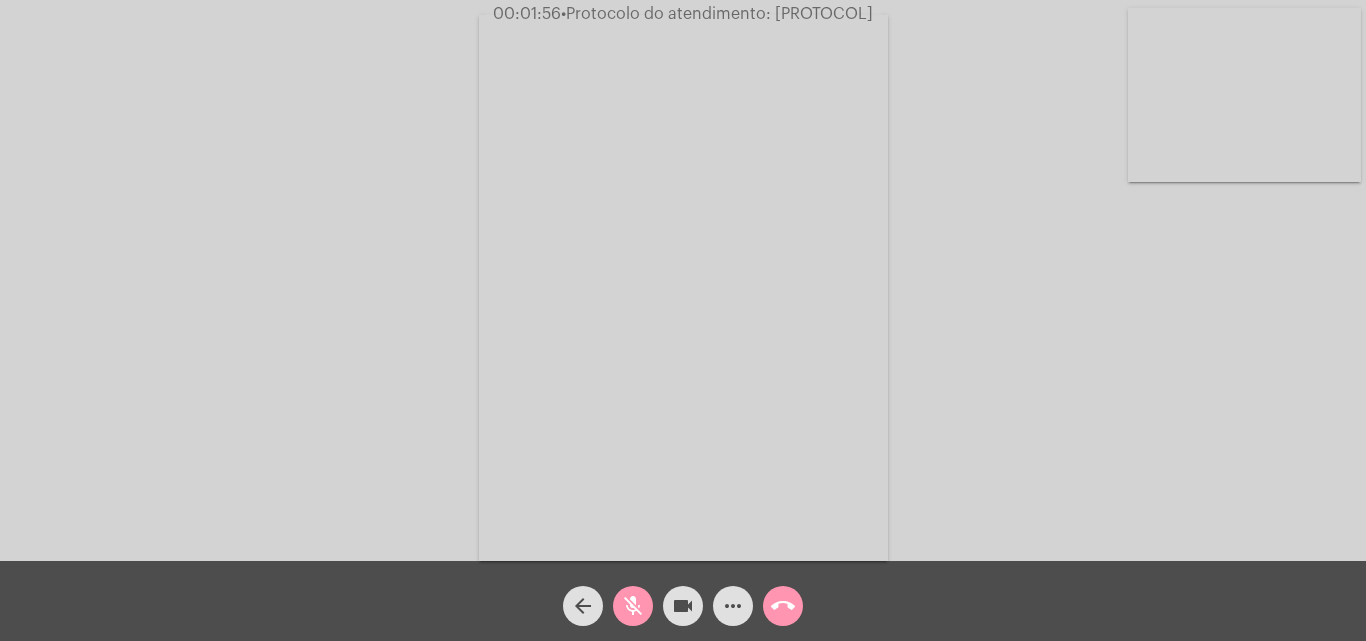 click on "mic_off" 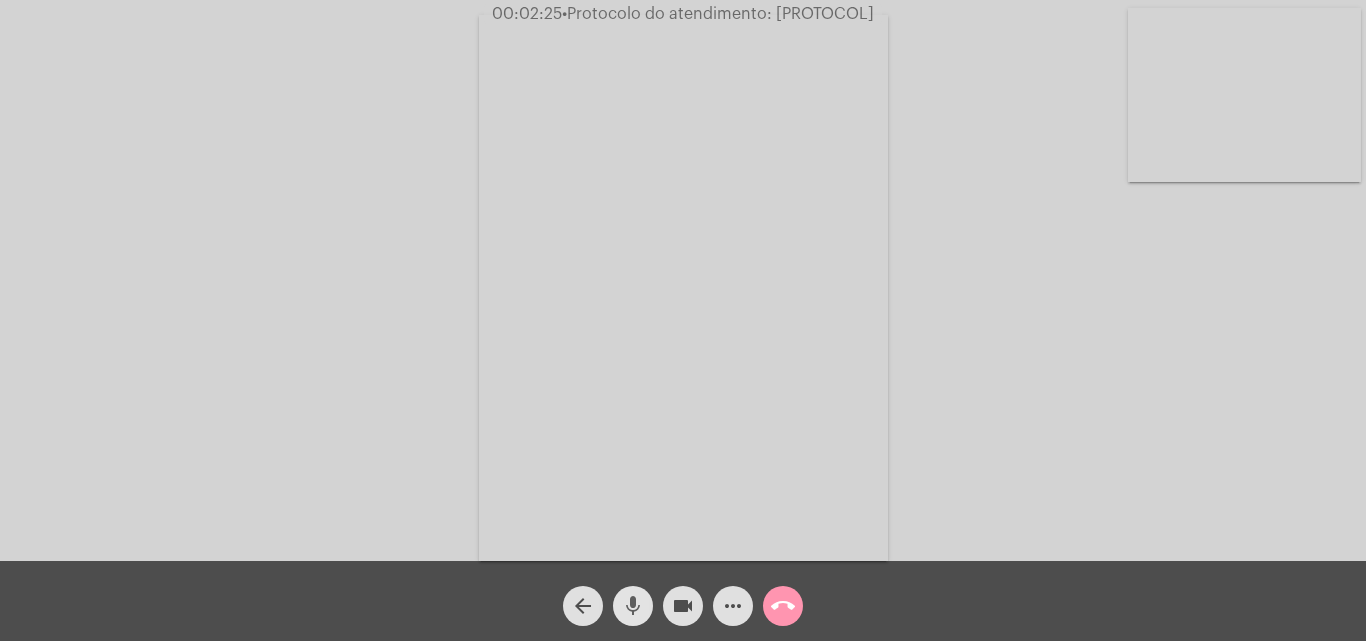 click on "mic" 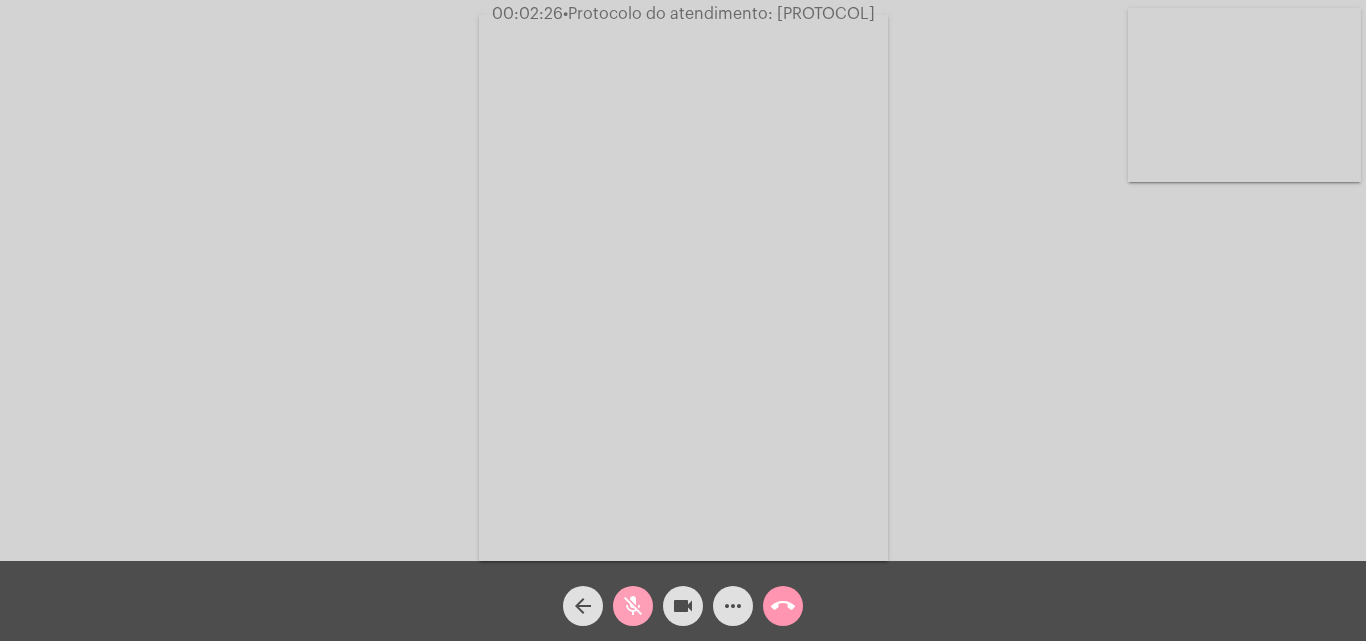 click on "mic_off" 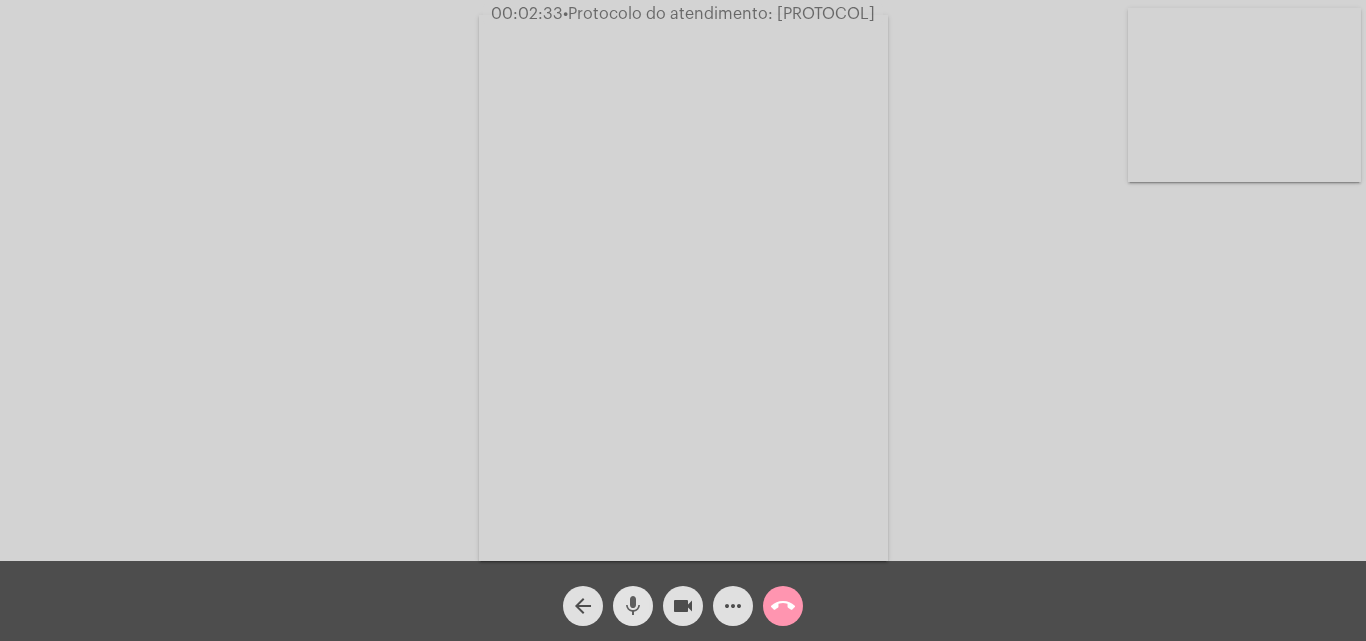 click on "mic" 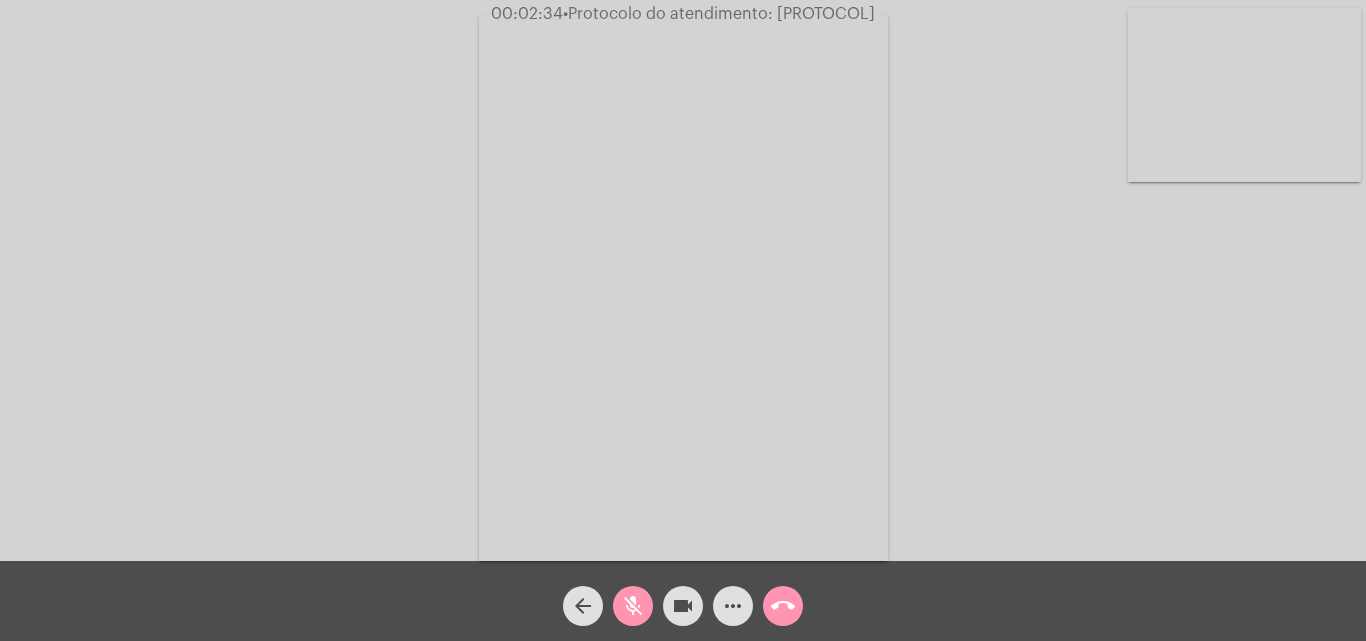 click on "videocam" 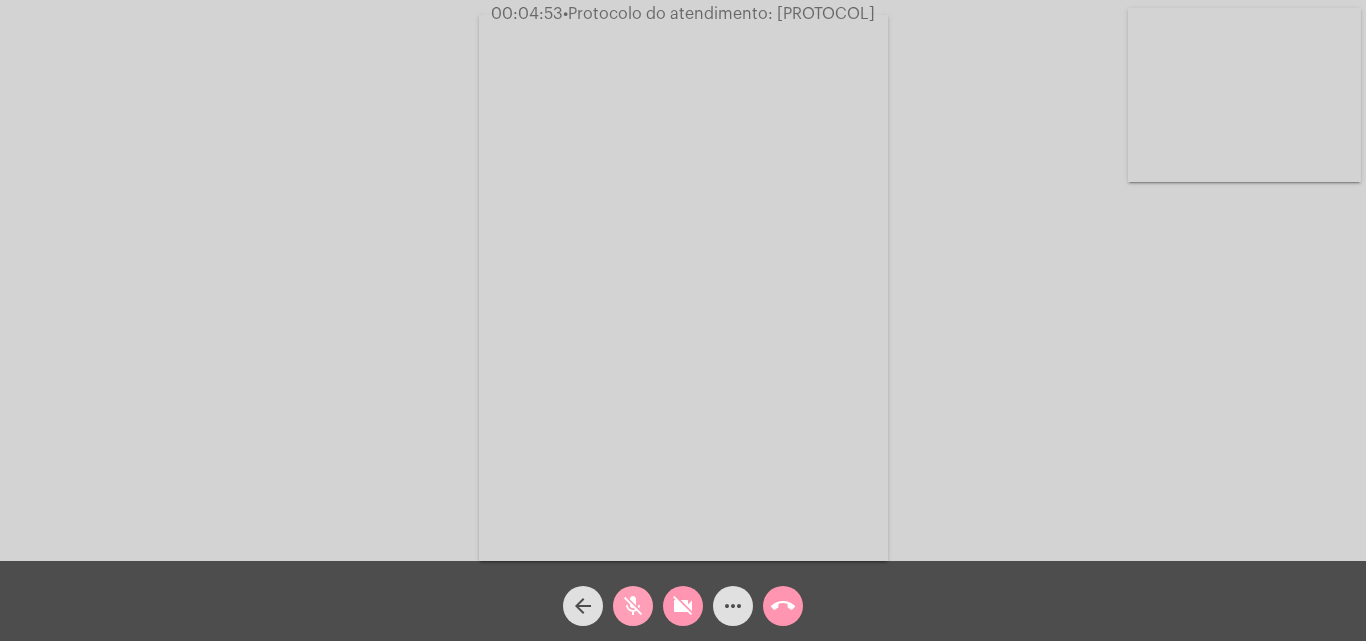 drag, startPoint x: 638, startPoint y: 606, endPoint x: 673, endPoint y: 495, distance: 116.38728 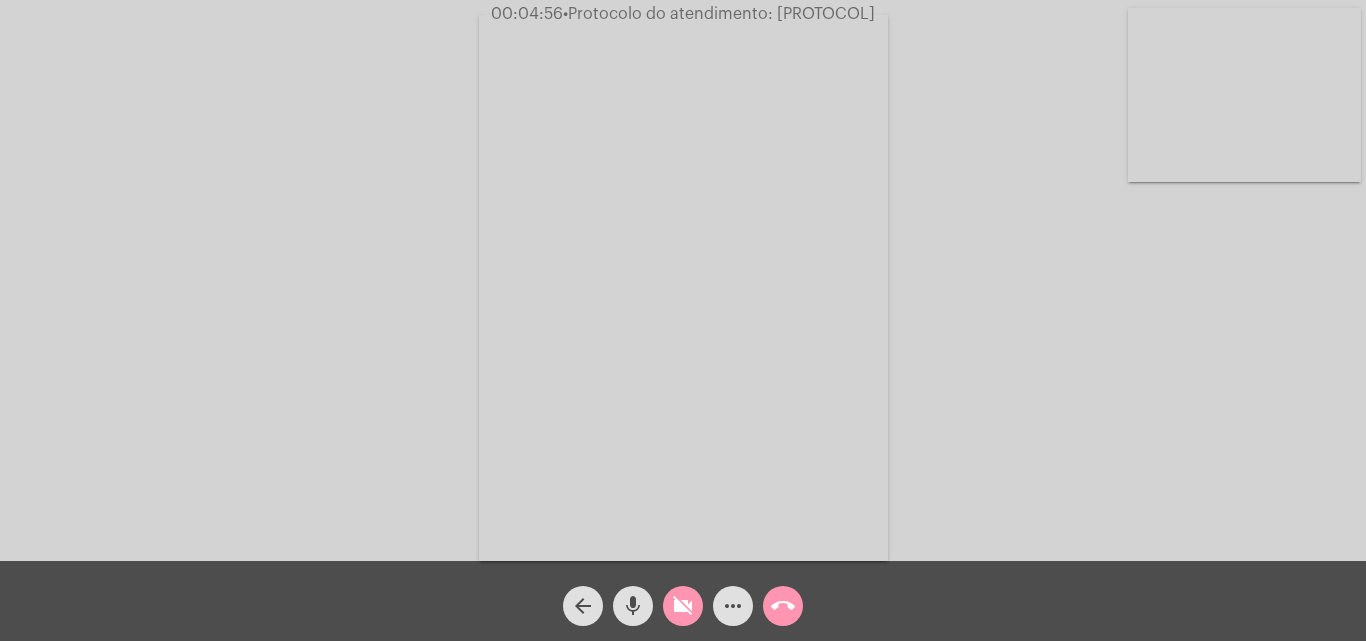 click on "mic" 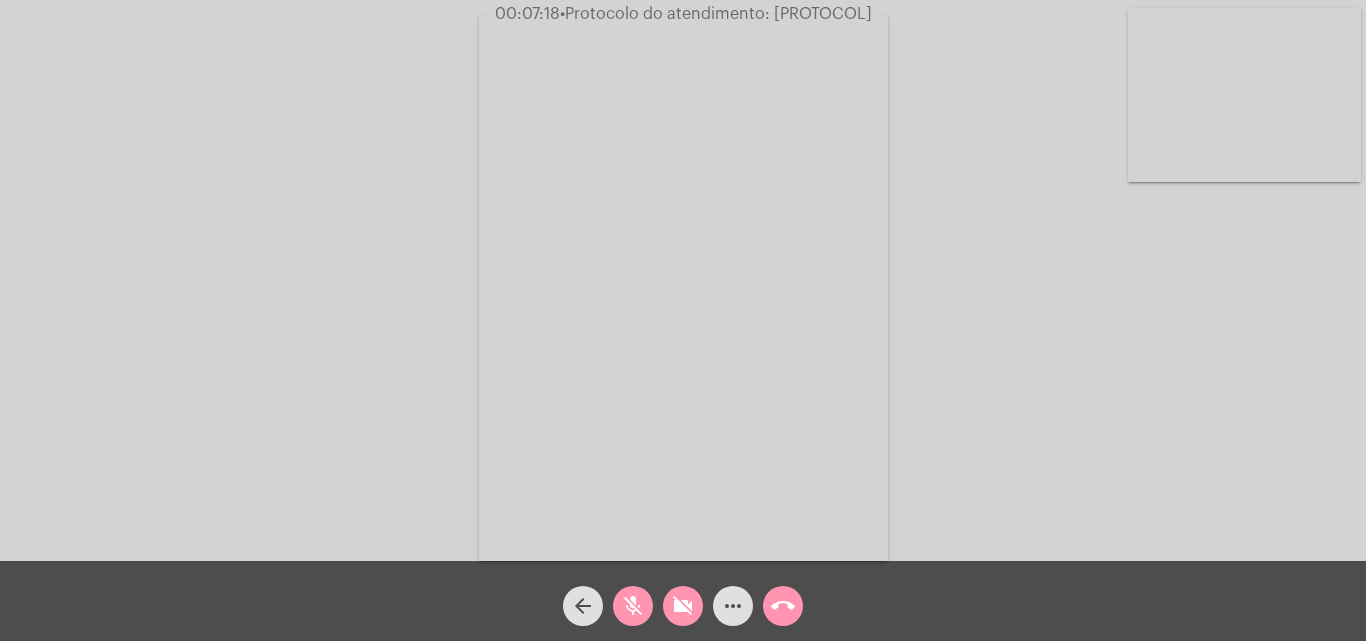 click on "mic_off" 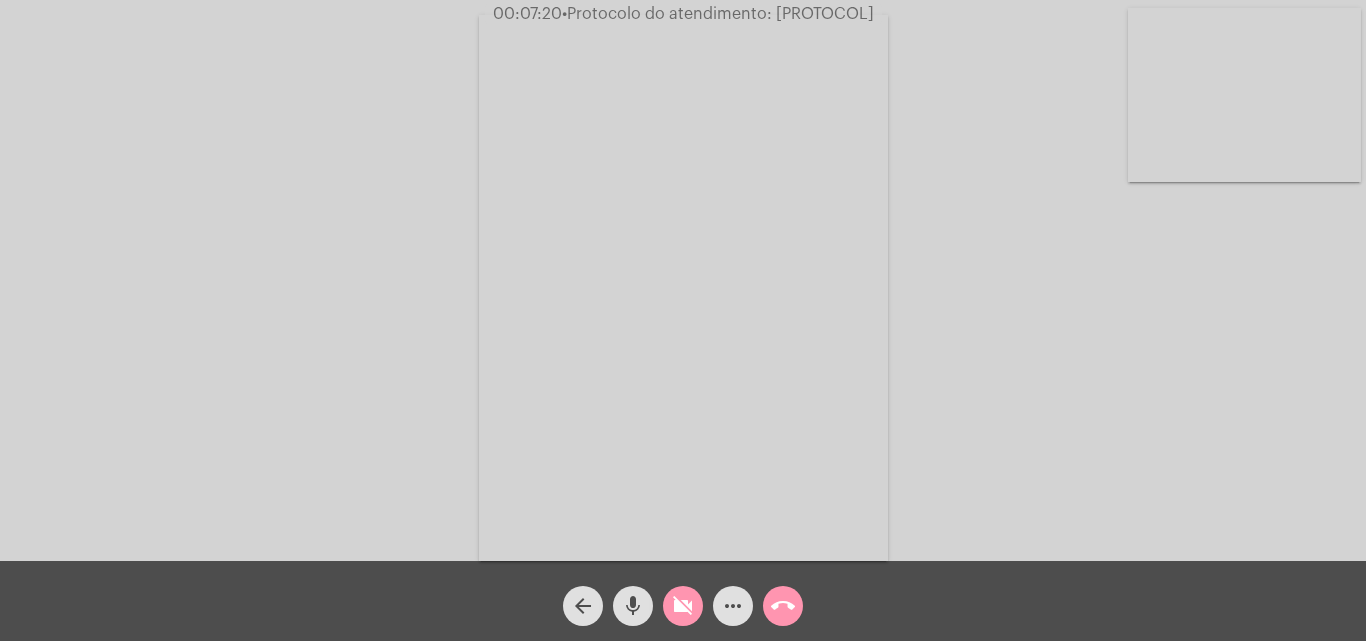 click on "videocam_off" 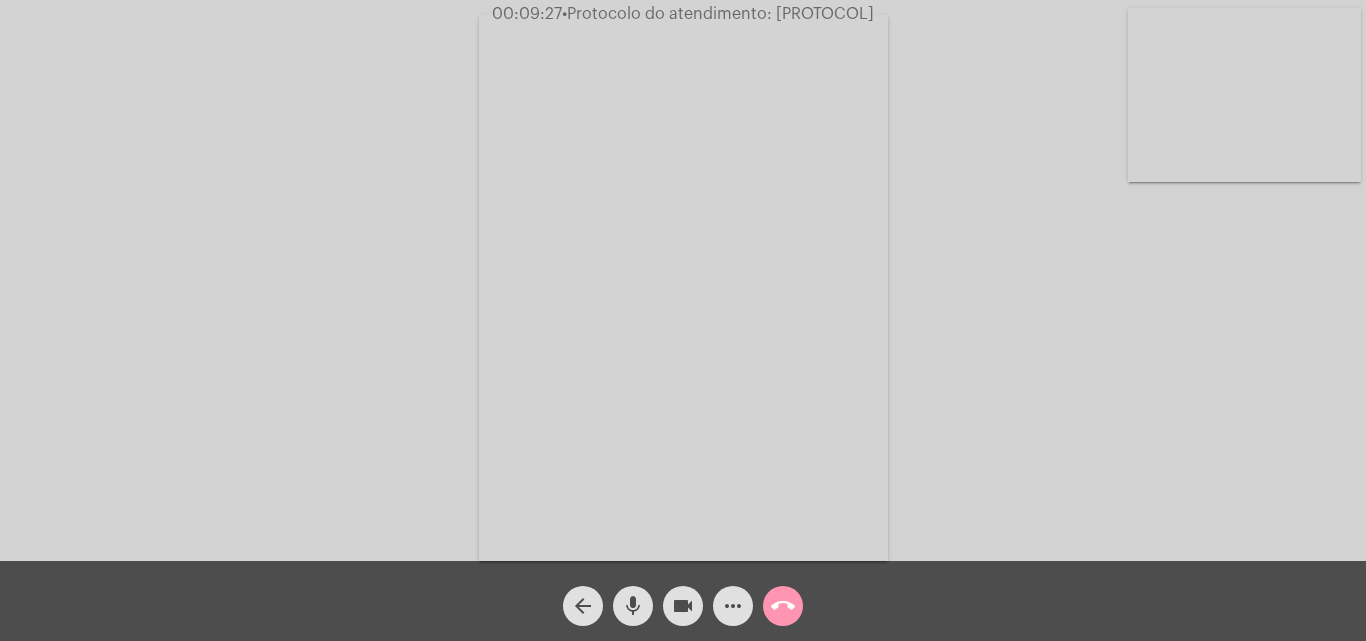 click on "Acessando Câmera e Microfone..." 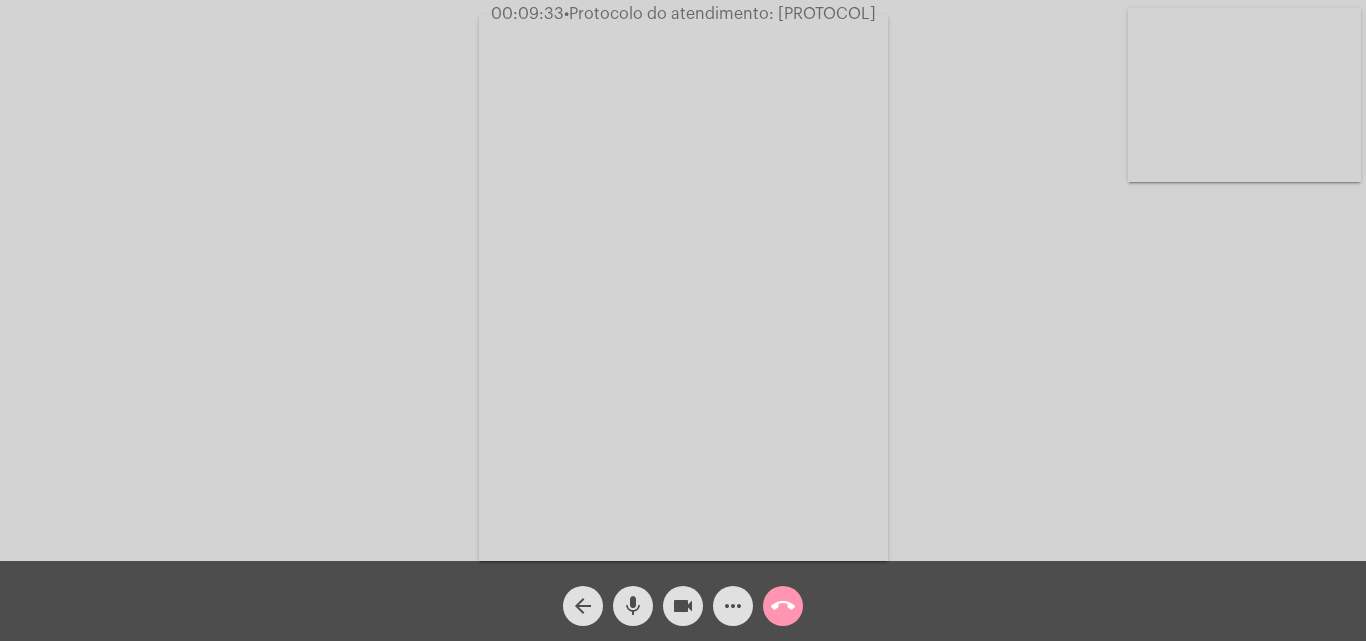 click on "Acessando Câmera e Microfone..." 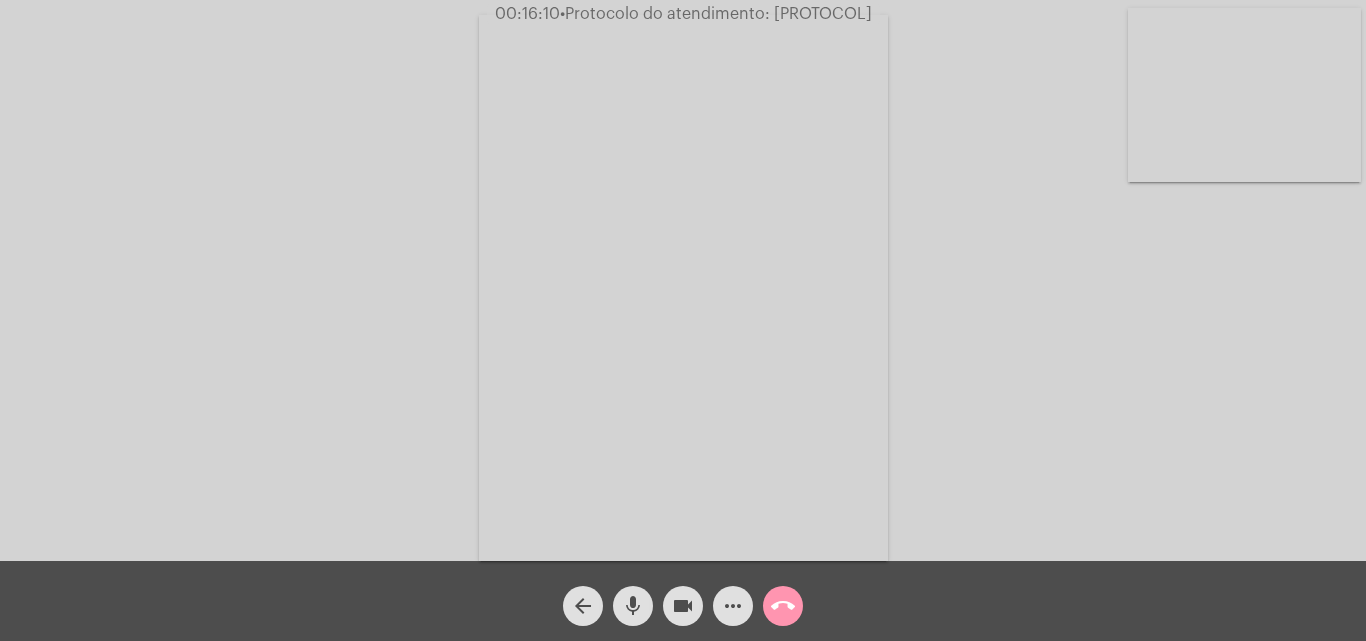 click on "•  Protocolo do atendimento: 20250801015020" 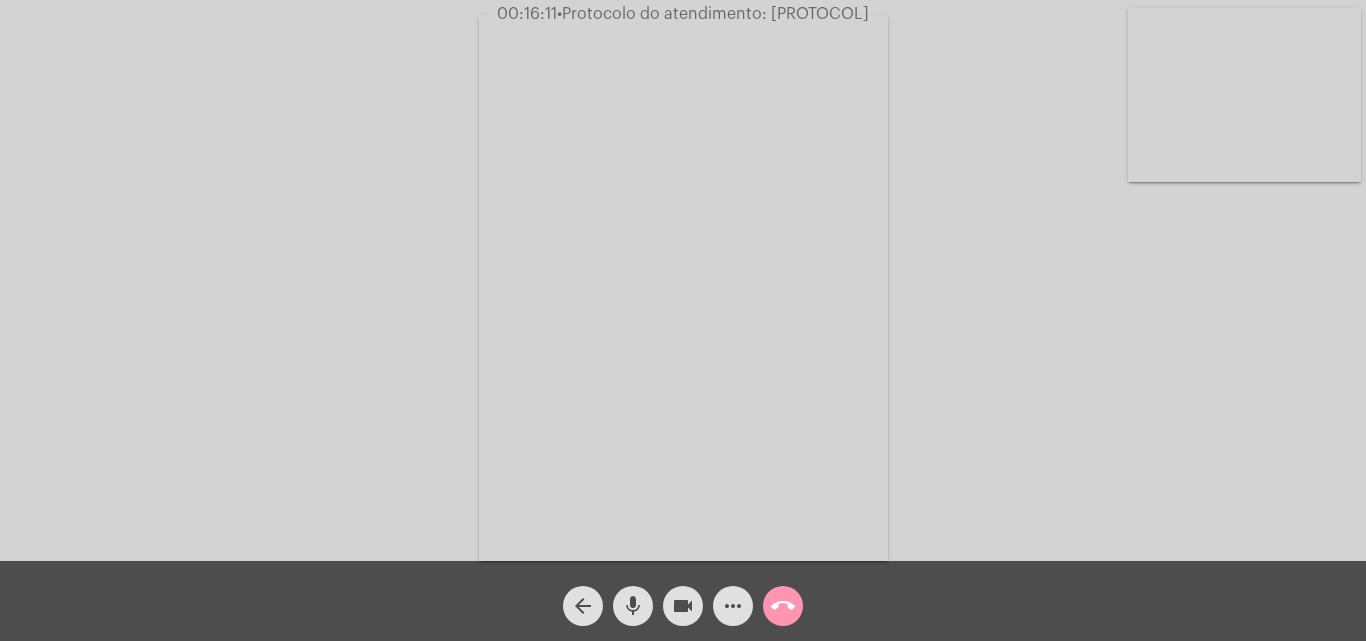 copy on "20250801015020" 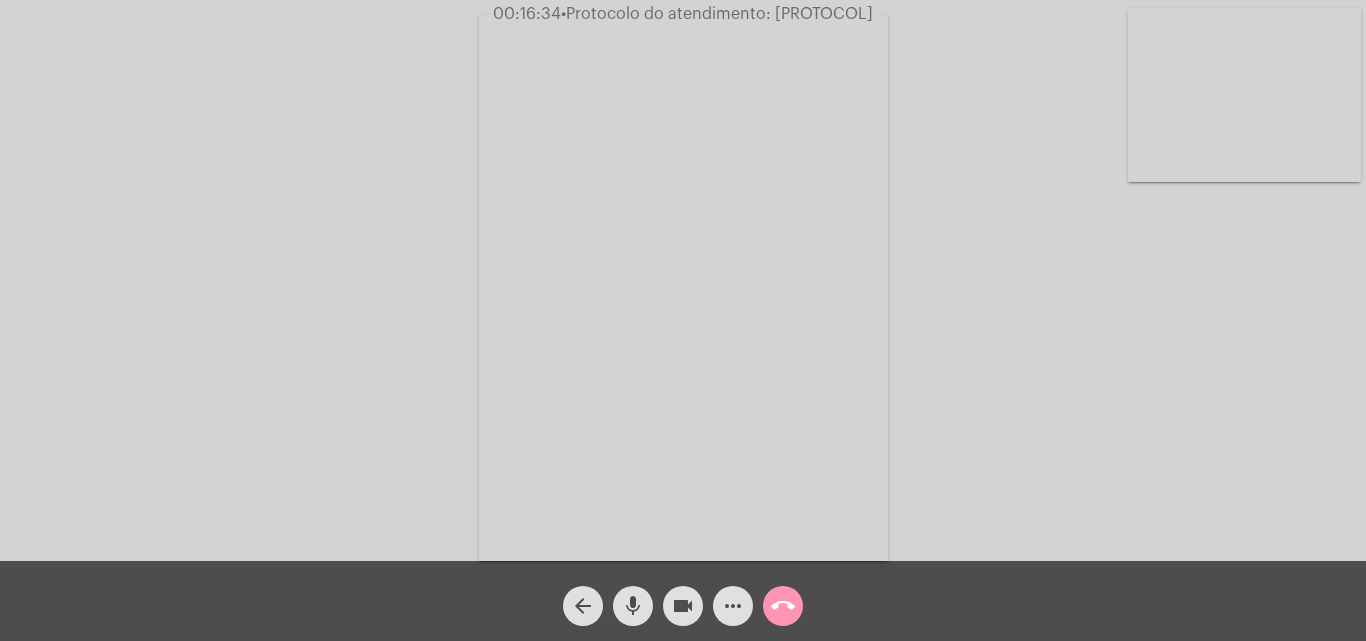 click on "call_end" 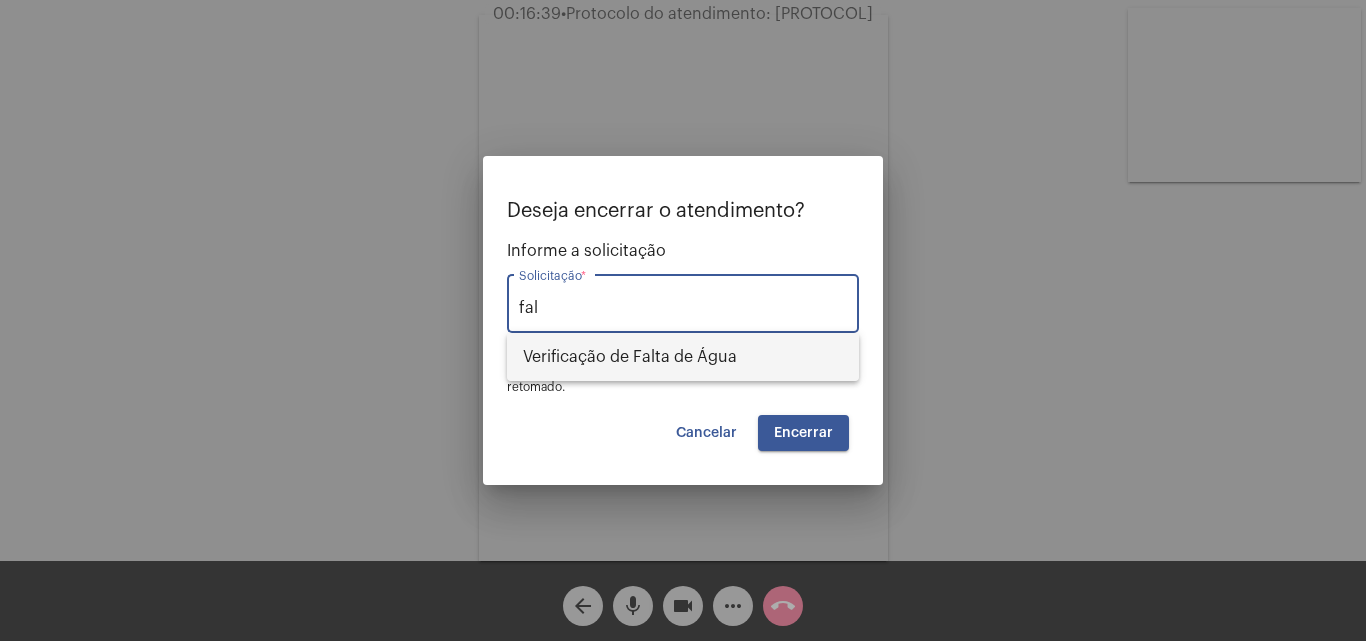 click on "Verificação de Falta de Água" at bounding box center (683, 357) 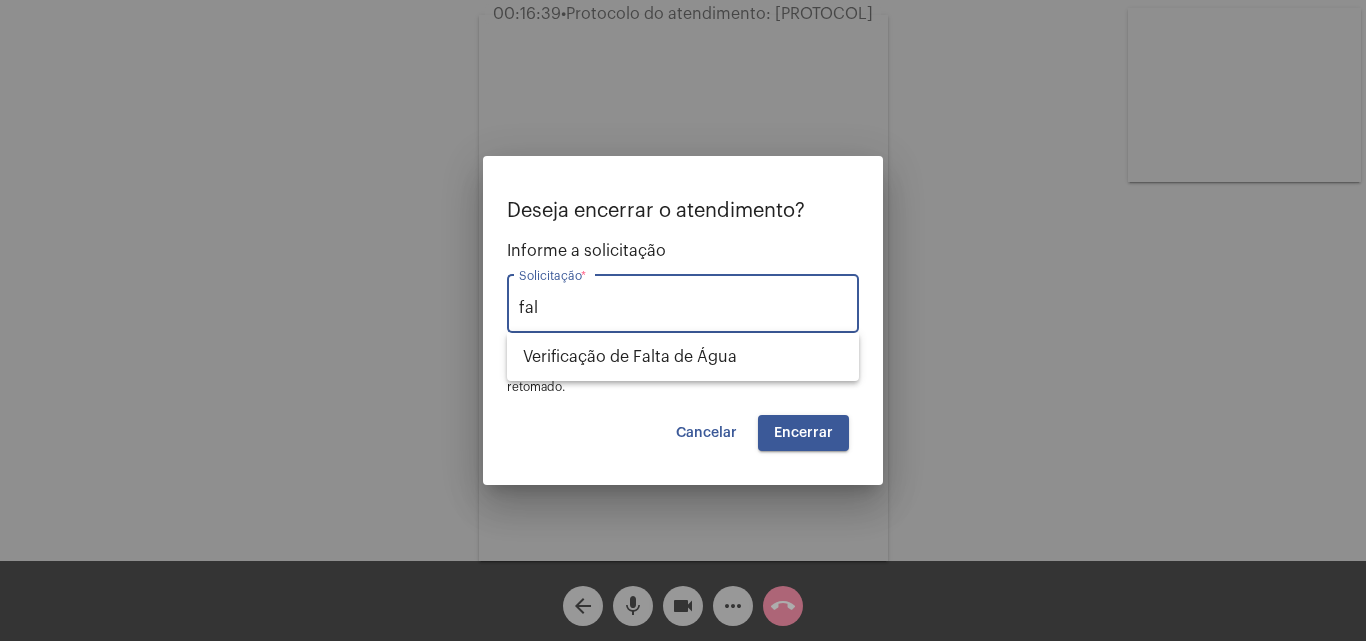type on "Verificação de Falta de Água" 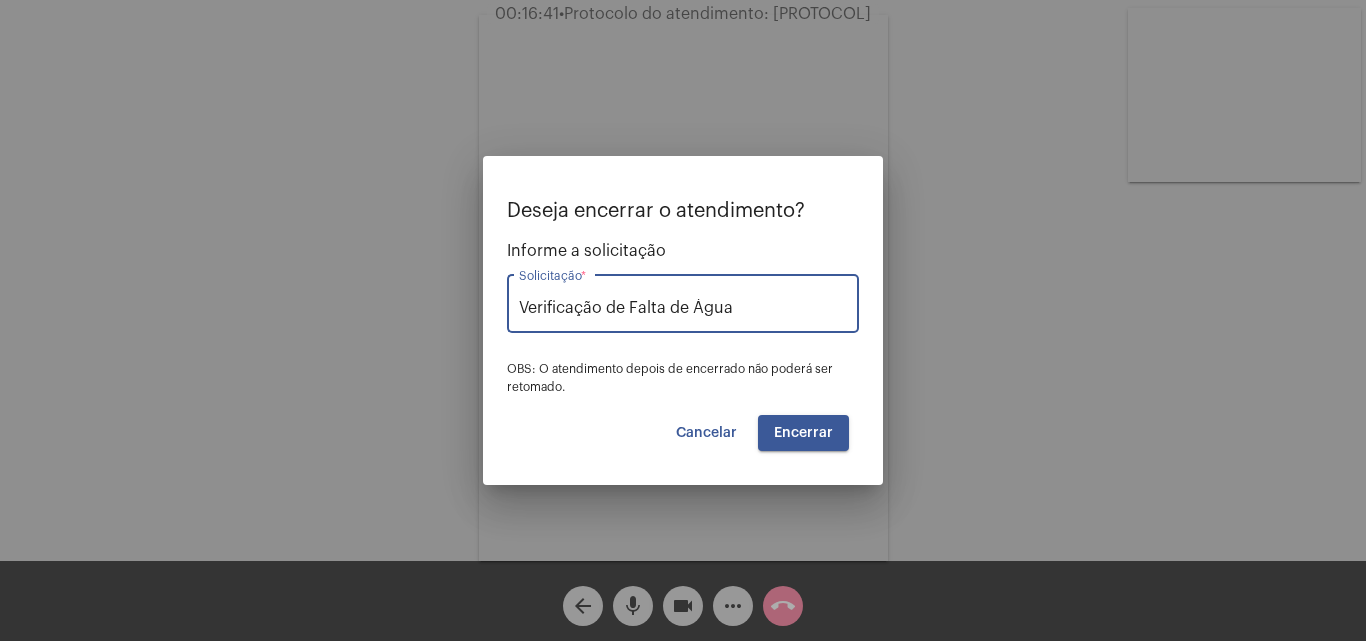 click on "Encerrar" at bounding box center [803, 433] 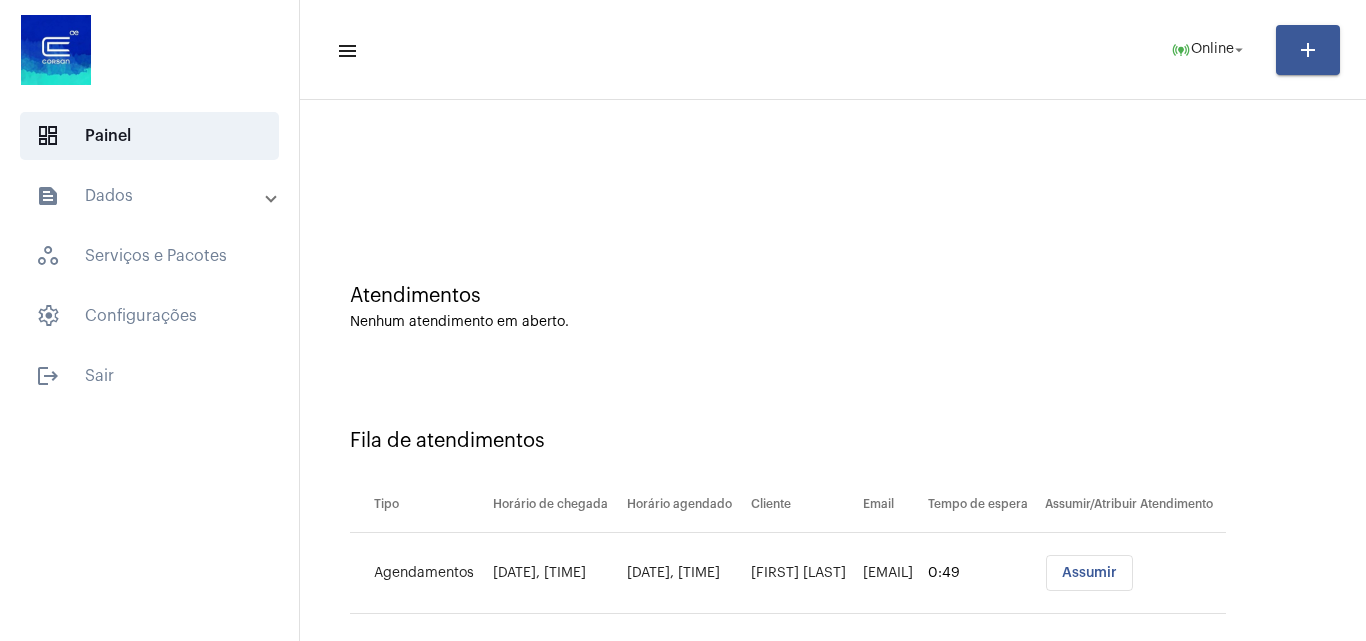 scroll, scrollTop: 27, scrollLeft: 0, axis: vertical 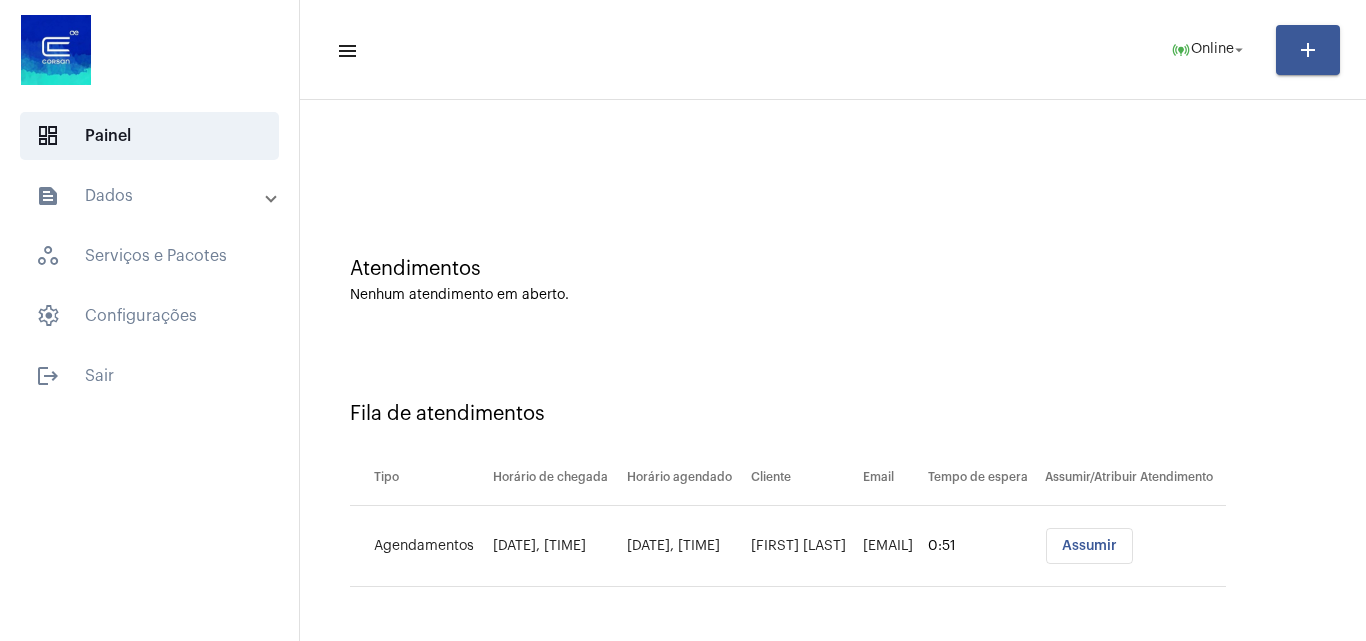 click on "Assumir" at bounding box center (1089, 546) 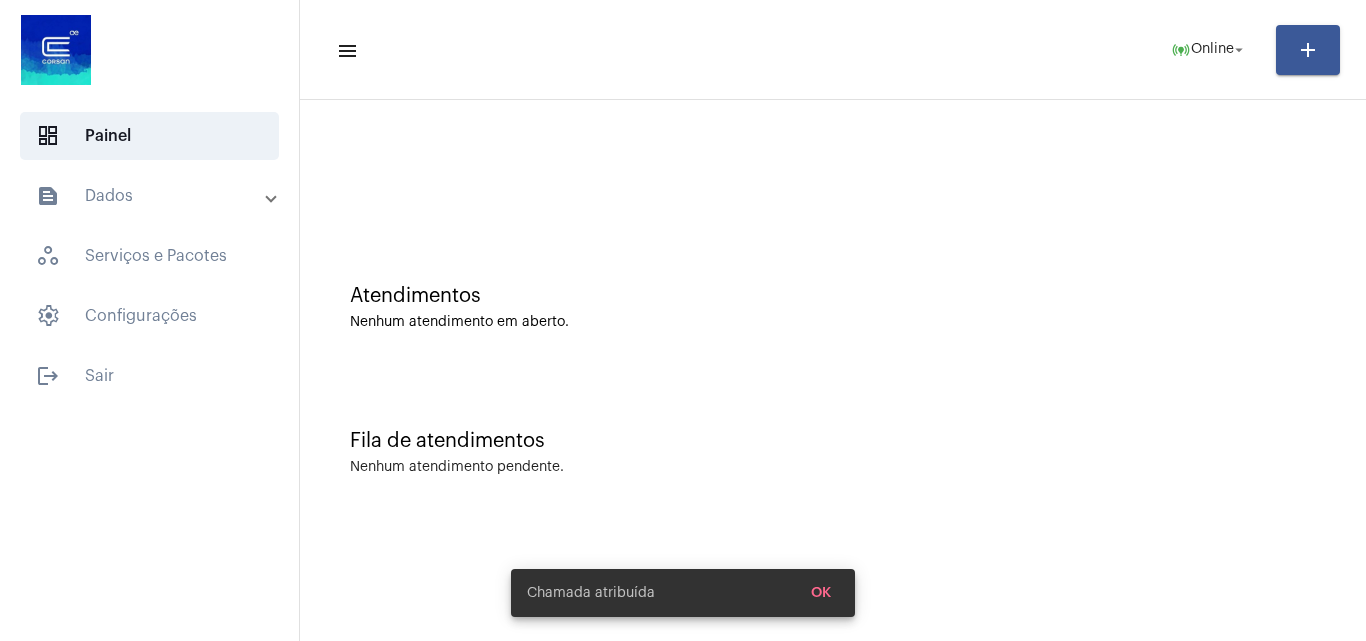 scroll, scrollTop: 0, scrollLeft: 0, axis: both 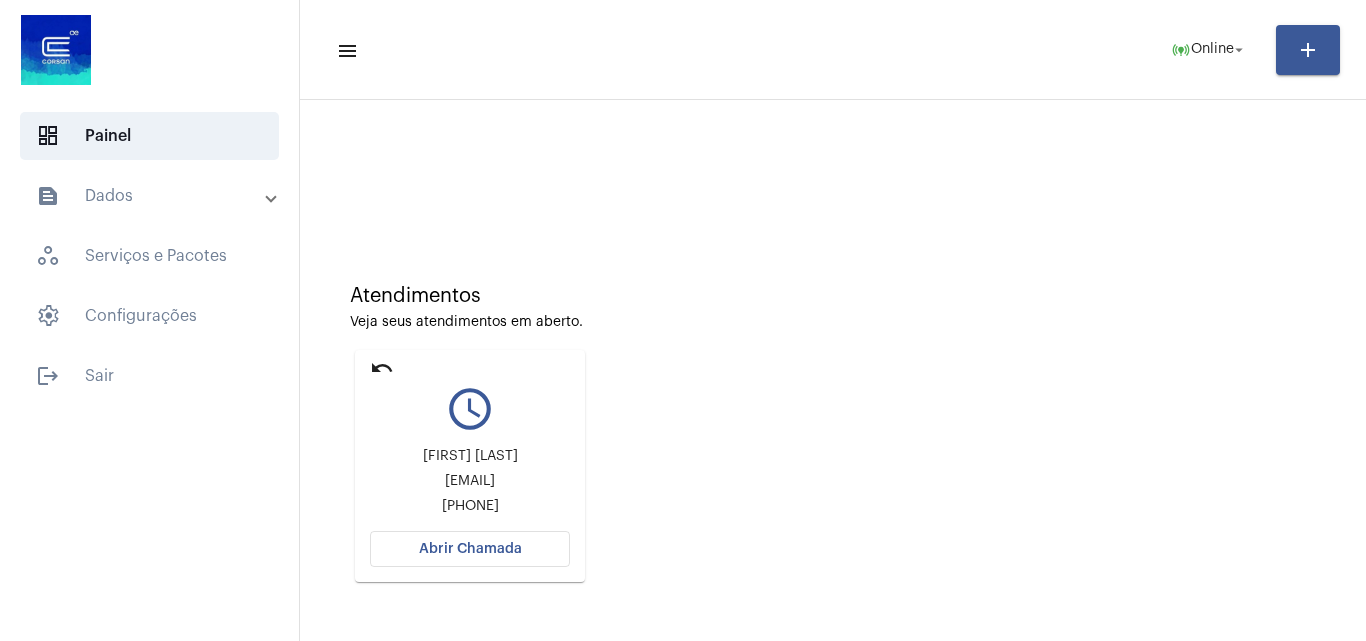 click on "Abrir Chamada" 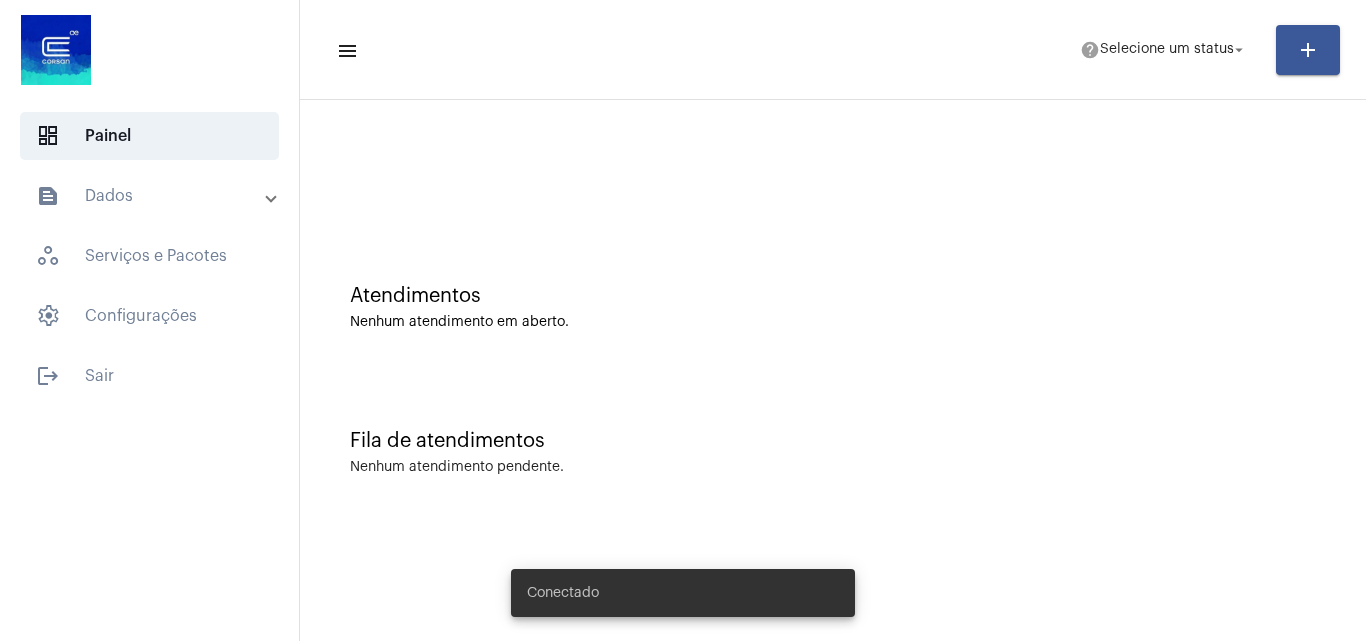 scroll, scrollTop: 0, scrollLeft: 0, axis: both 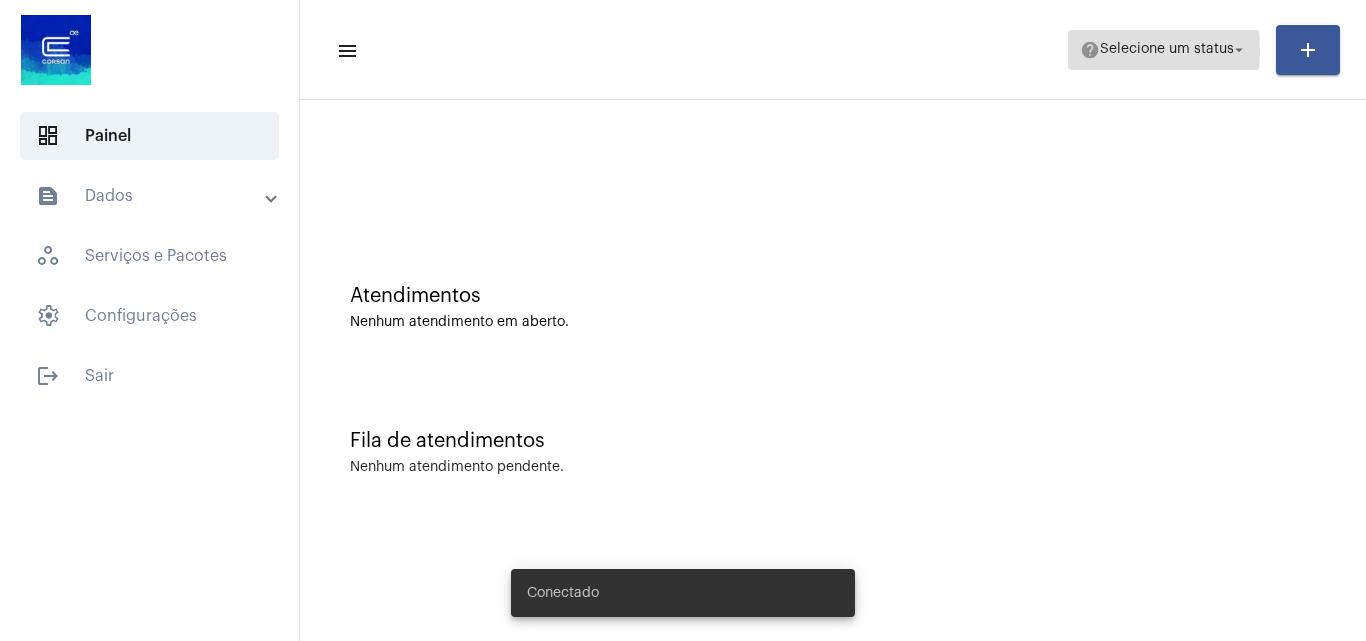 click on "Selecione um status" 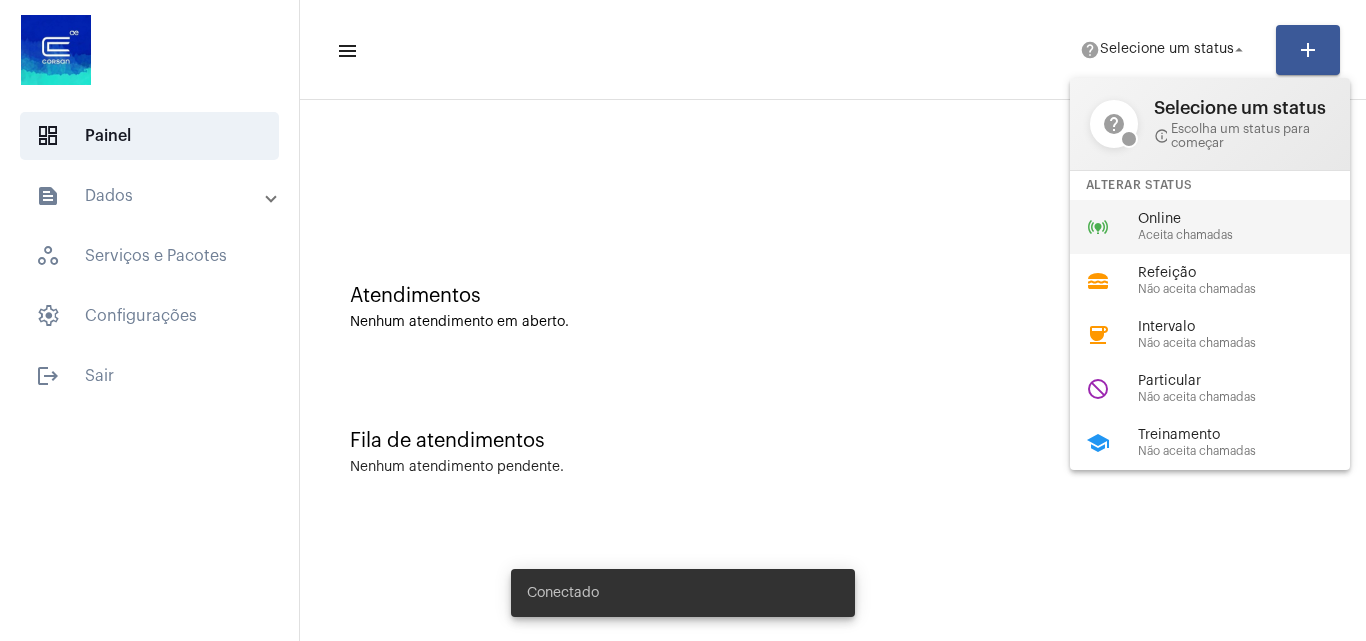 click on "Online" at bounding box center [1252, 219] 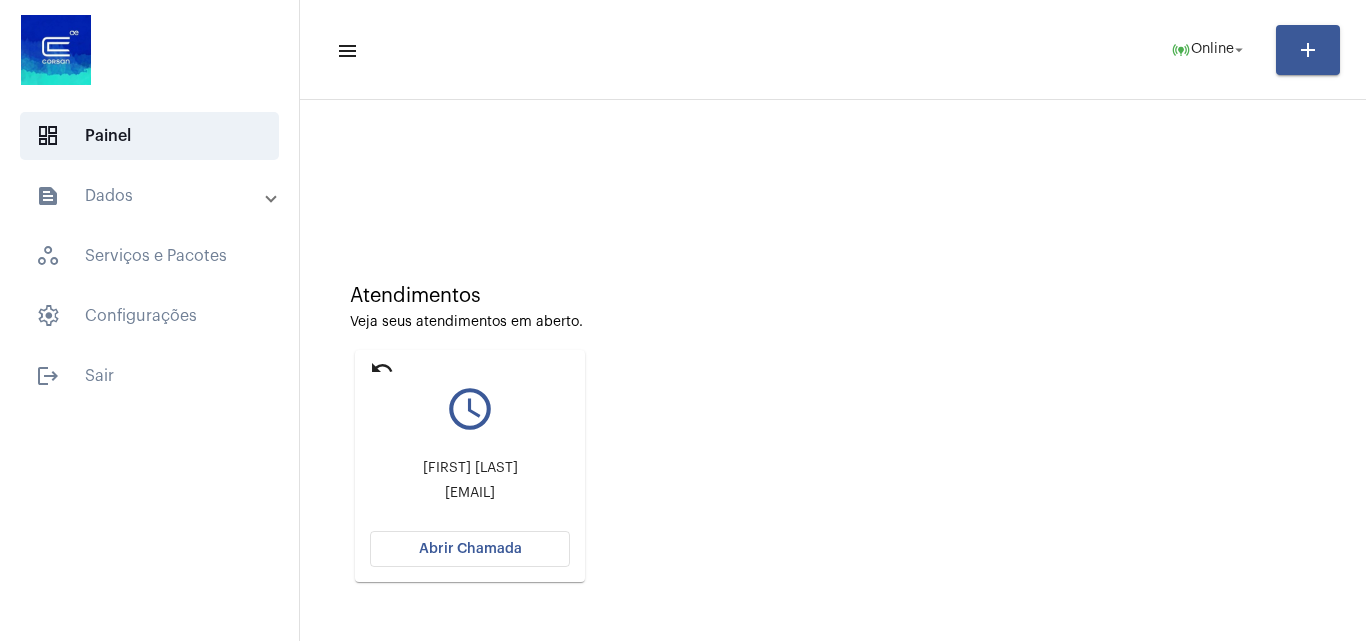 click on "Abrir Chamada" 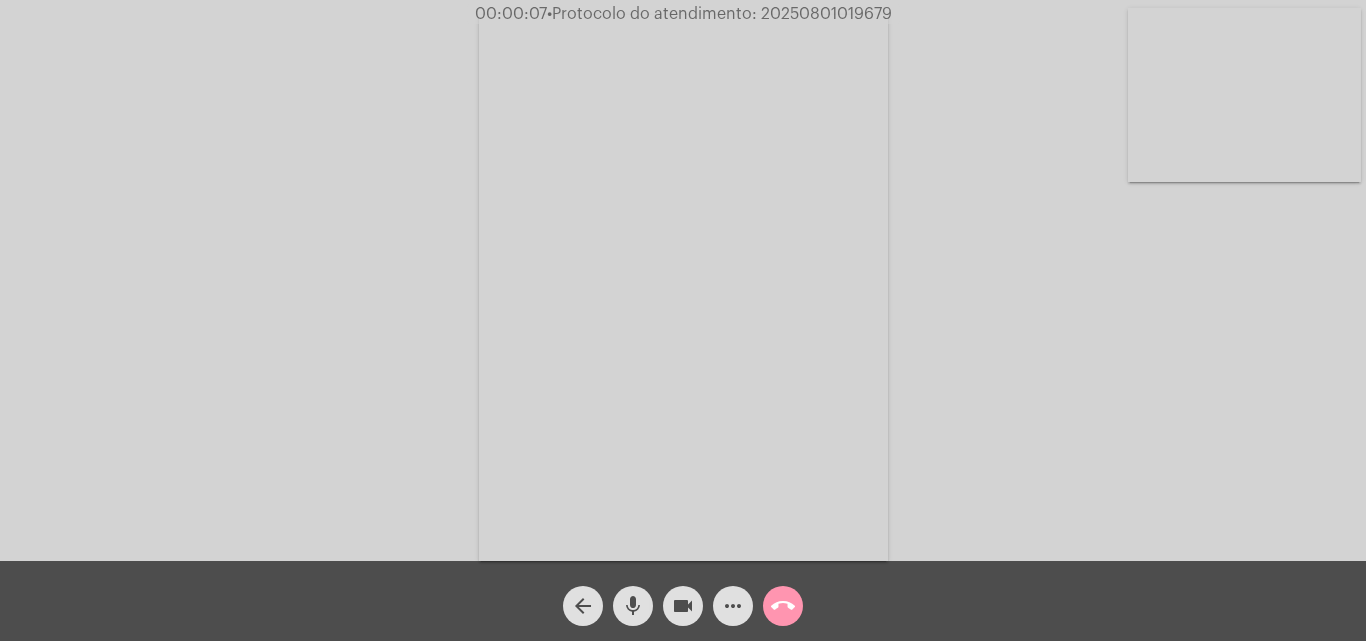 click on "Acessando Câmera e Microfone..." 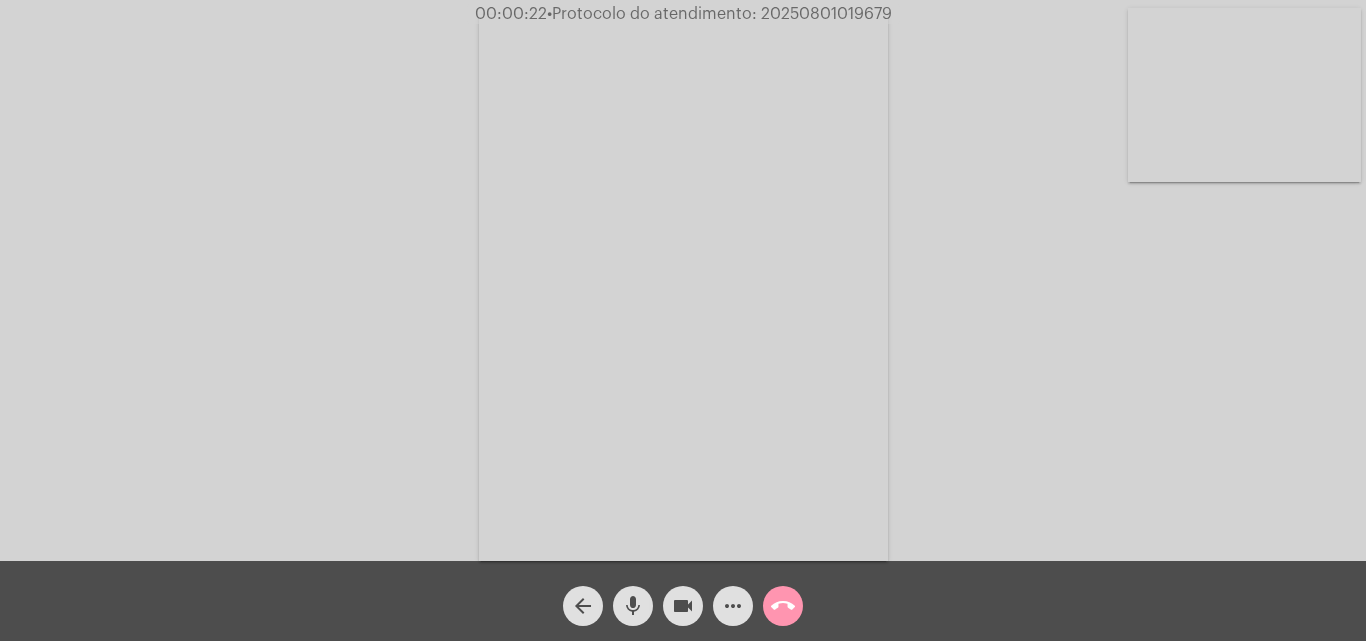 click on "more_horiz" 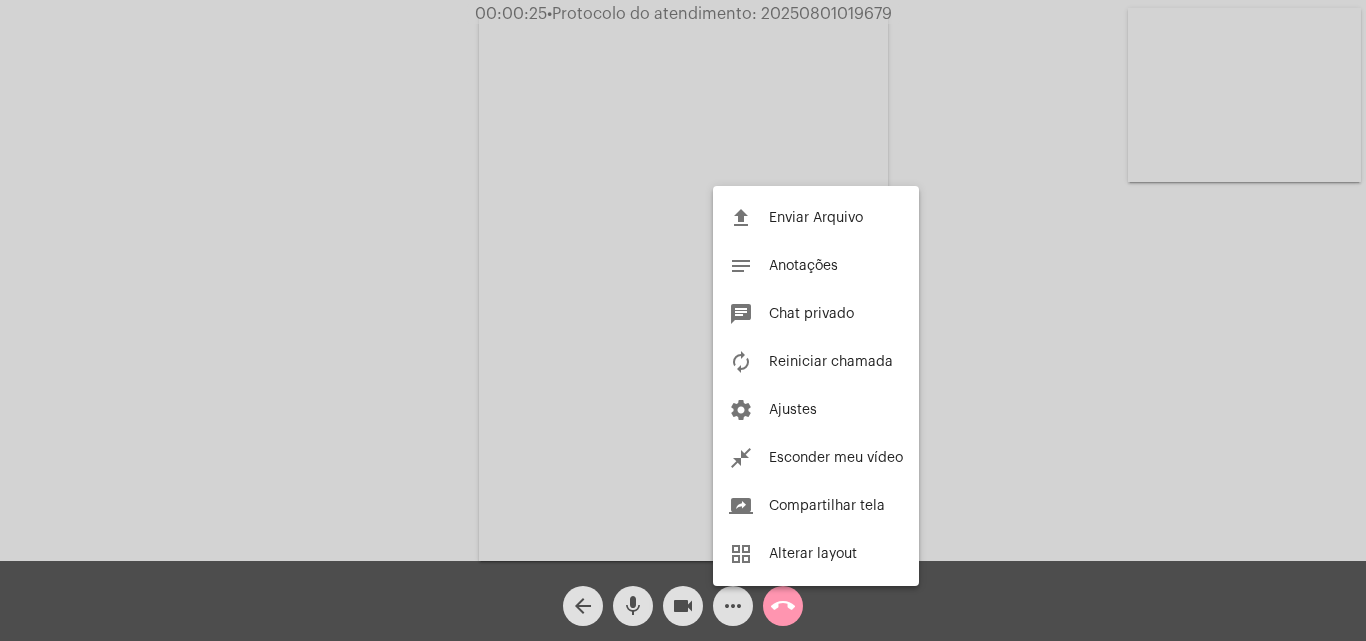 click at bounding box center [683, 320] 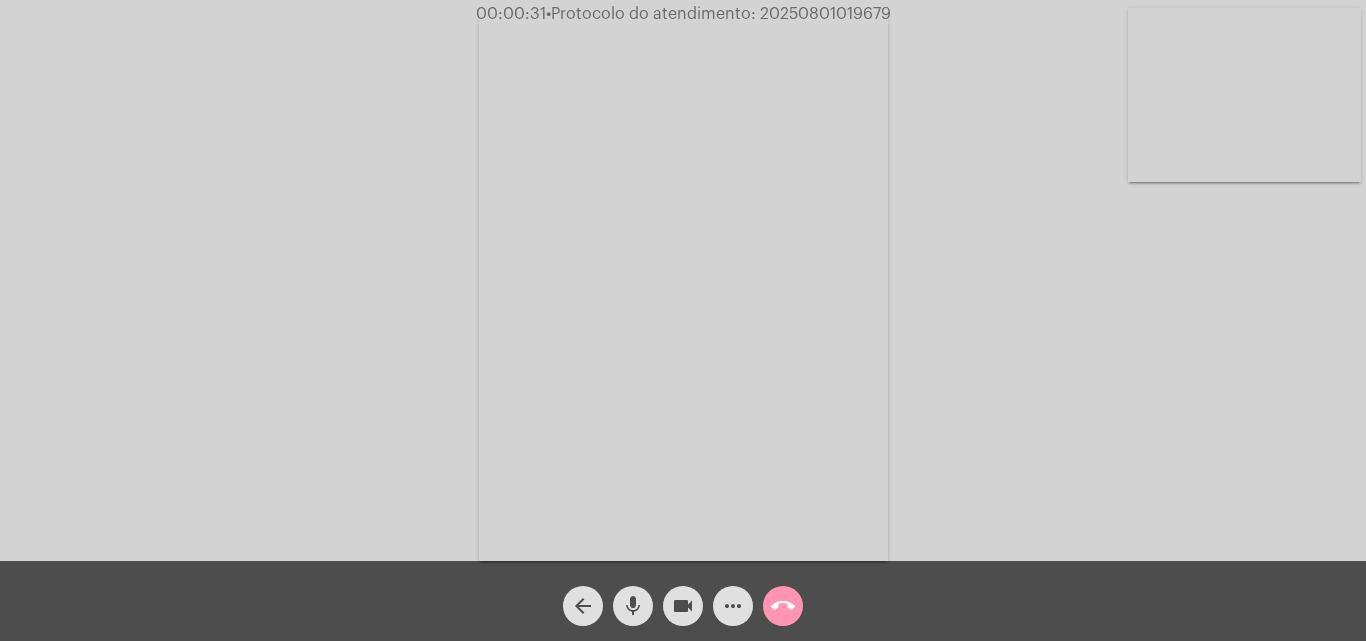 click on "mic" 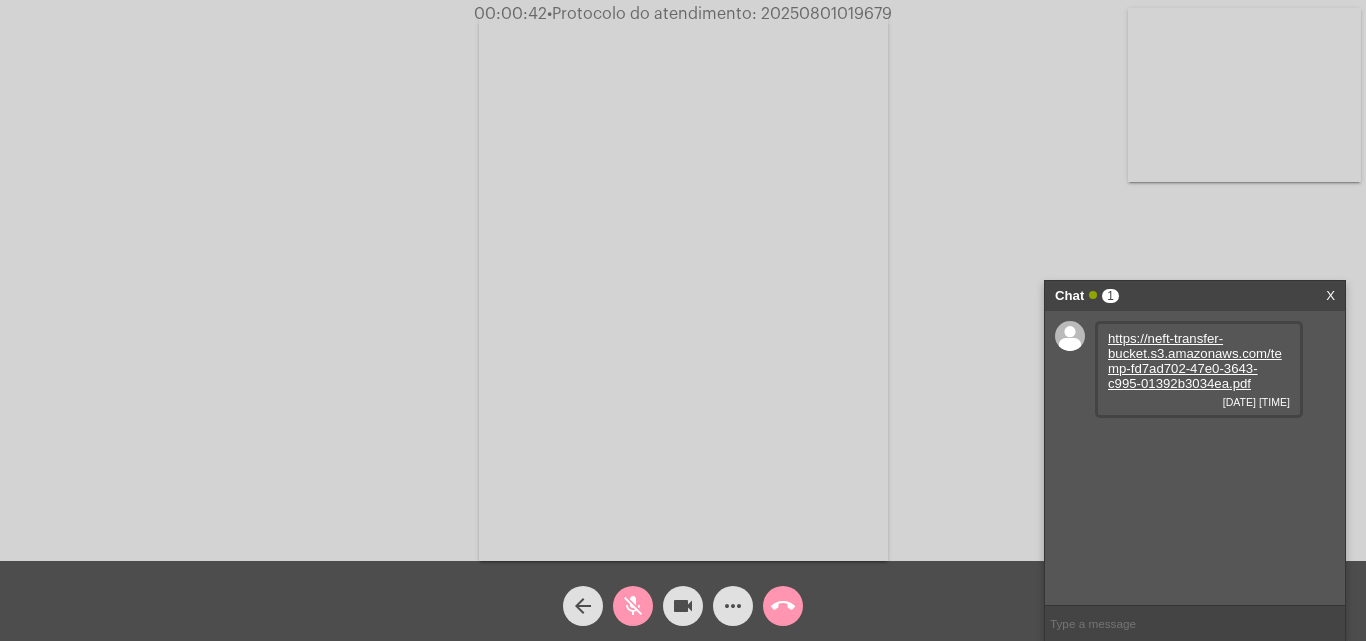 click on "mic_off" 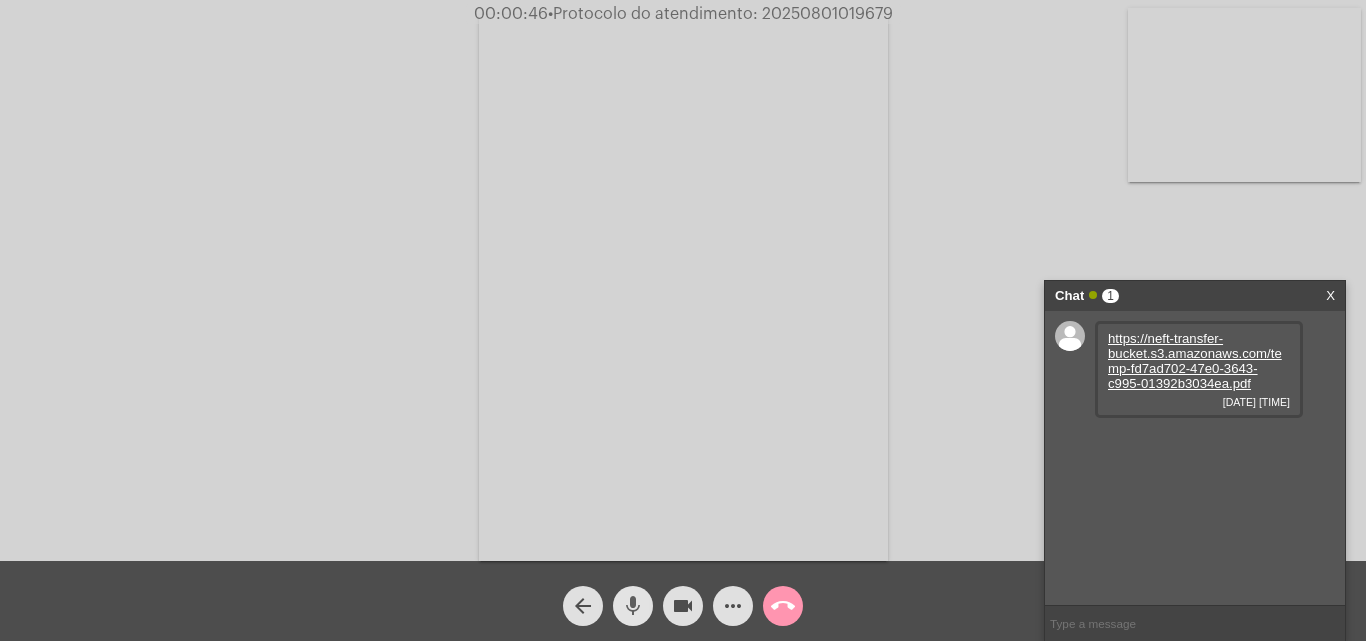 click on "mic" 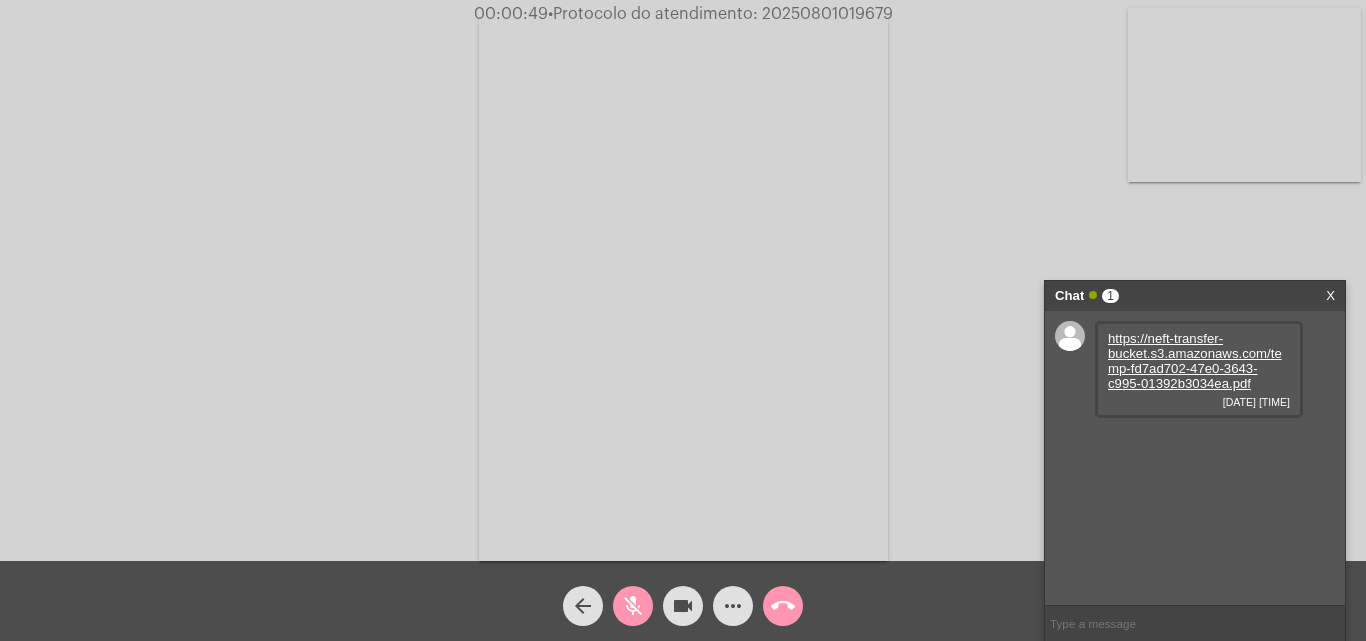 click on "https://neft-transfer-bucket.s3.amazonaws.com/temp-fd7ad702-47e0-3643-c995-01392b3034ea.pdf" at bounding box center (1195, 361) 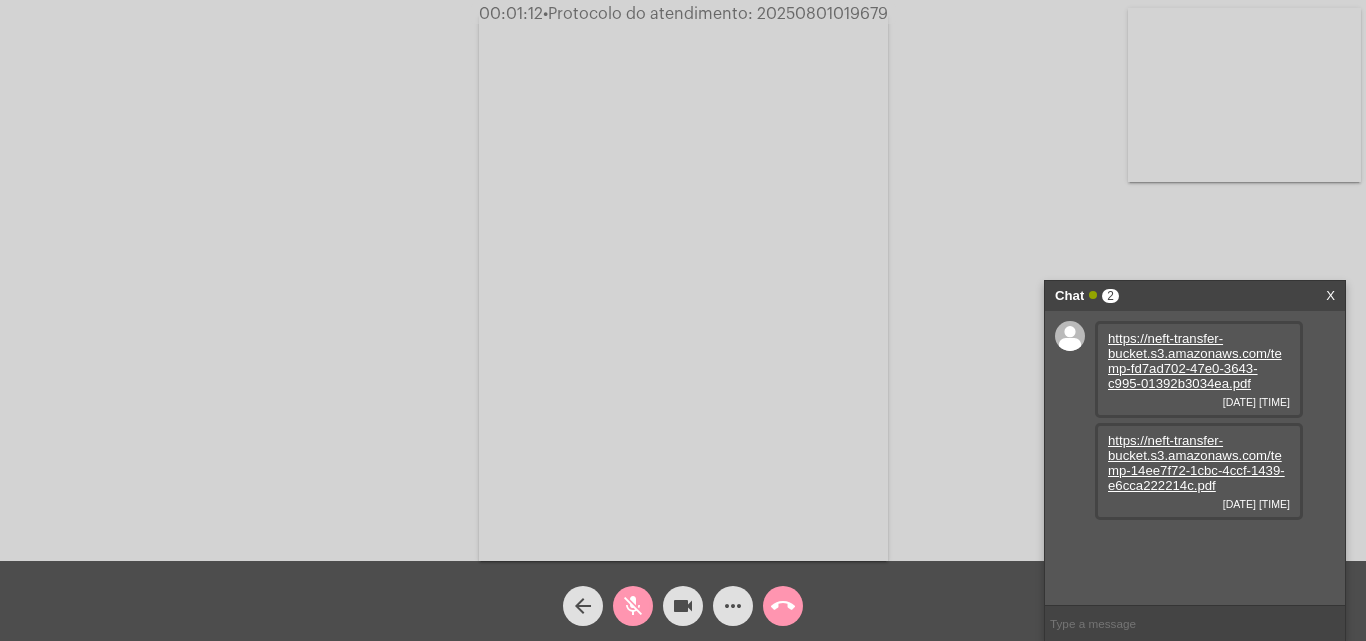 click on "mic_off" 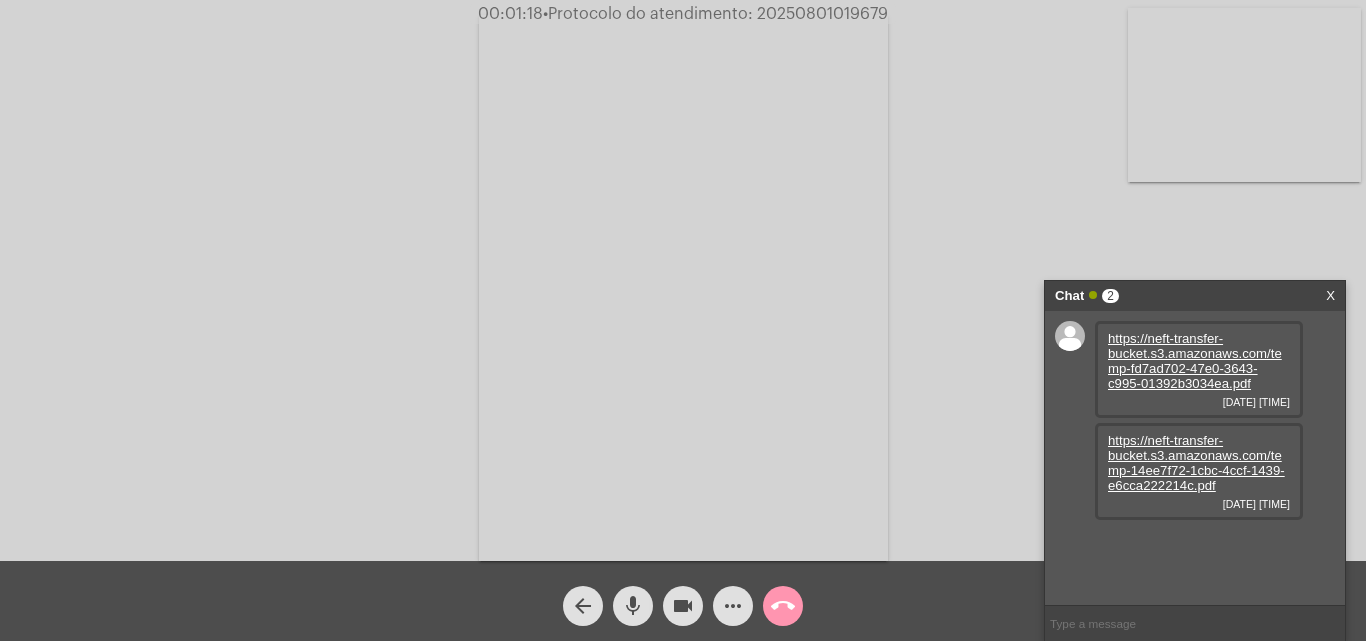 click on "mic" 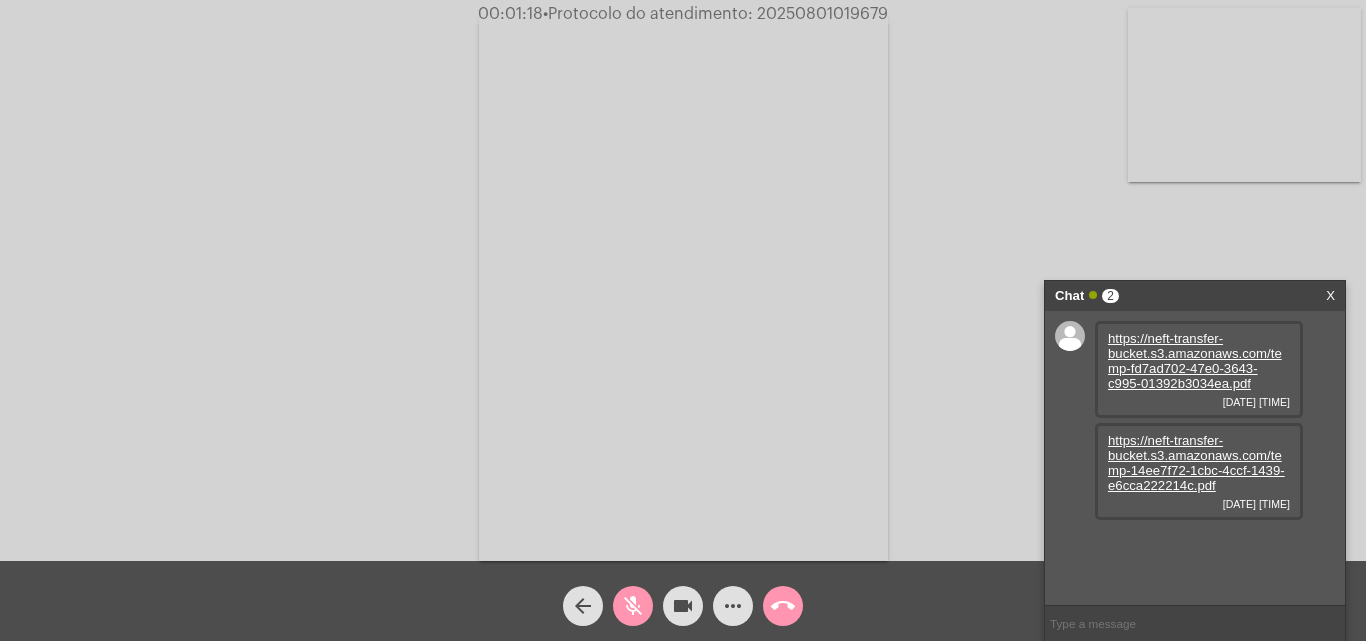 click on "https://neft-transfer-bucket.s3.amazonaws.com/temp-14ee7f72-1cbc-4ccf-1439-e6cca222214c.pdf" at bounding box center [1196, 463] 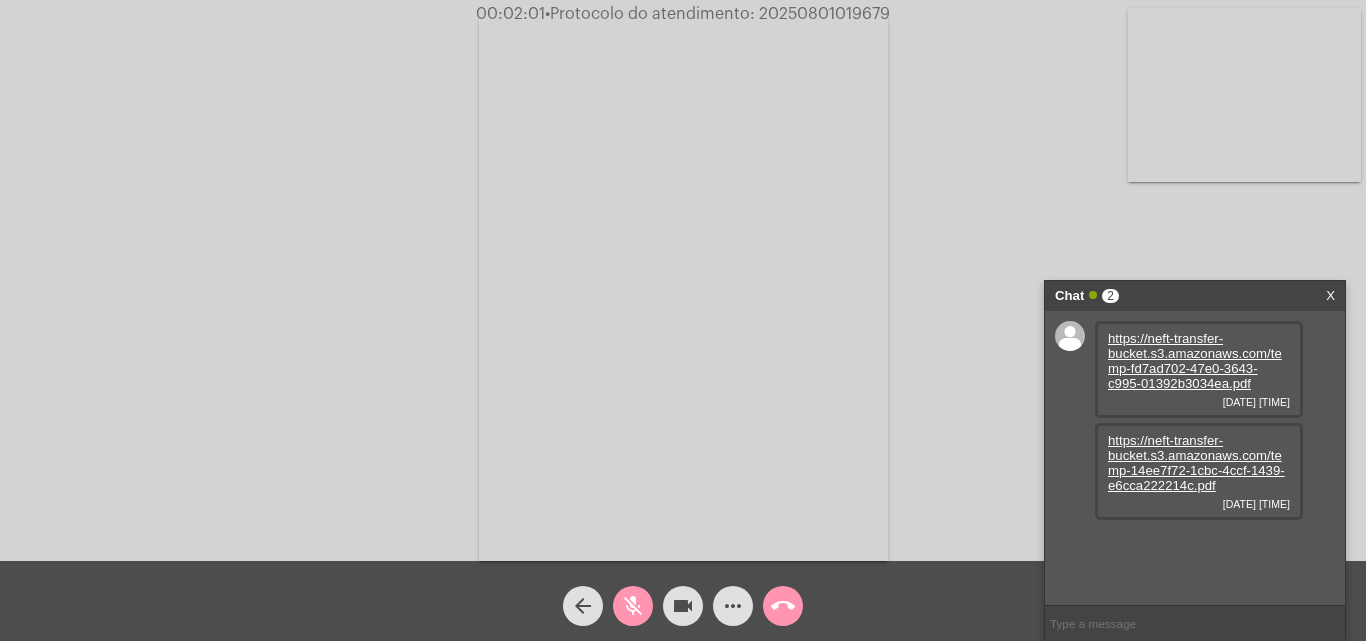 click on "mic_off" 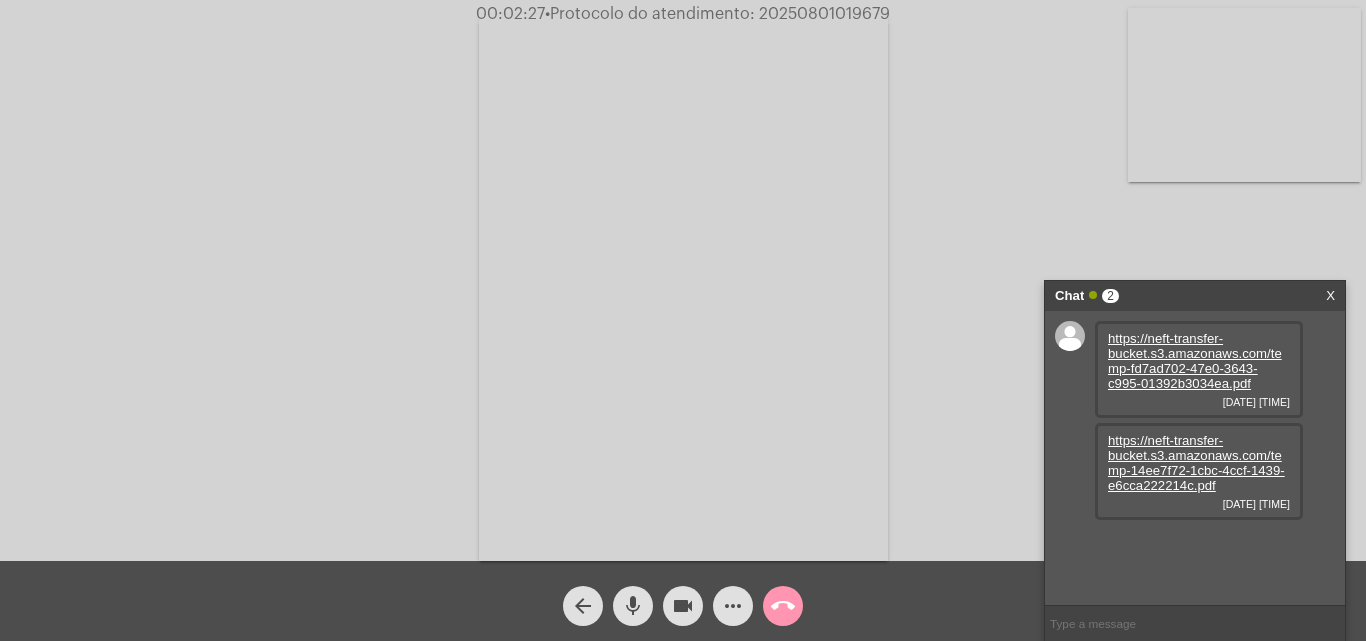 click on "mic" 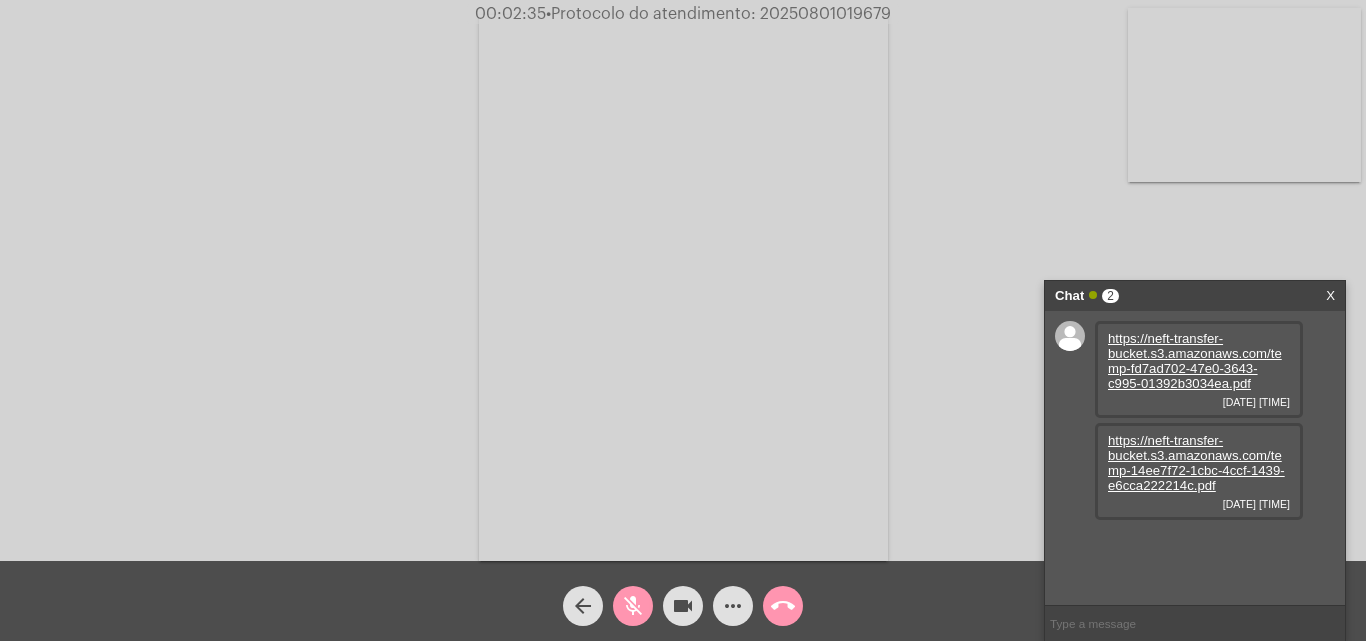 click on "mic_off" 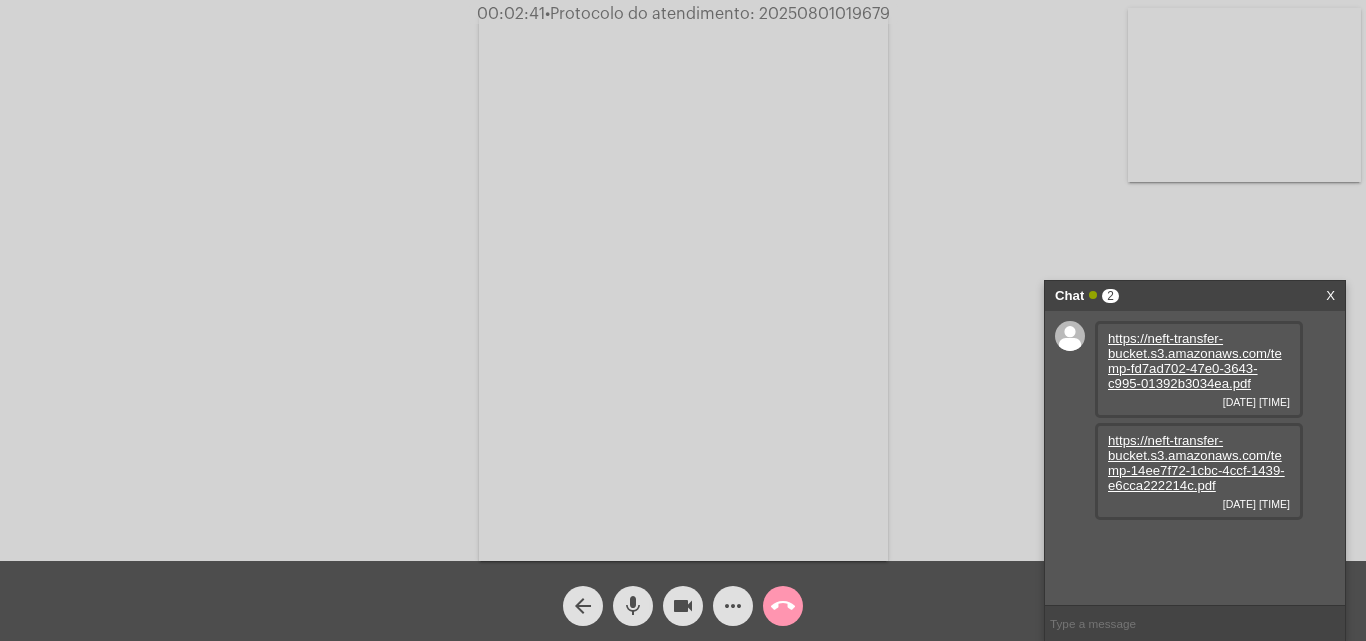 click on "mic" 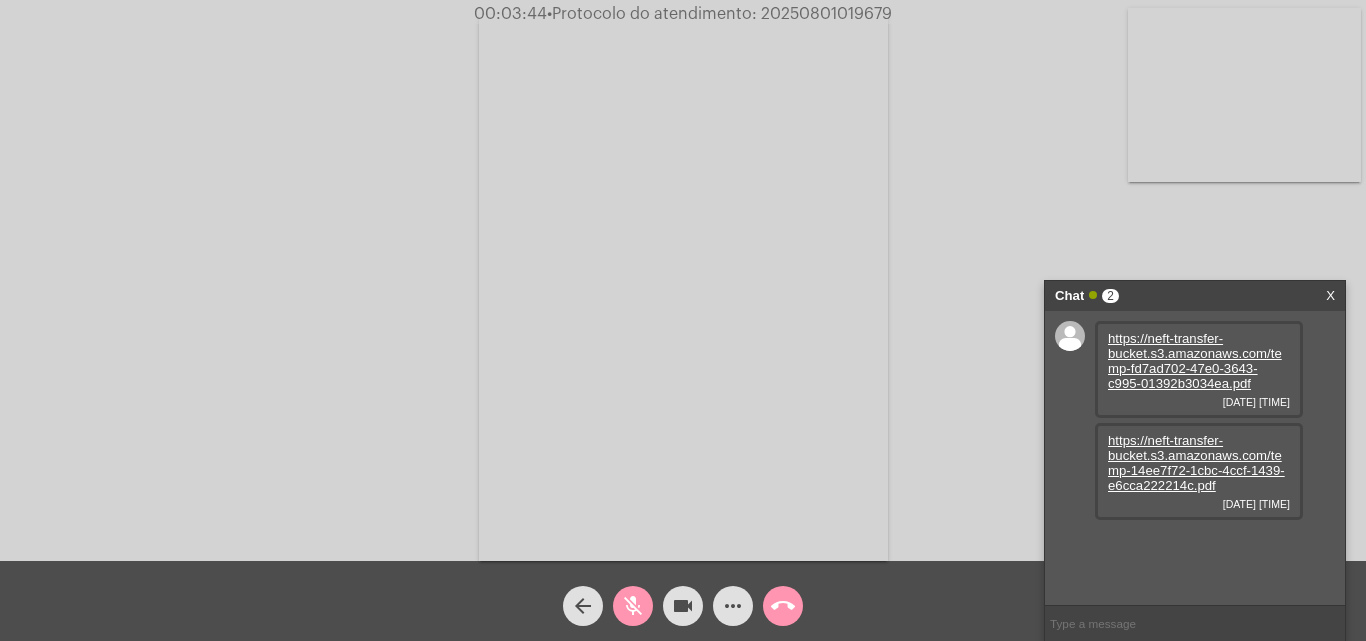 click on "mic_off" 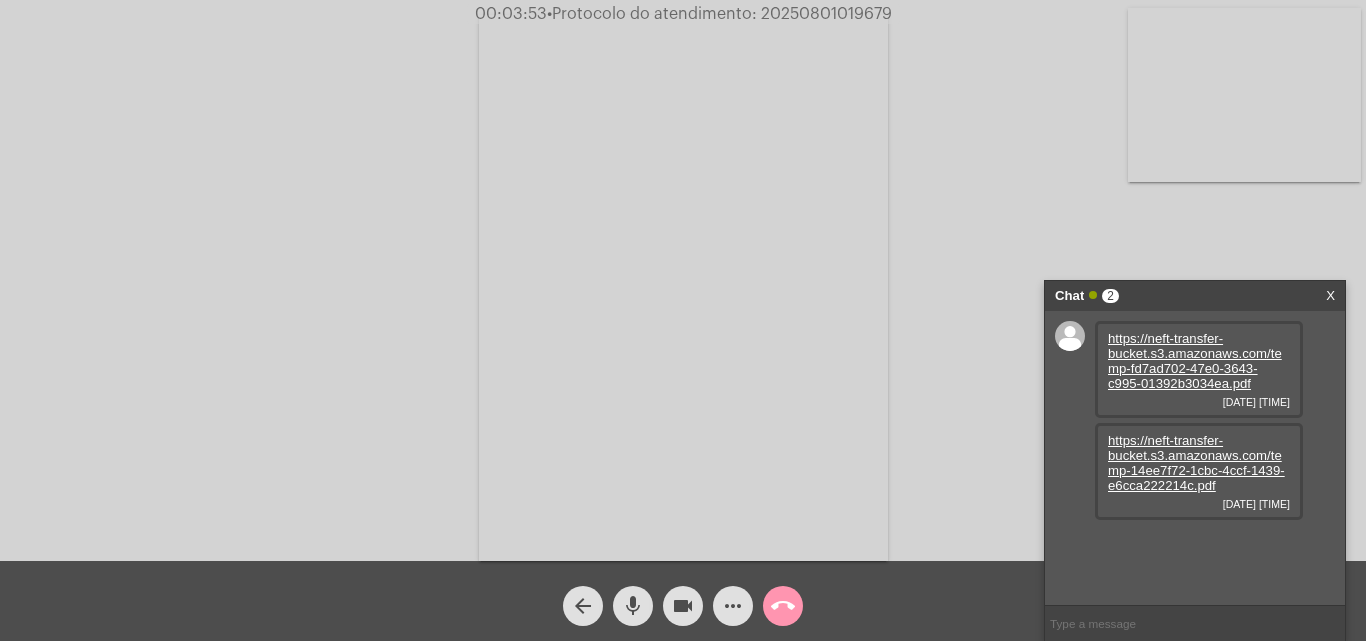 click on "mic" 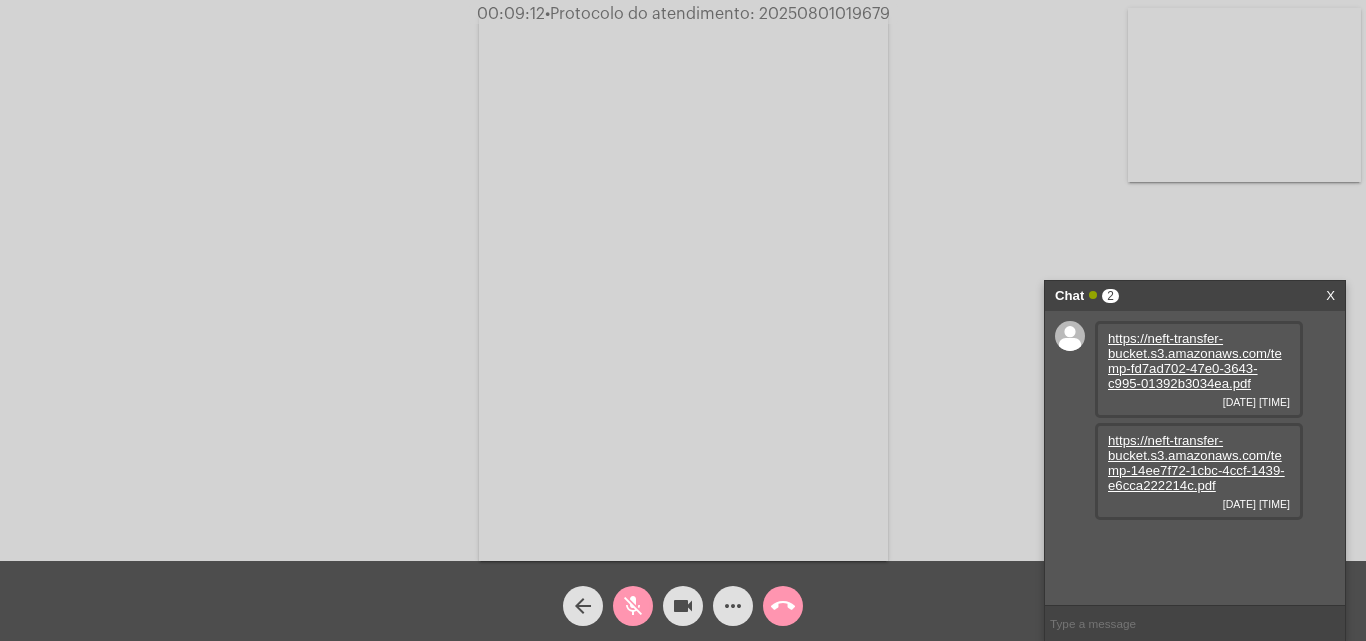 click on "mic_off" 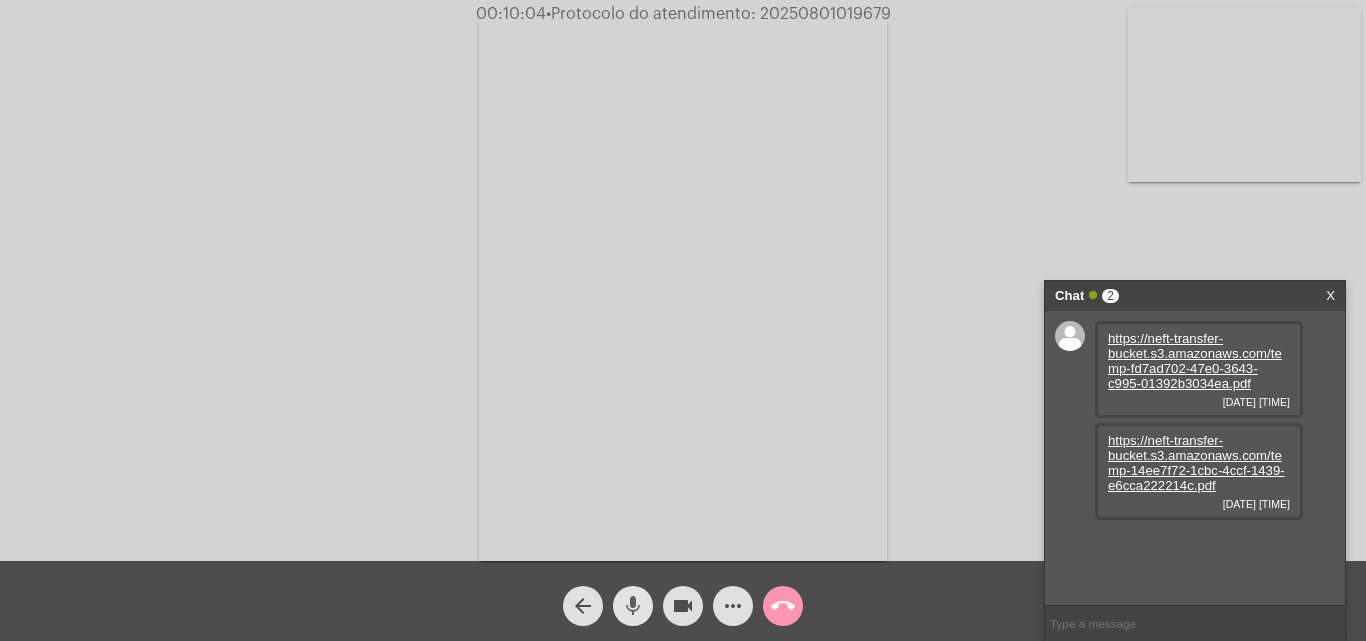 click on "mic" 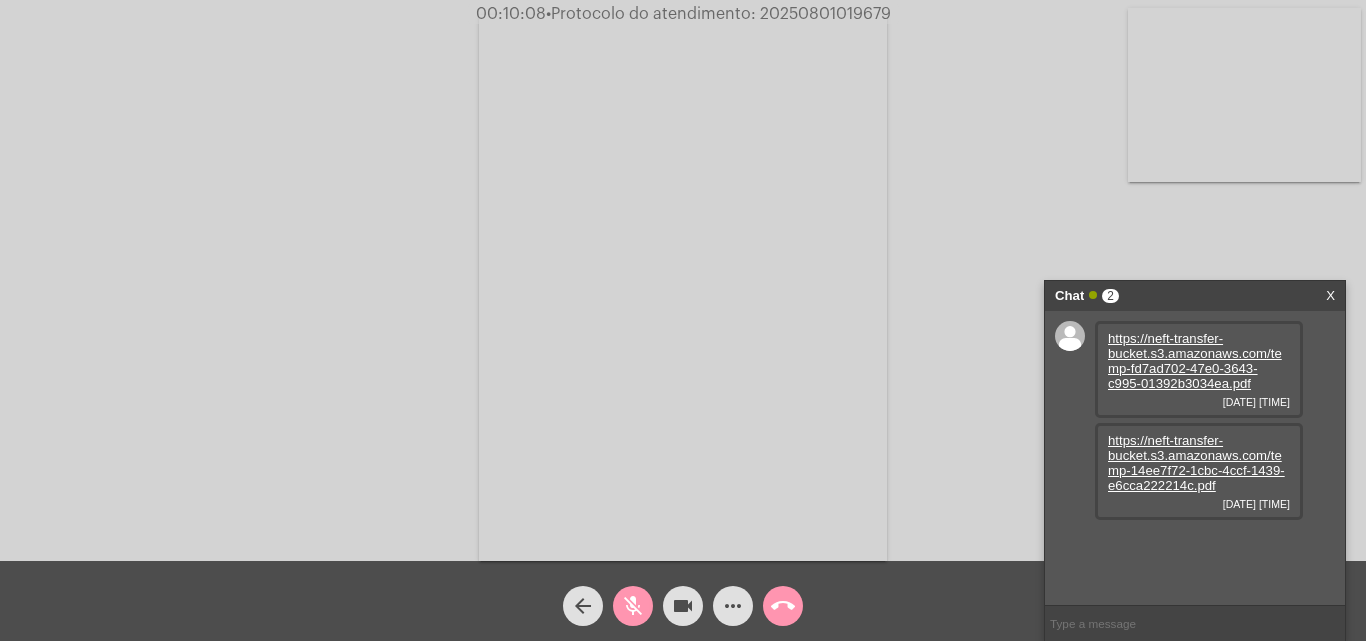 click on "mic_off" 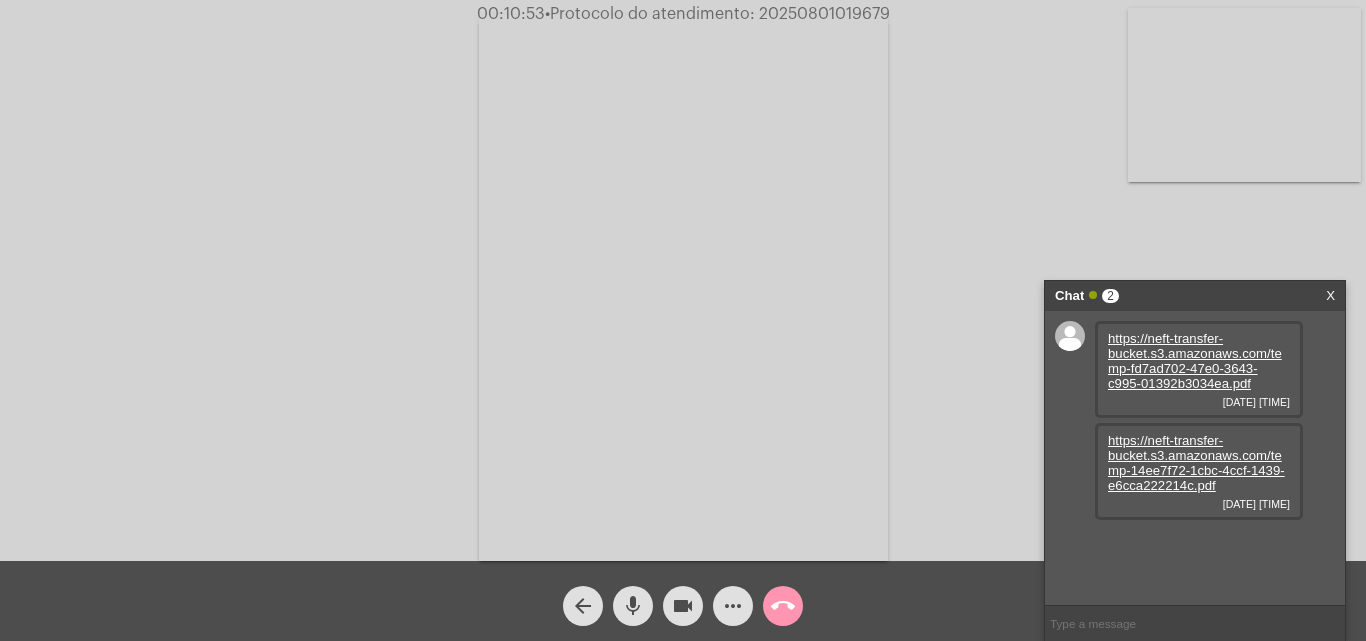 click on "mic" 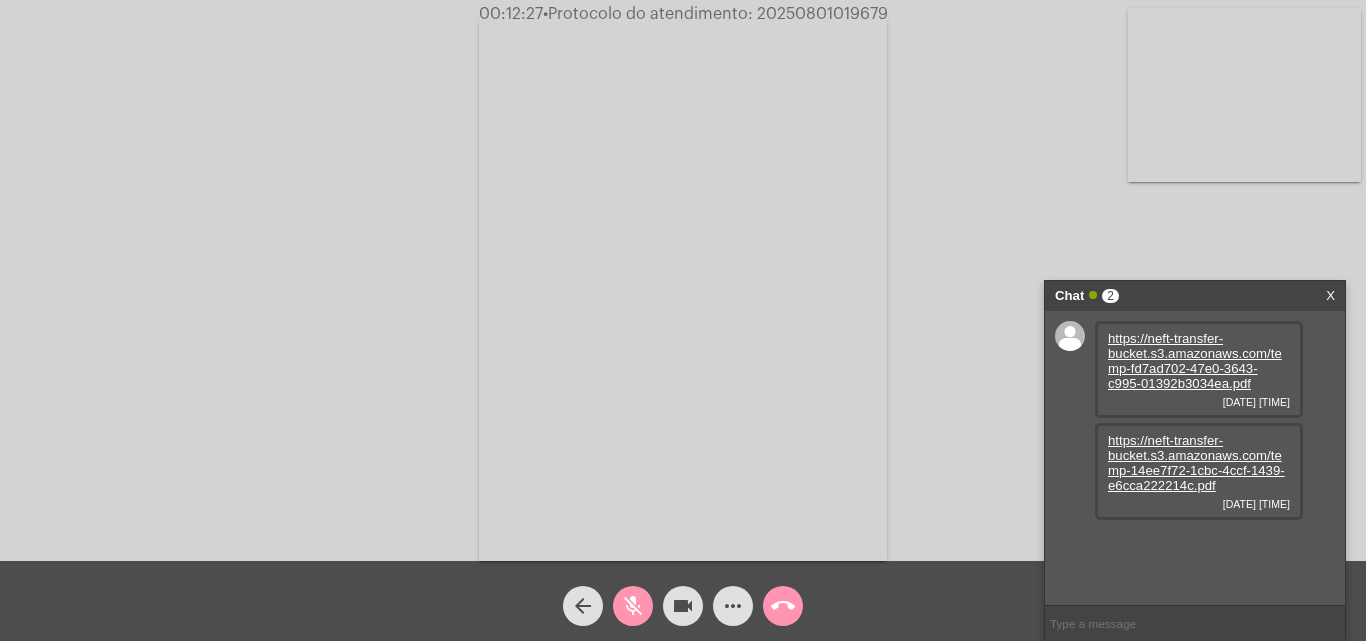 click on "mic_off" 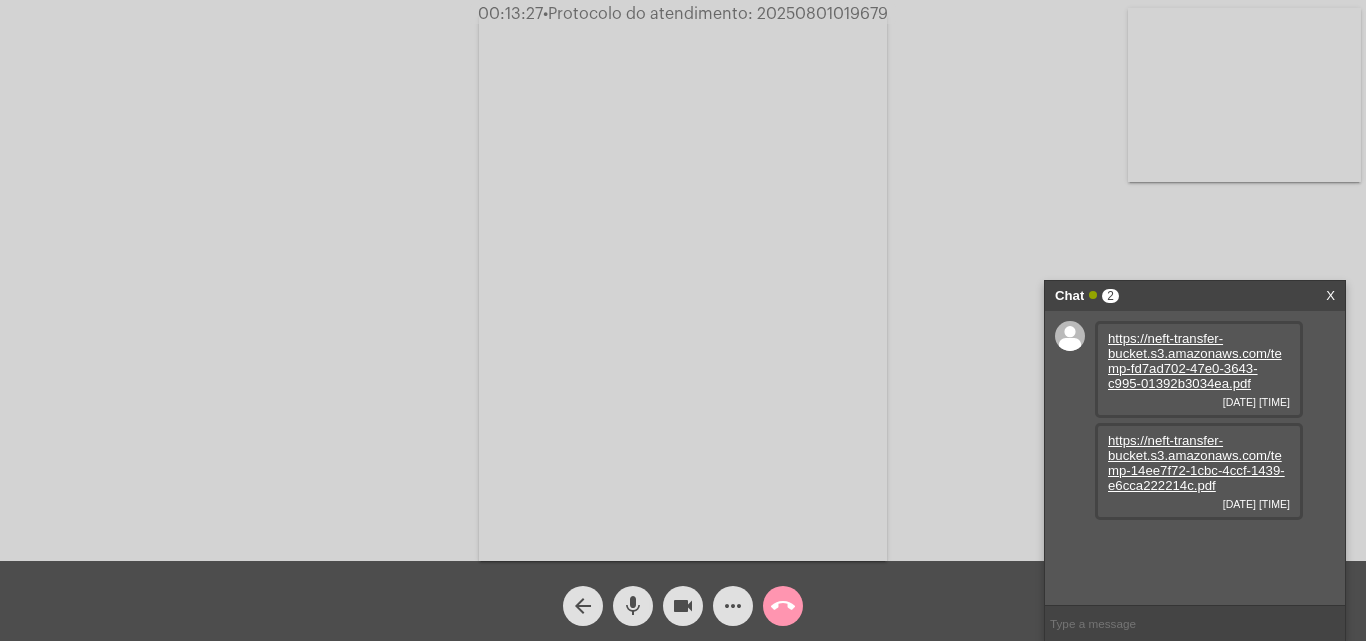 click on "mic" 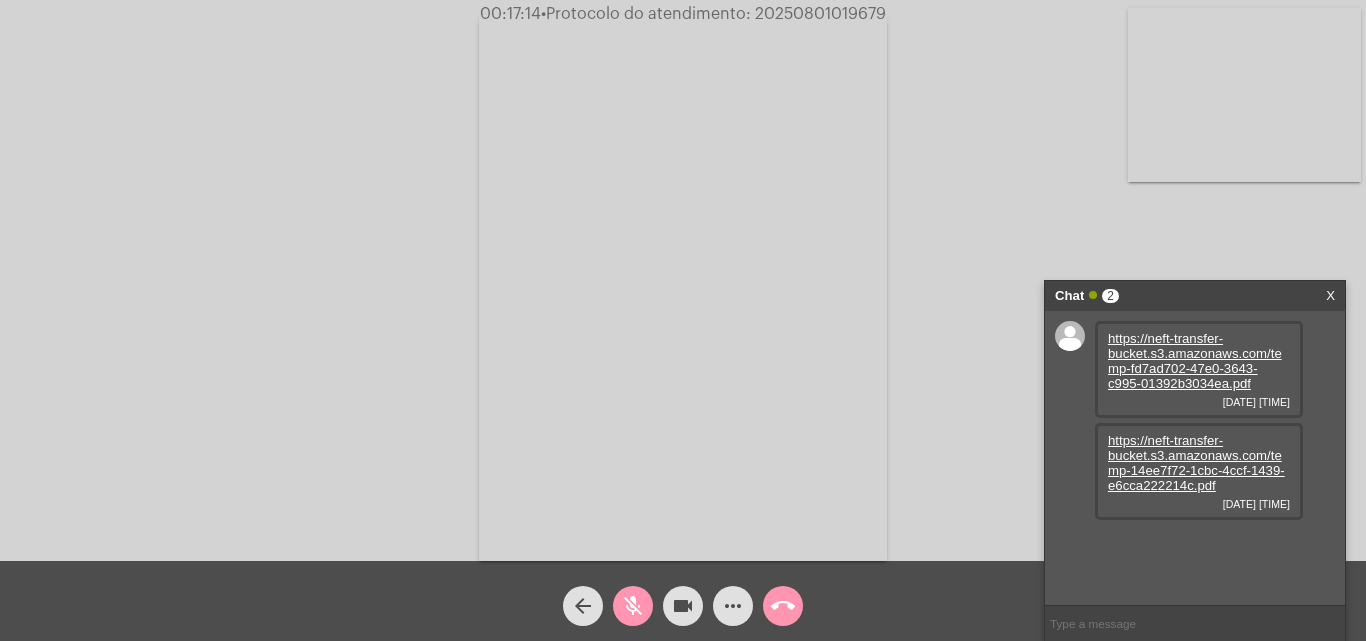 click on "Acessando Câmera e Microfone..." 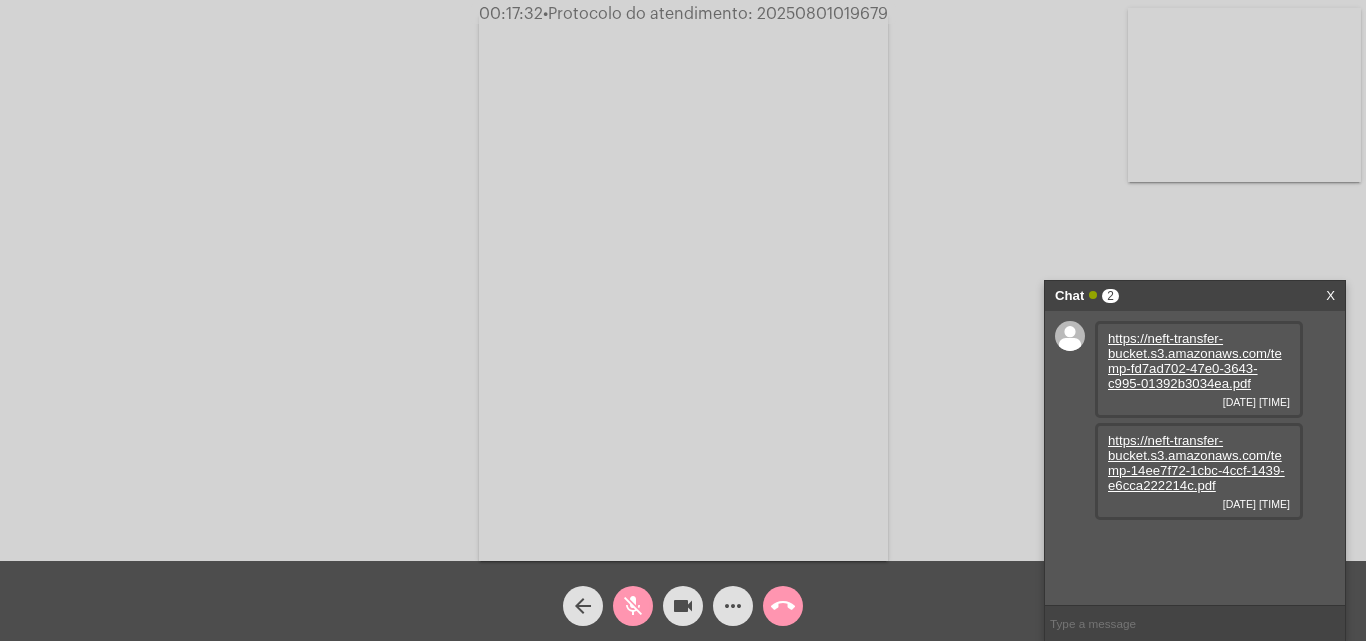 click on "mic_off" 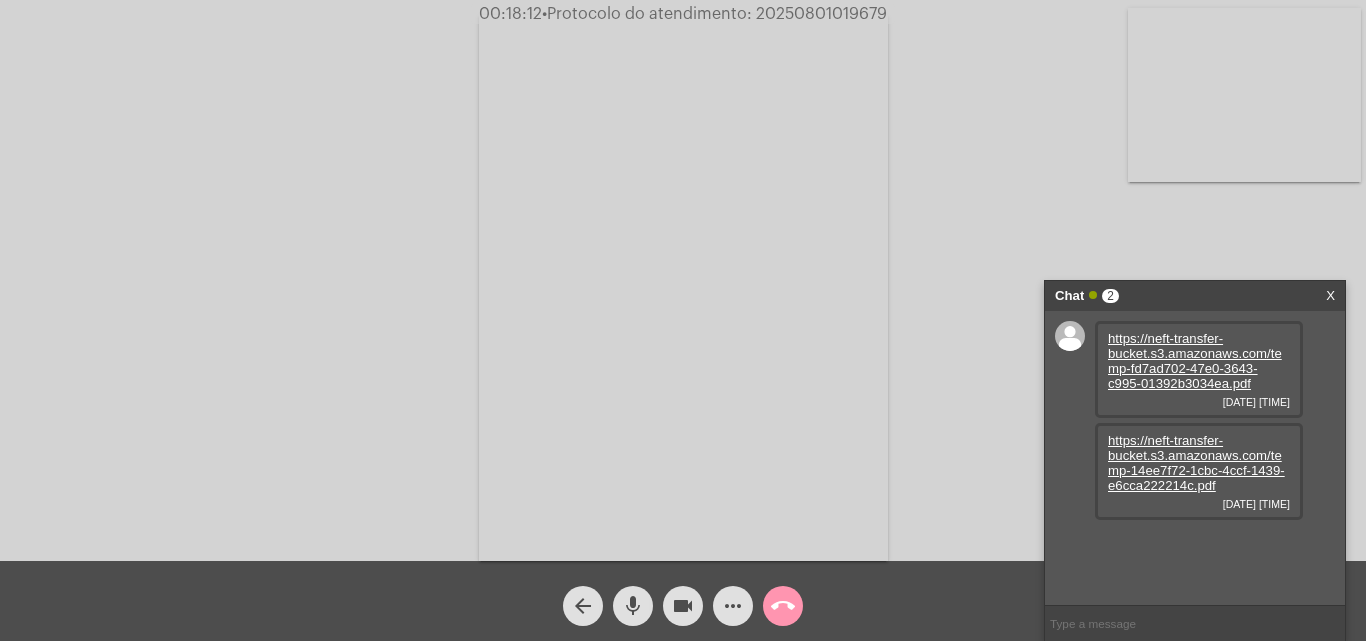 click on "mic" 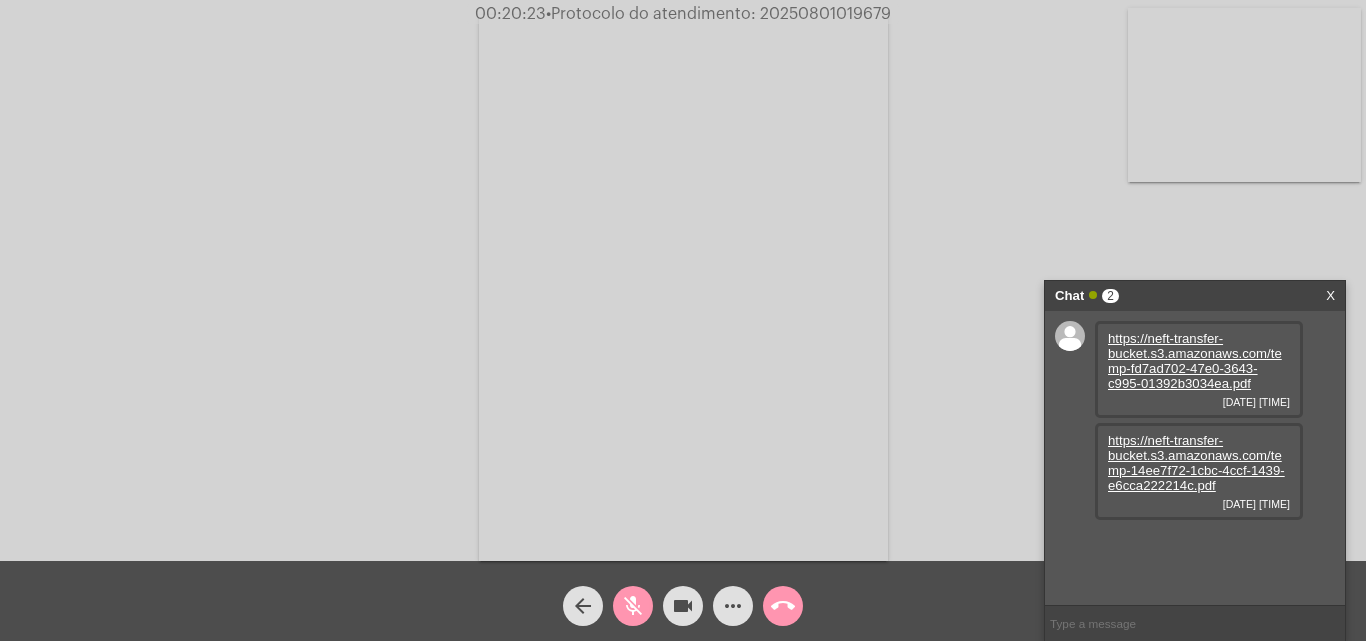 click on "mic_off" 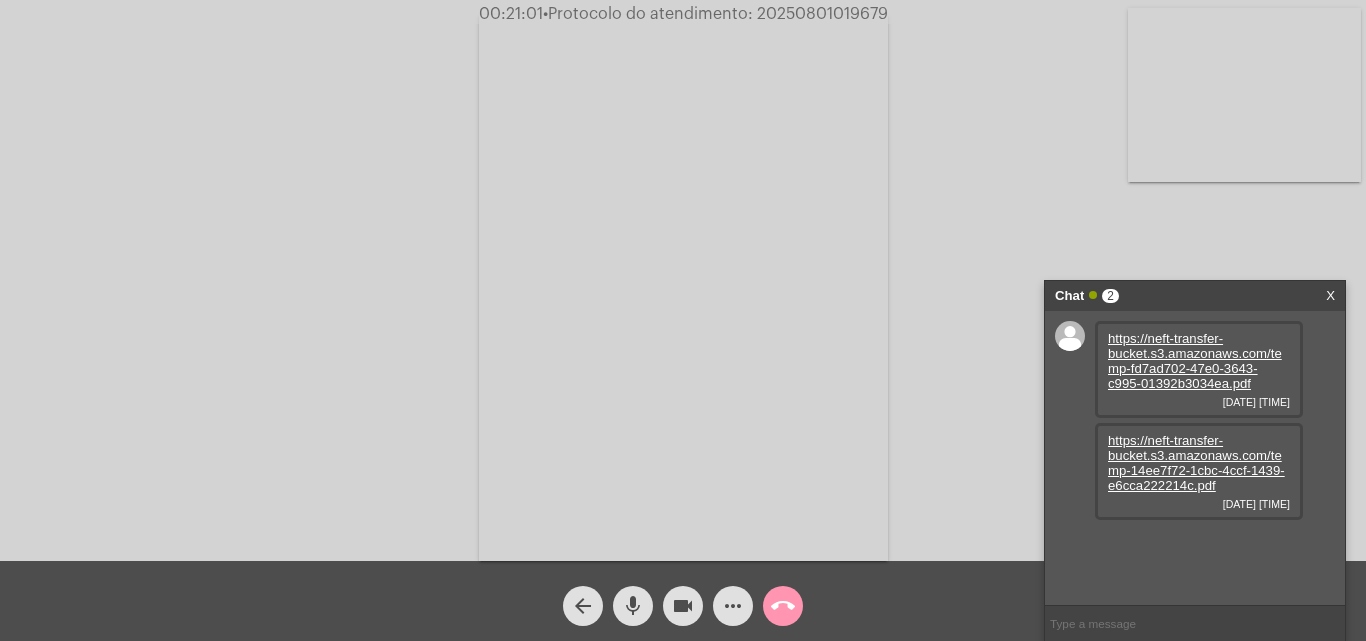 click on "more_horiz" 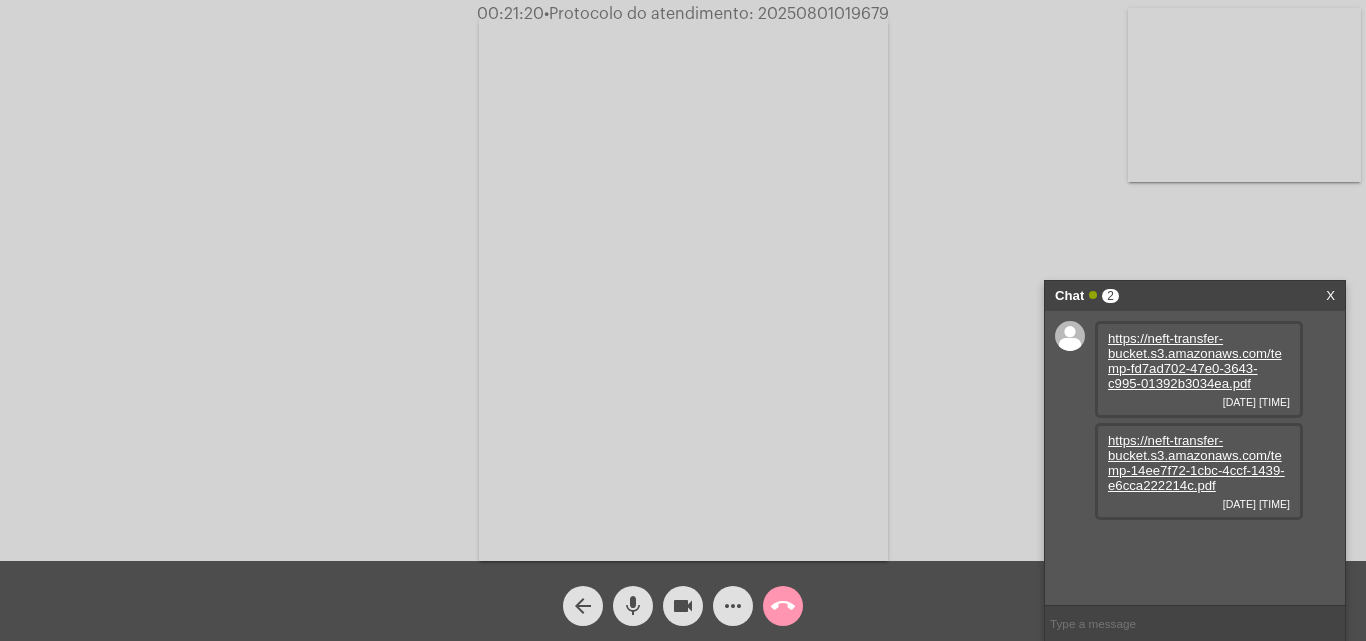 type 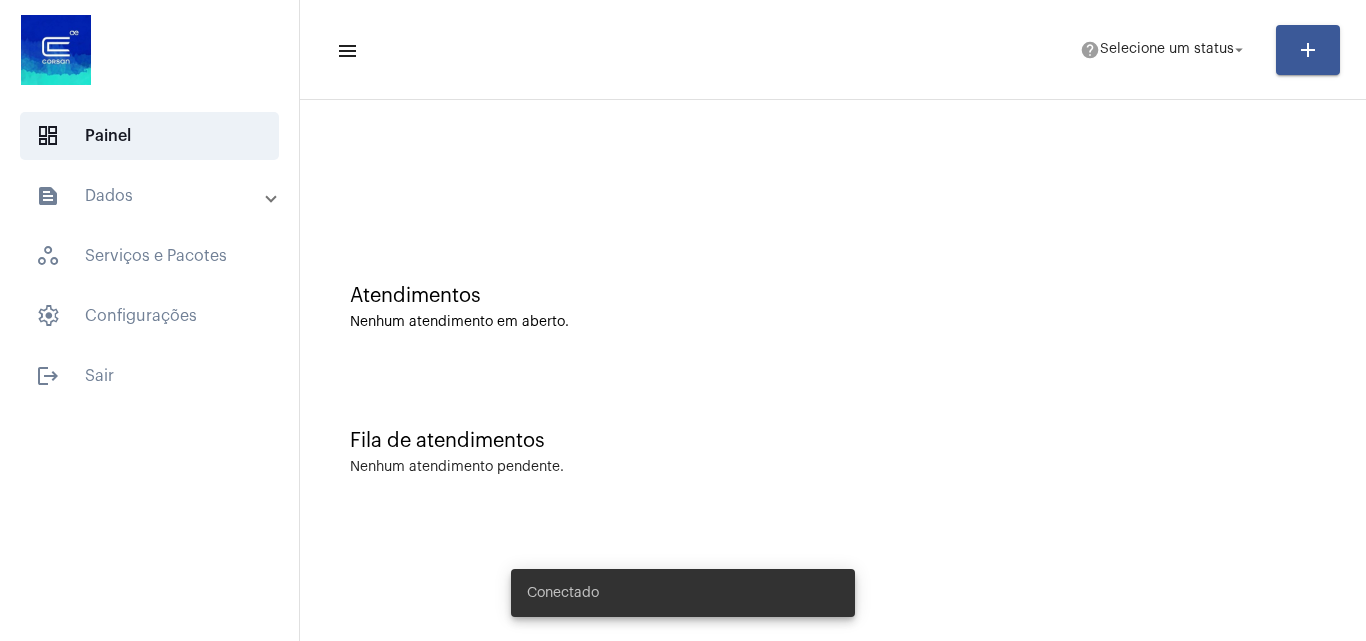 scroll, scrollTop: 0, scrollLeft: 0, axis: both 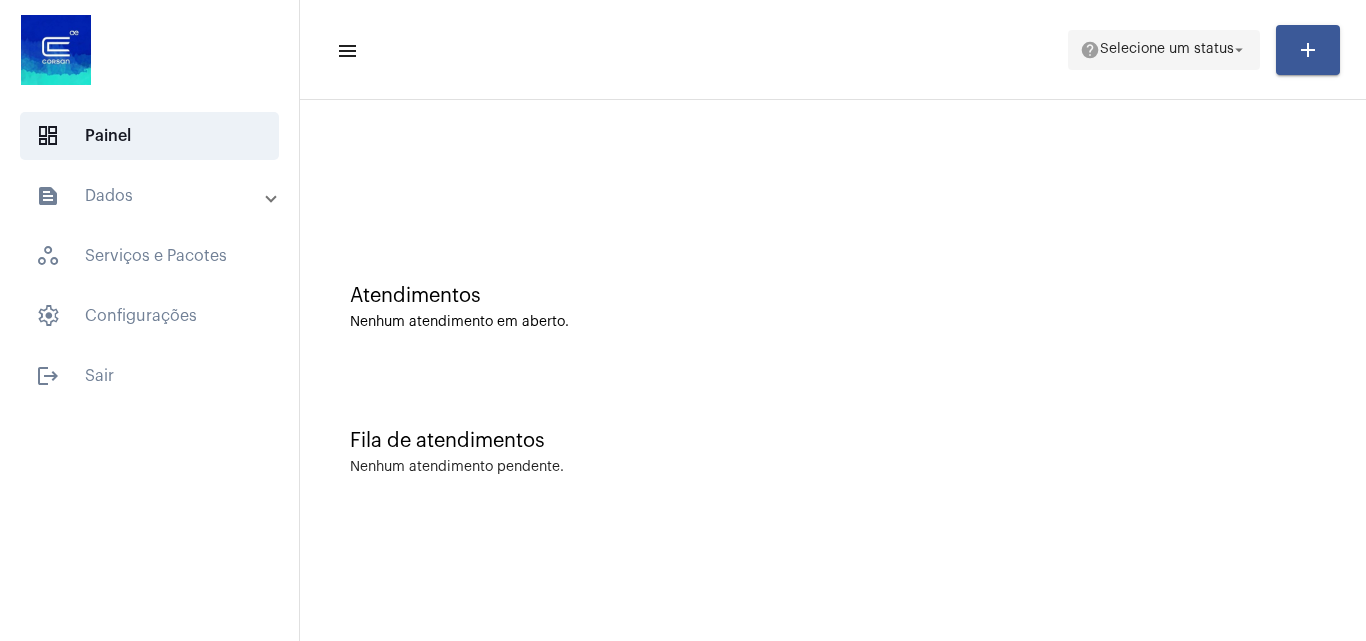click on "Selecione um status" 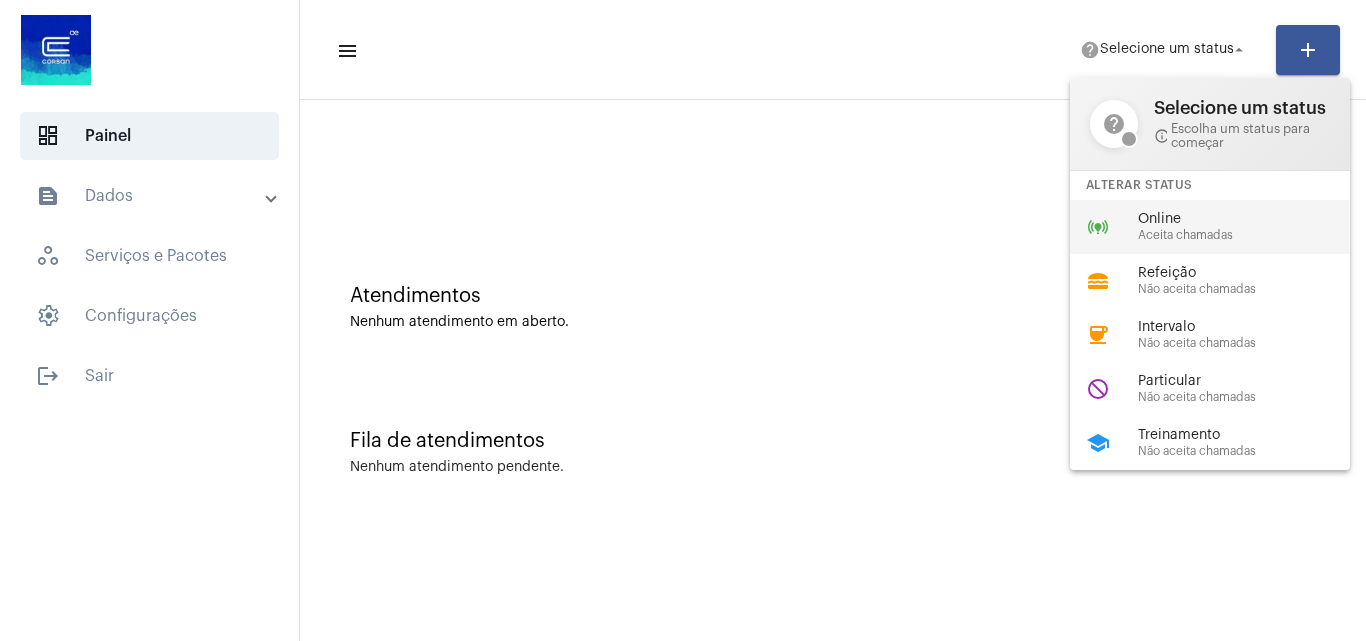 click on "online_prediction  Online Aceita chamadas" at bounding box center [1226, 227] 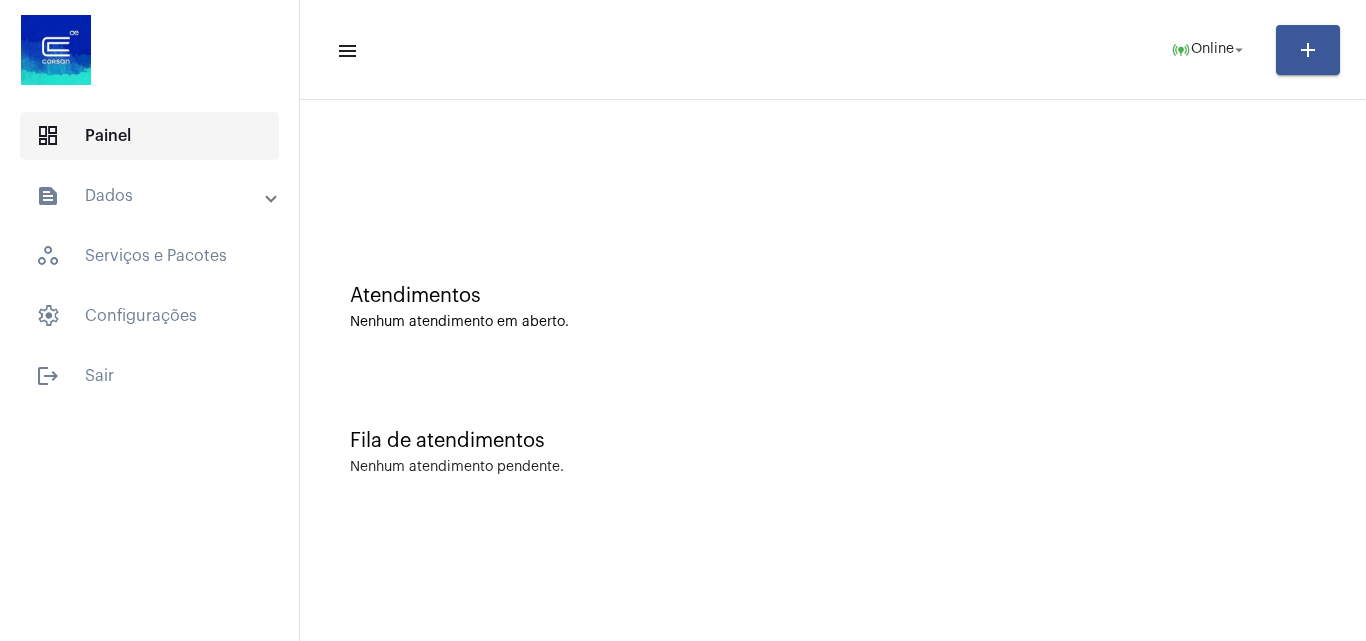 click on "dashboard   Painel" 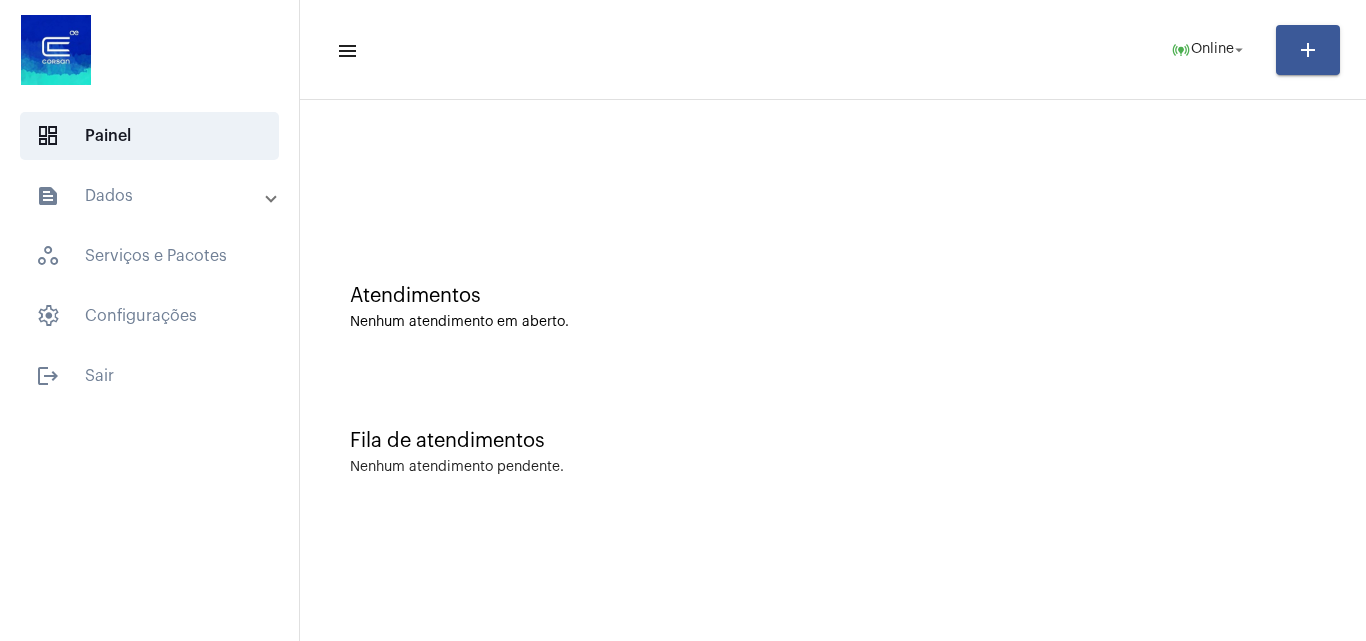 click on "text_snippet_outlined  Dados" at bounding box center [155, 196] 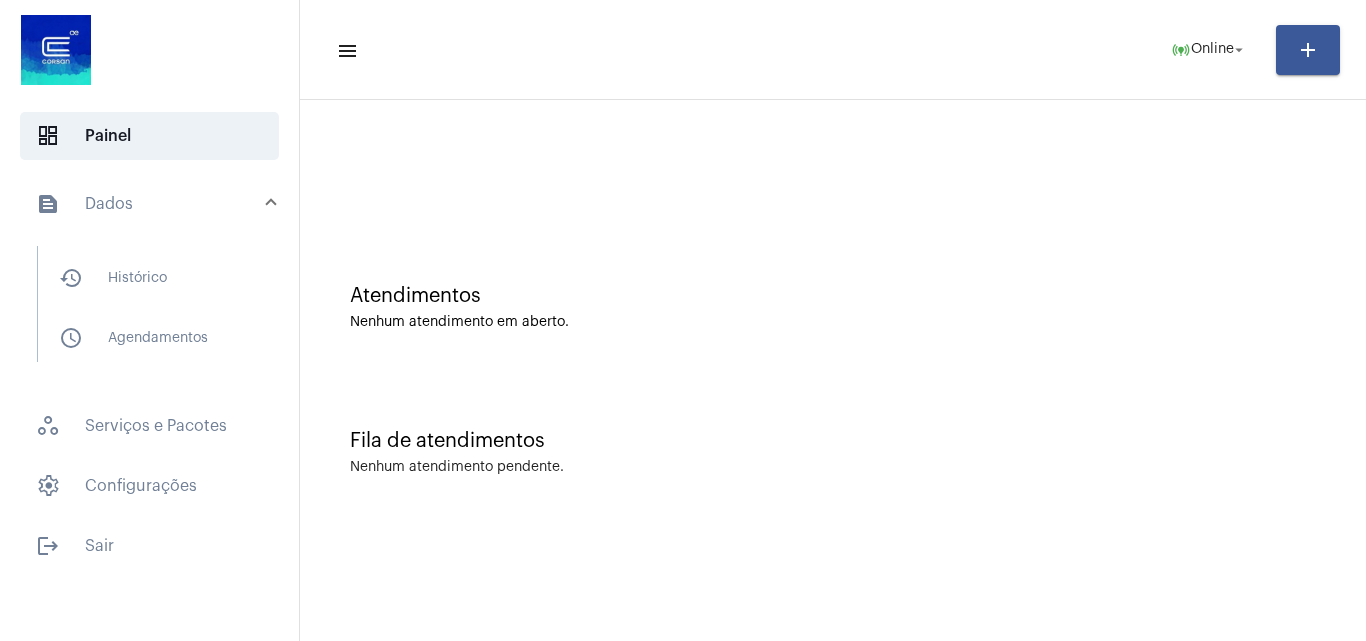 click on "text_snippet_outlined  Dados" at bounding box center (151, 204) 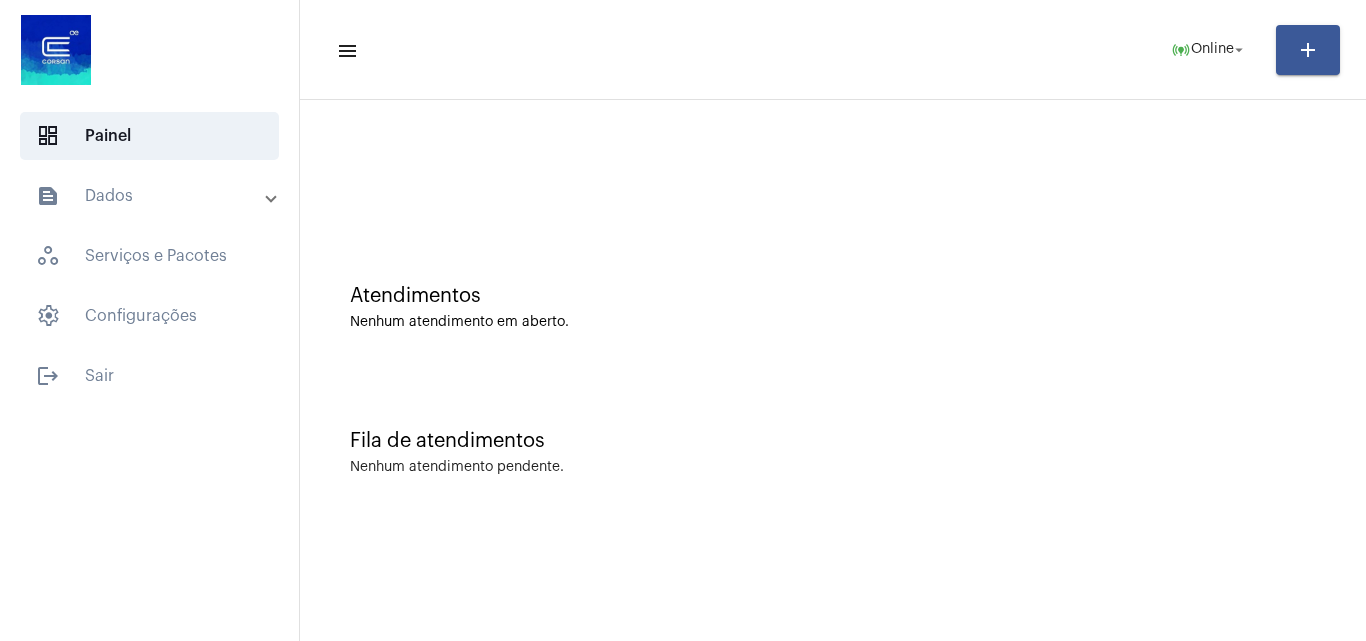 click on "text_snippet_outlined  Dados" at bounding box center [155, 196] 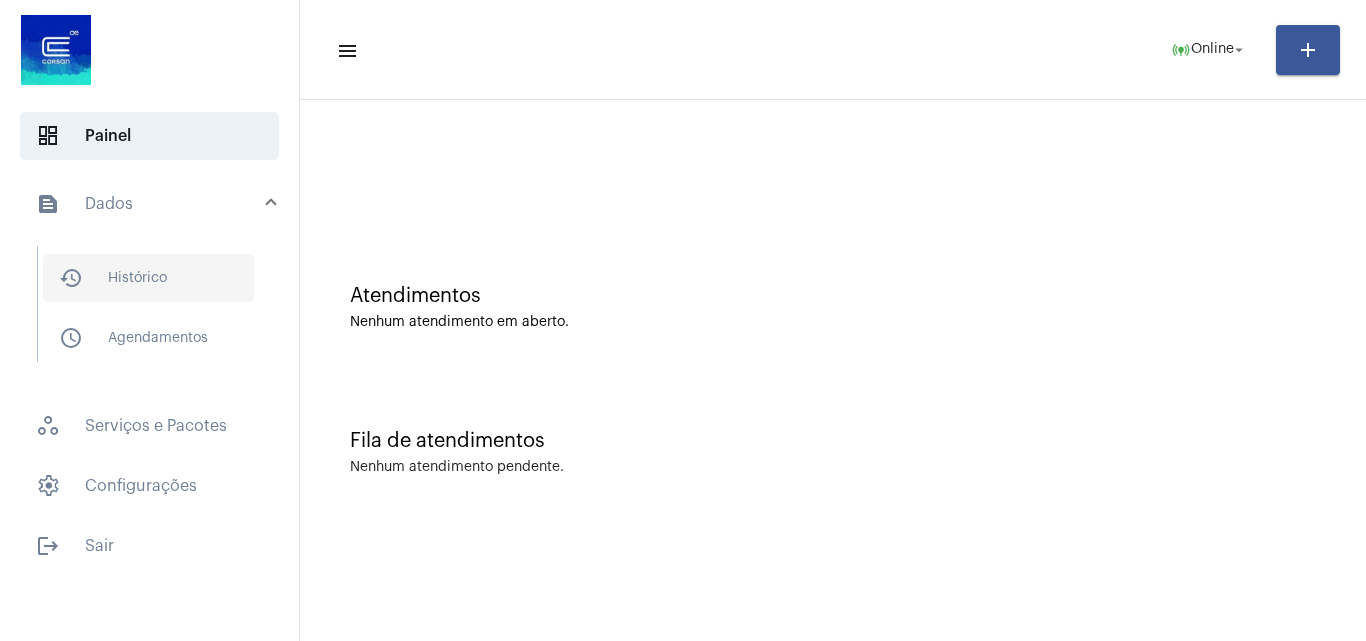 drag, startPoint x: 165, startPoint y: 290, endPoint x: 223, endPoint y: 281, distance: 58.694122 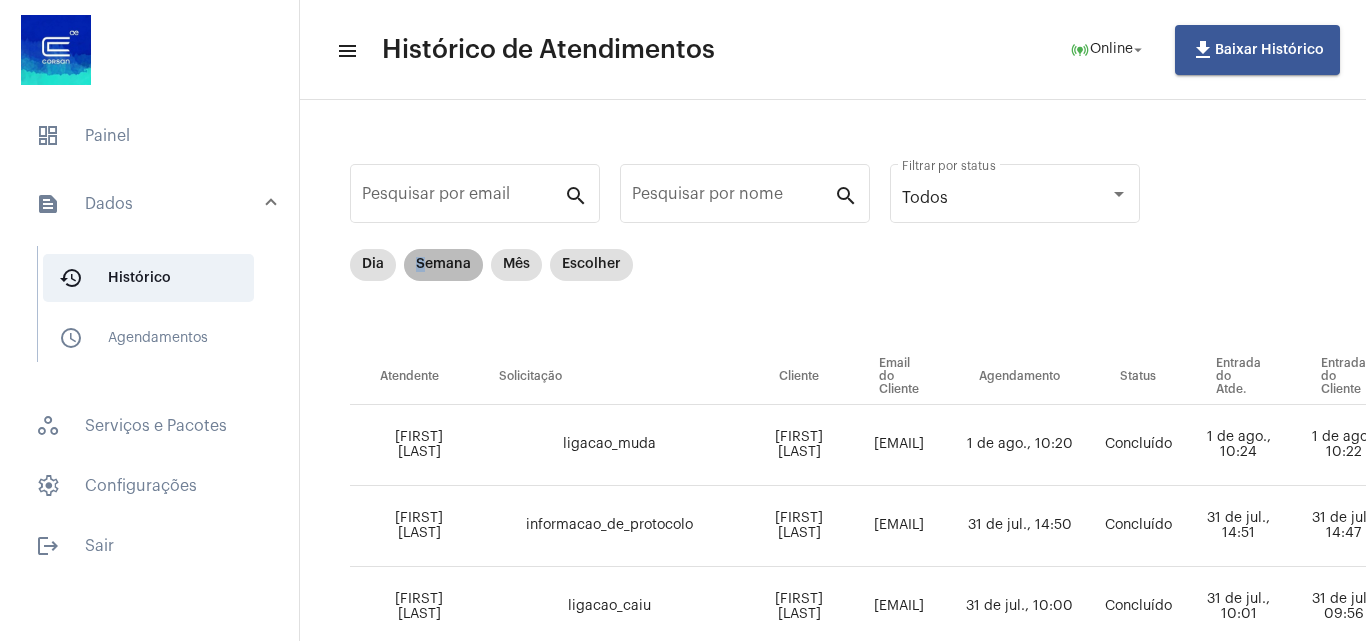 click on "Semana" at bounding box center (443, 265) 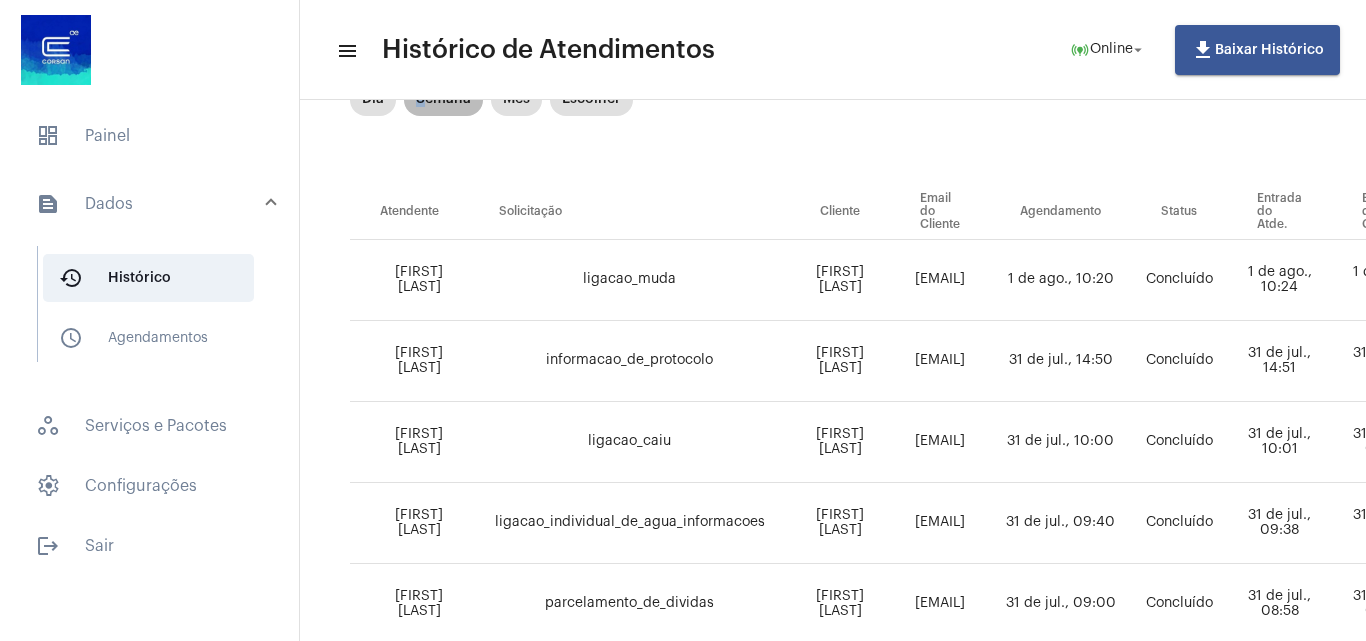 scroll, scrollTop: 200, scrollLeft: 0, axis: vertical 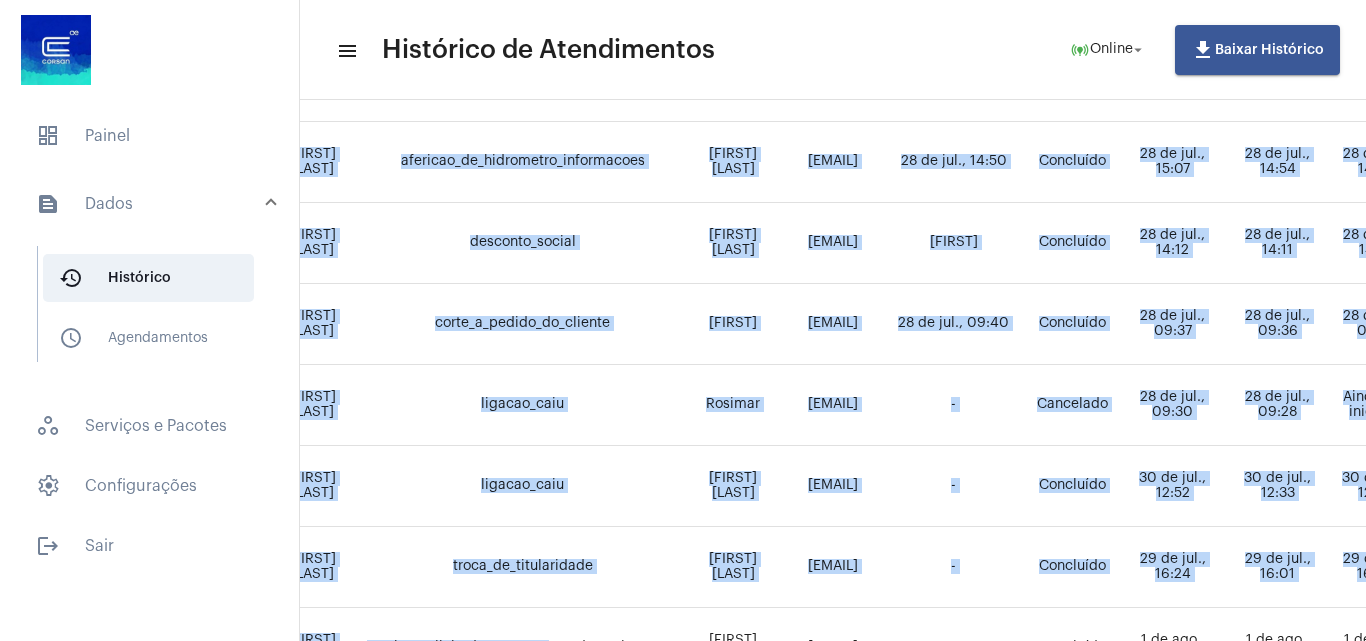 drag, startPoint x: 735, startPoint y: 624, endPoint x: 550, endPoint y: 625, distance: 185.0027 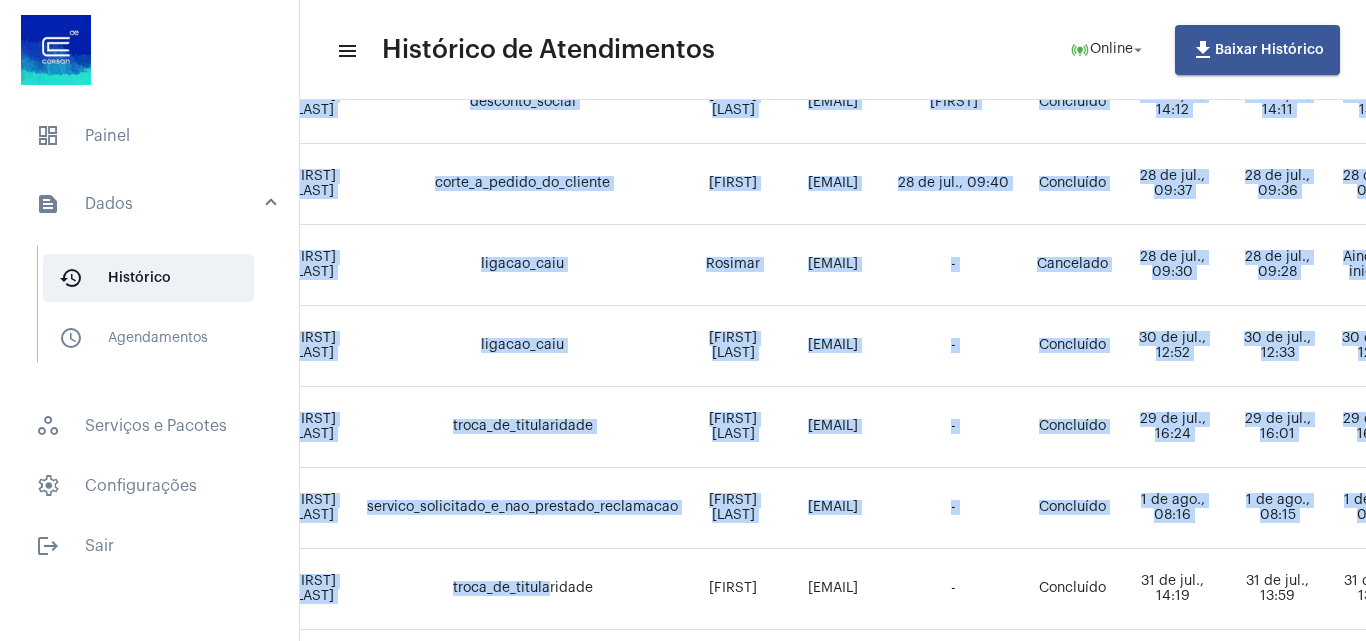scroll, scrollTop: 828, scrollLeft: 101, axis: both 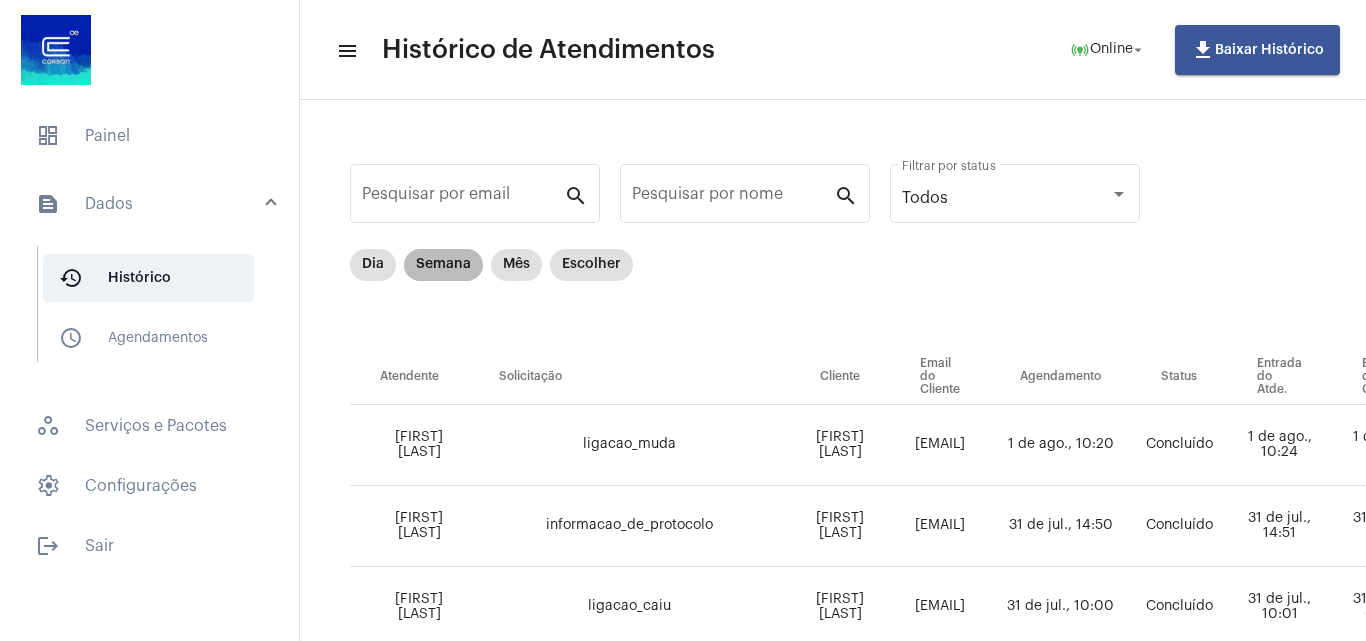 click on "Semana" at bounding box center [443, 265] 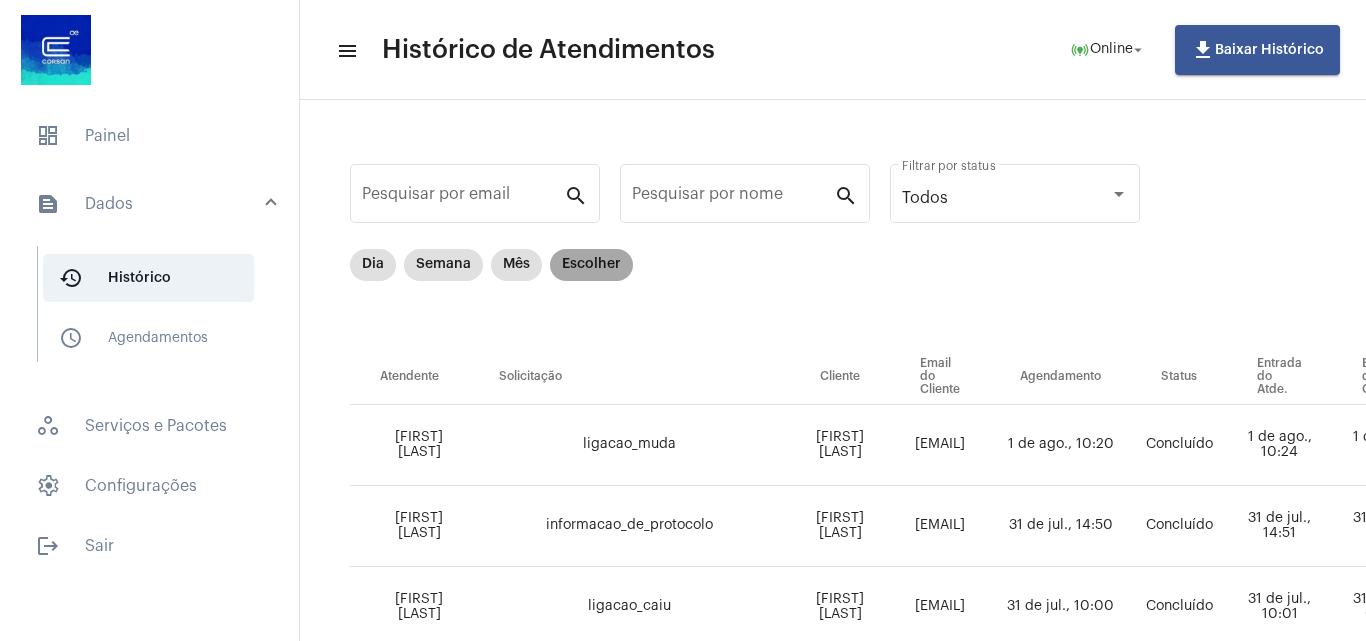 click on "Escolher" at bounding box center (591, 265) 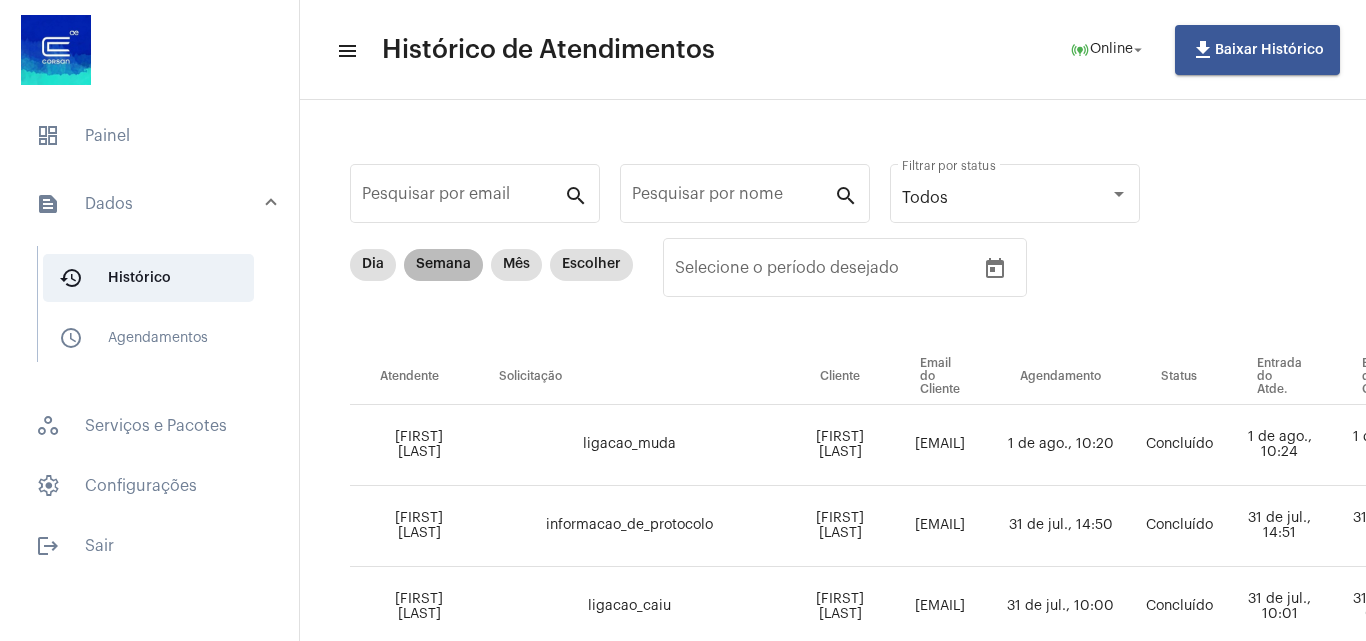 click on "Semana" at bounding box center (443, 265) 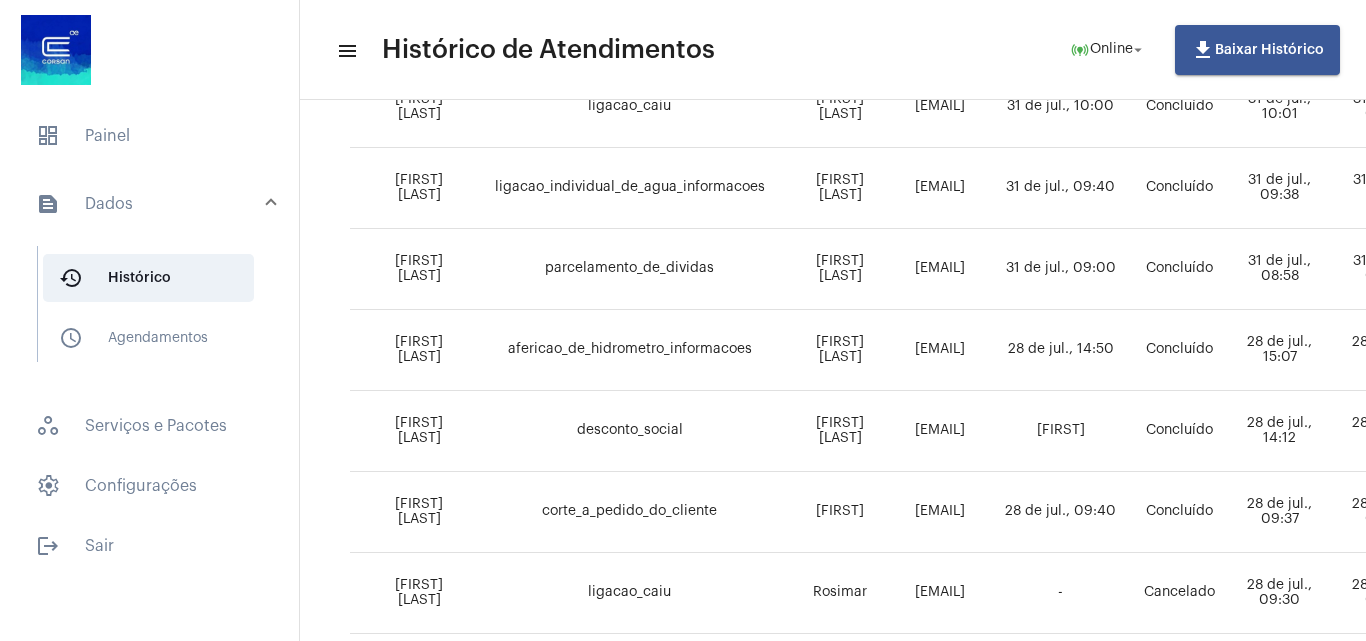 scroll, scrollTop: 600, scrollLeft: 0, axis: vertical 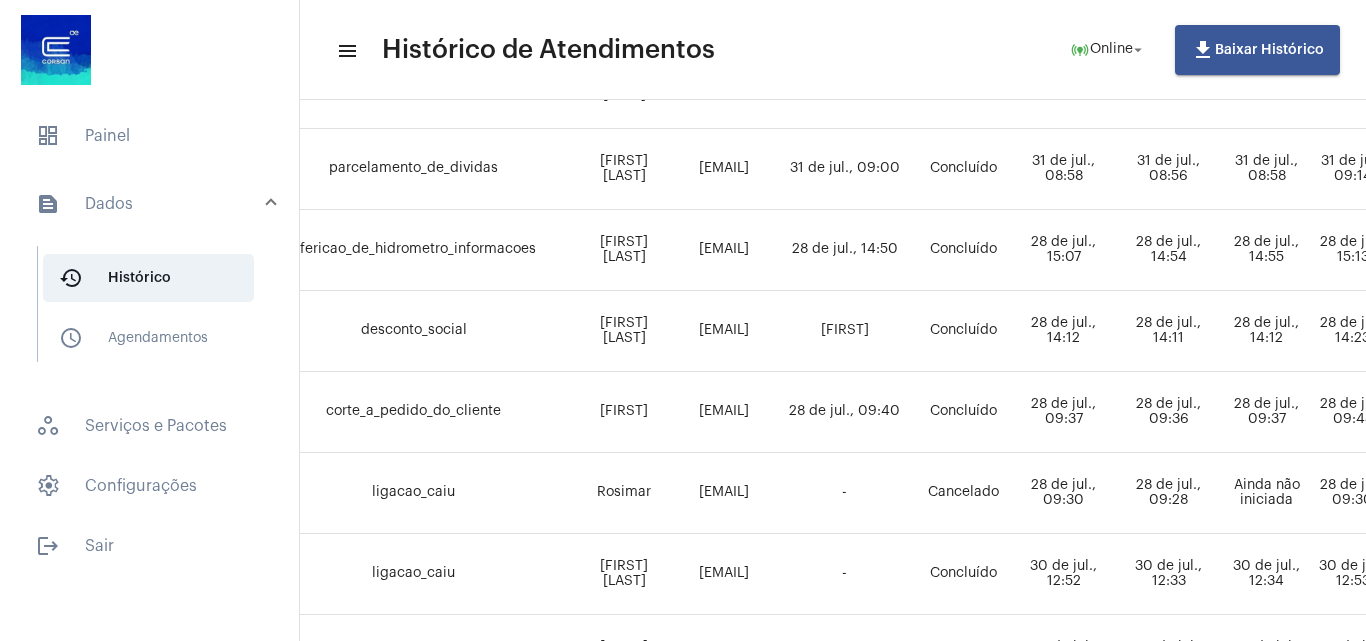 drag, startPoint x: 676, startPoint y: 247, endPoint x: 890, endPoint y: 246, distance: 214.00233 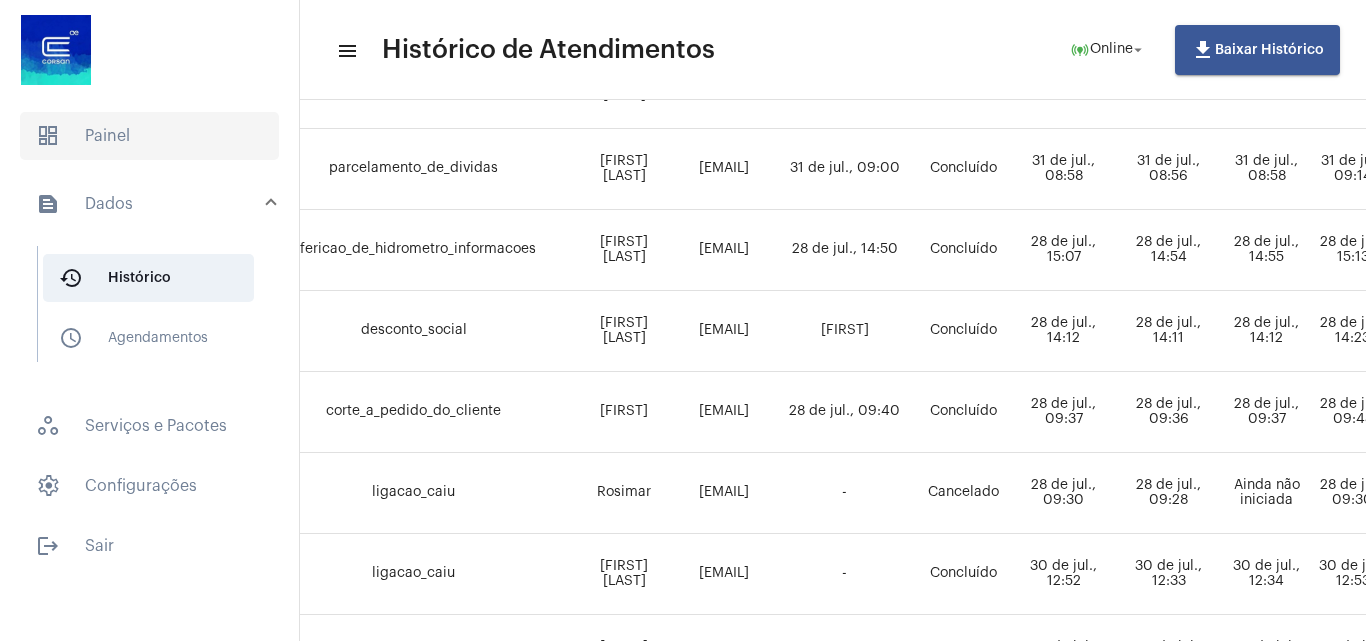 click on "dashboard   Painel" 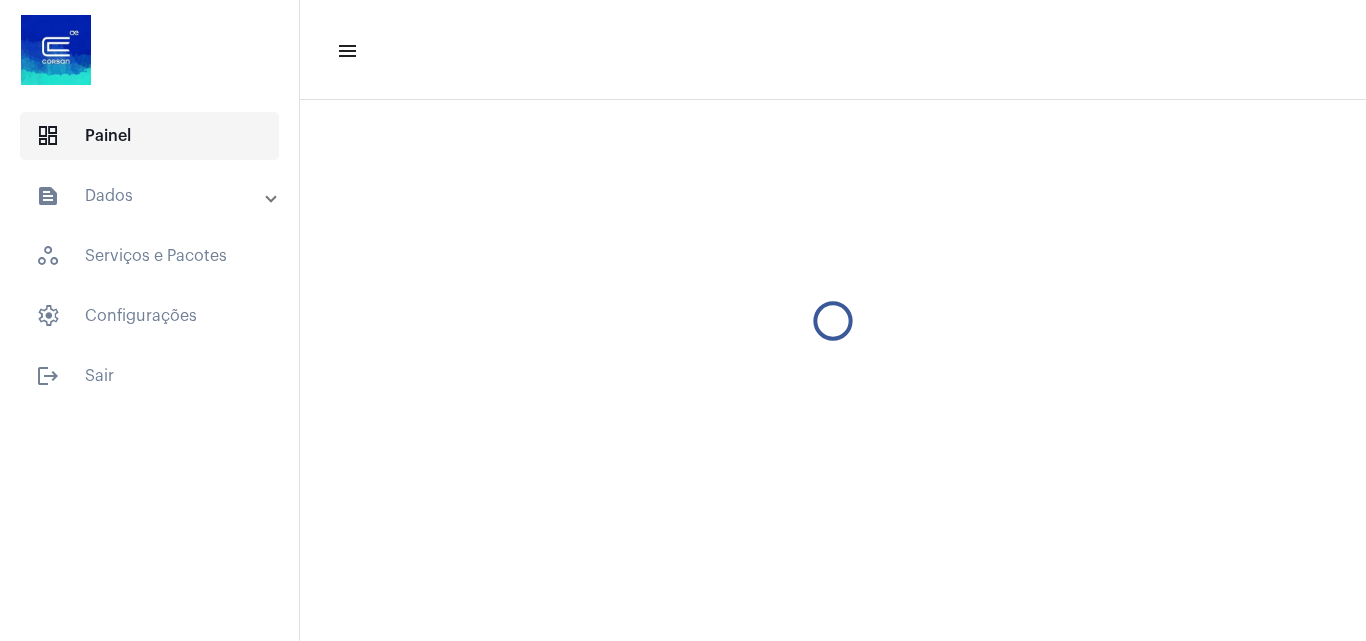scroll, scrollTop: 0, scrollLeft: 0, axis: both 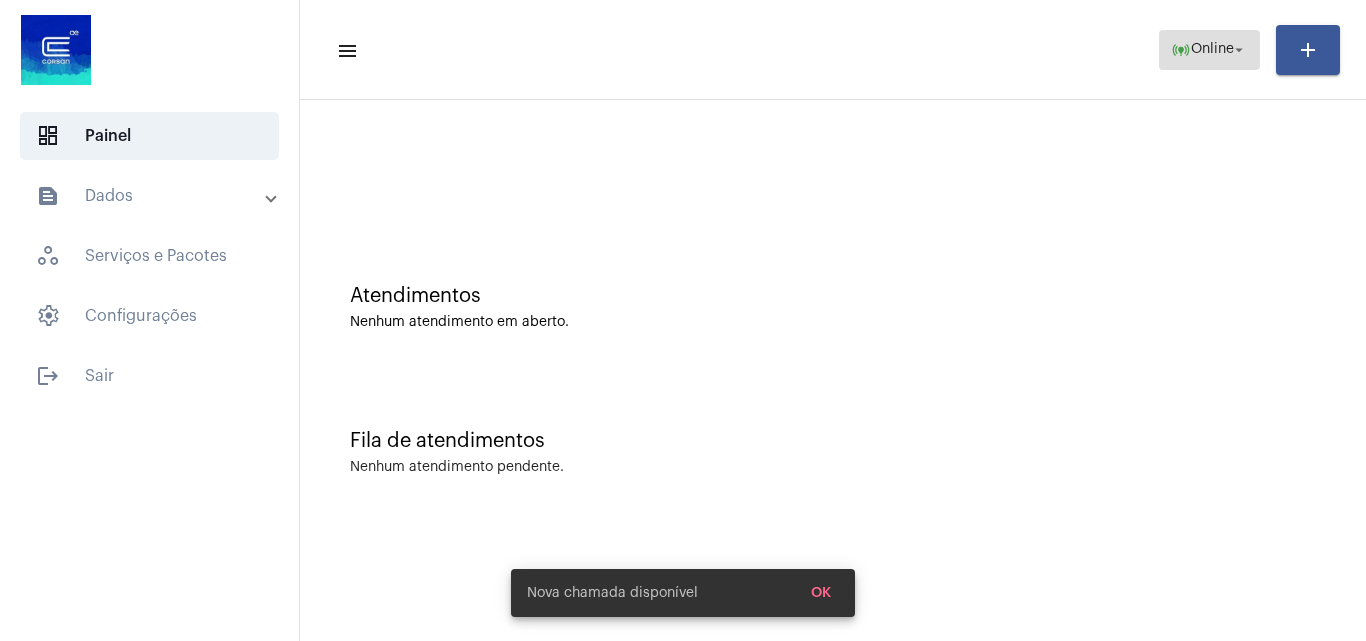 click on "Online" 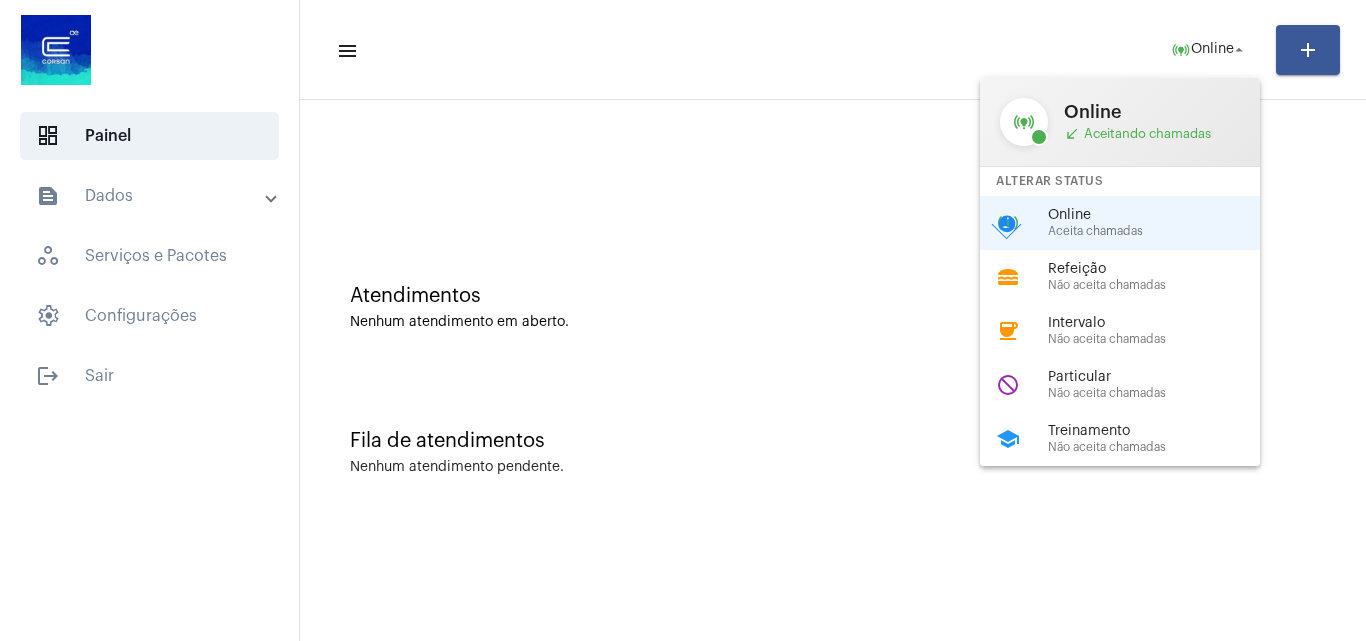 click on "Não aceita chamadas" at bounding box center [1162, 339] 